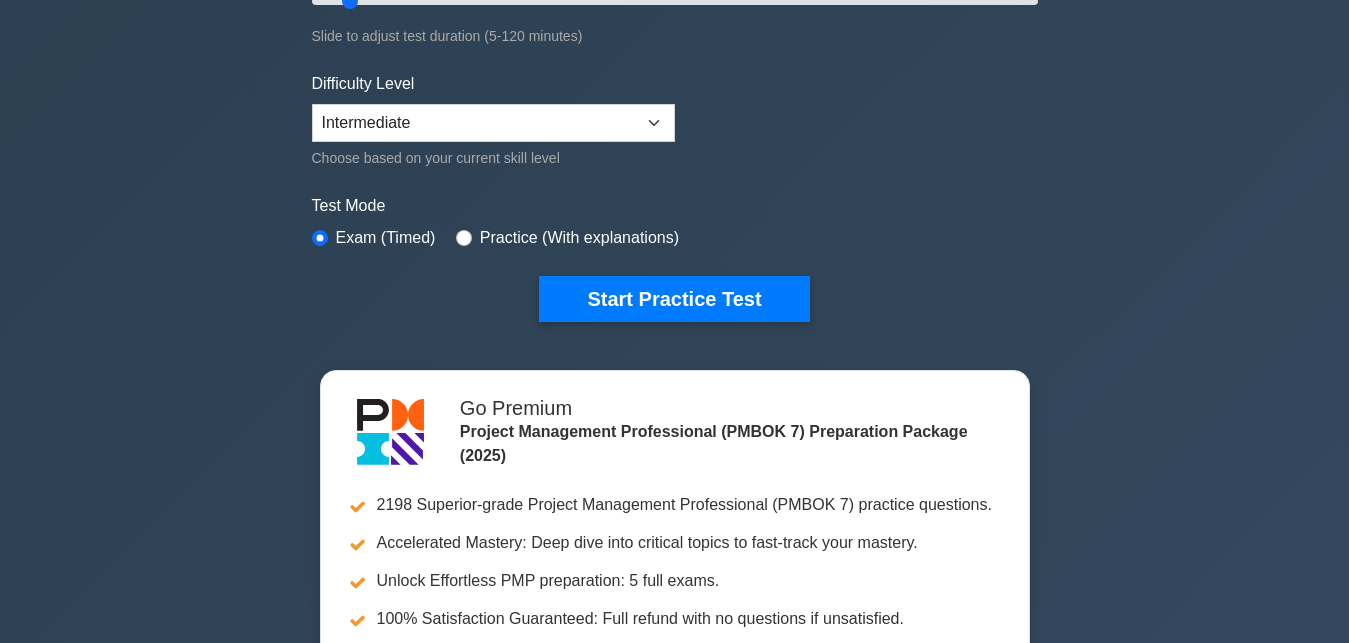 scroll, scrollTop: 234, scrollLeft: 0, axis: vertical 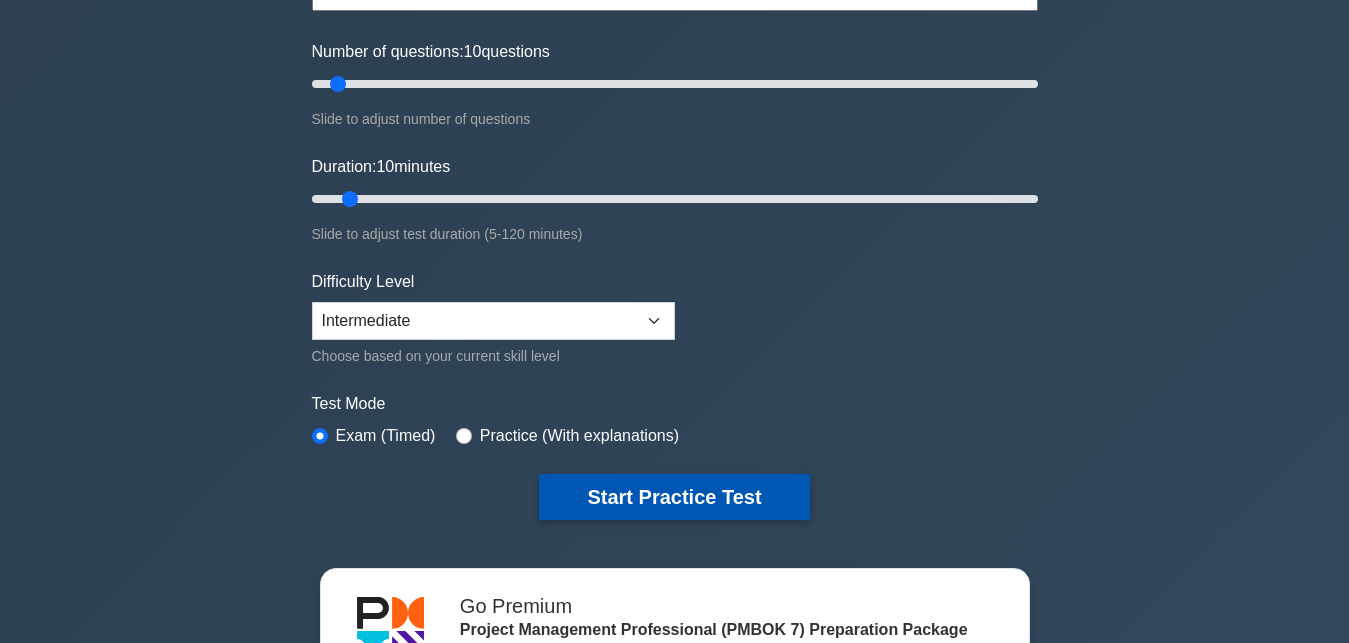 click on "Start Practice Test" at bounding box center [674, 497] 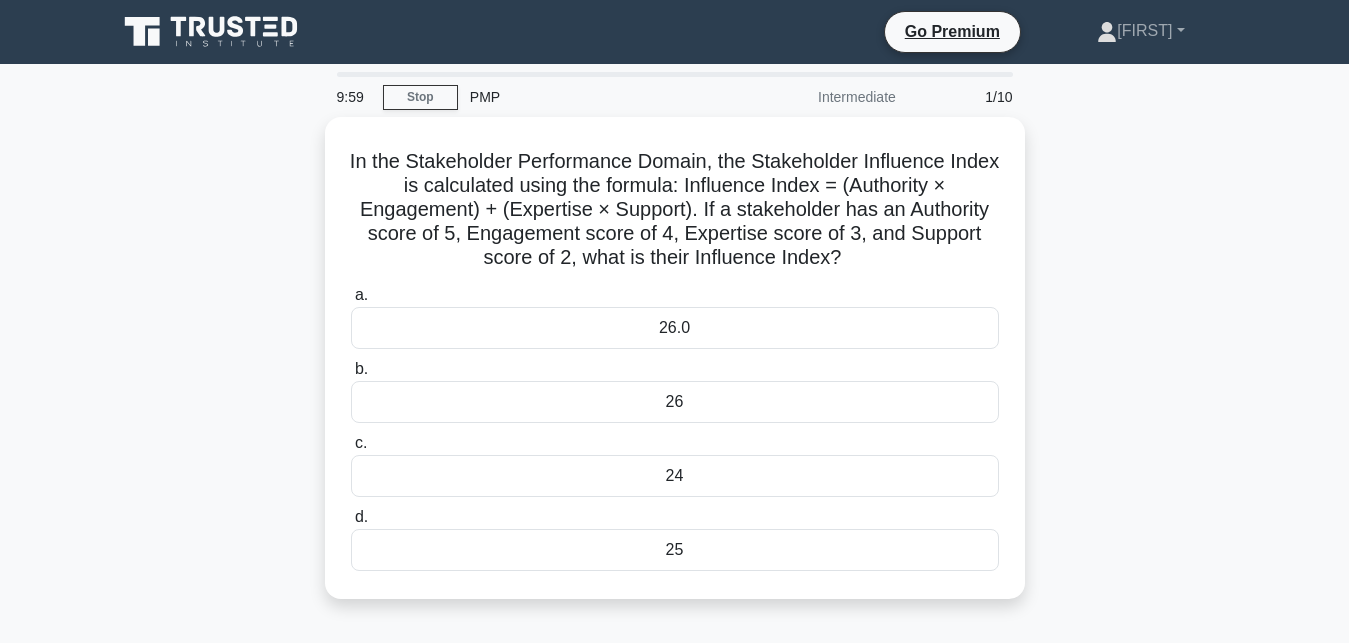 scroll, scrollTop: 0, scrollLeft: 0, axis: both 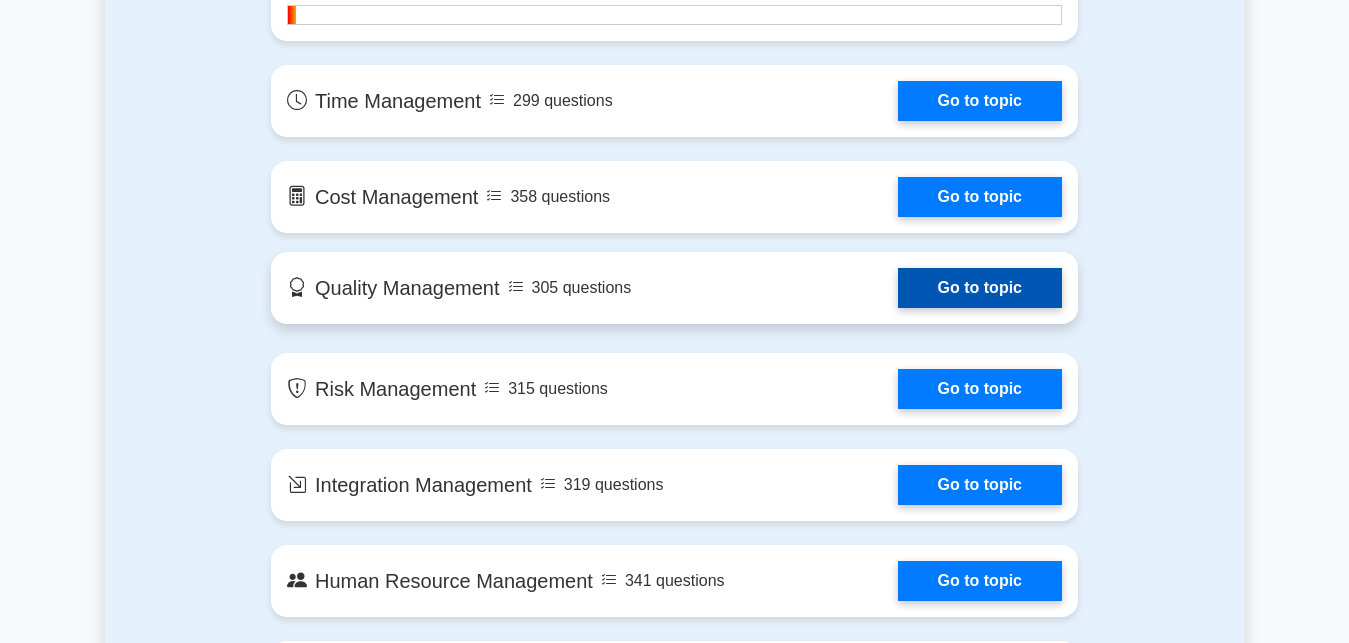 click on "Go to topic" at bounding box center (980, 288) 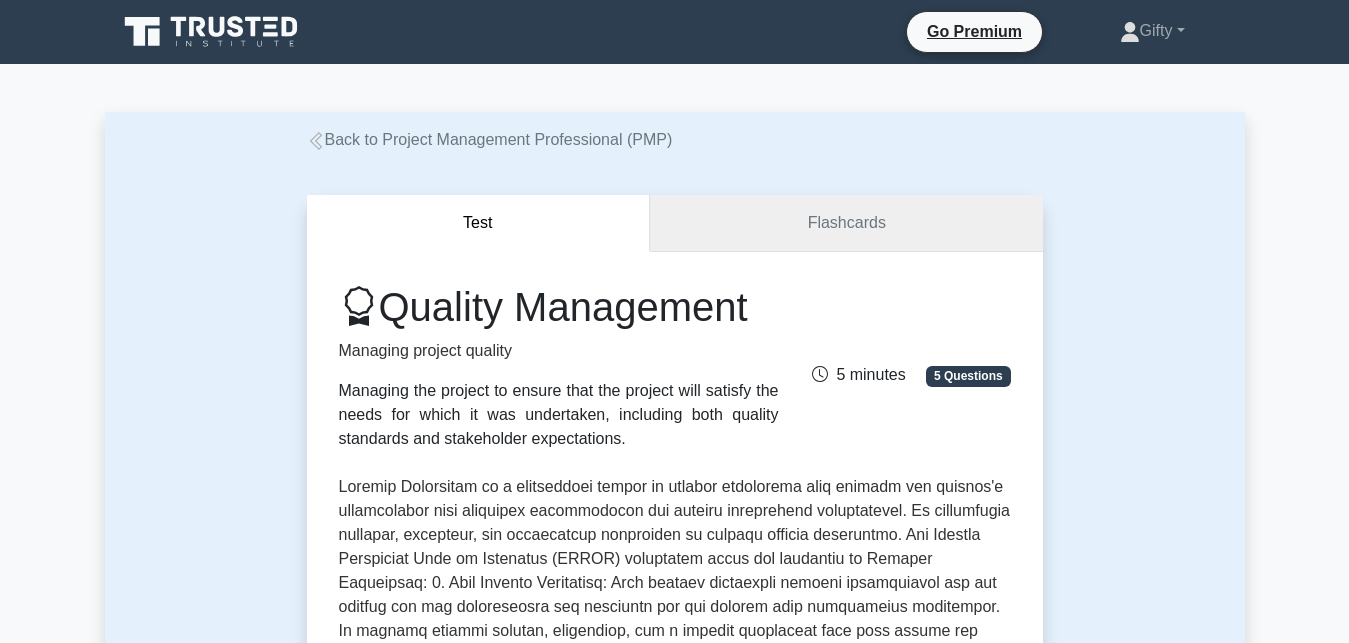 scroll, scrollTop: 0, scrollLeft: 0, axis: both 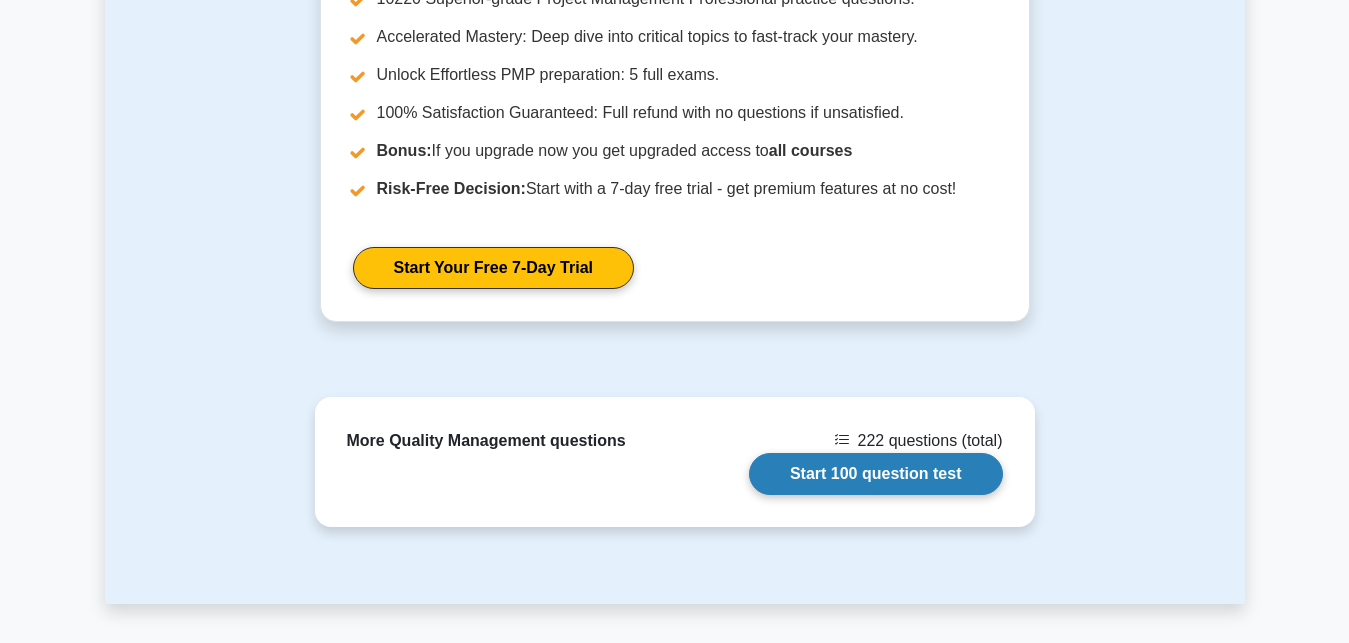 click on "Start 100 question test" at bounding box center (876, 474) 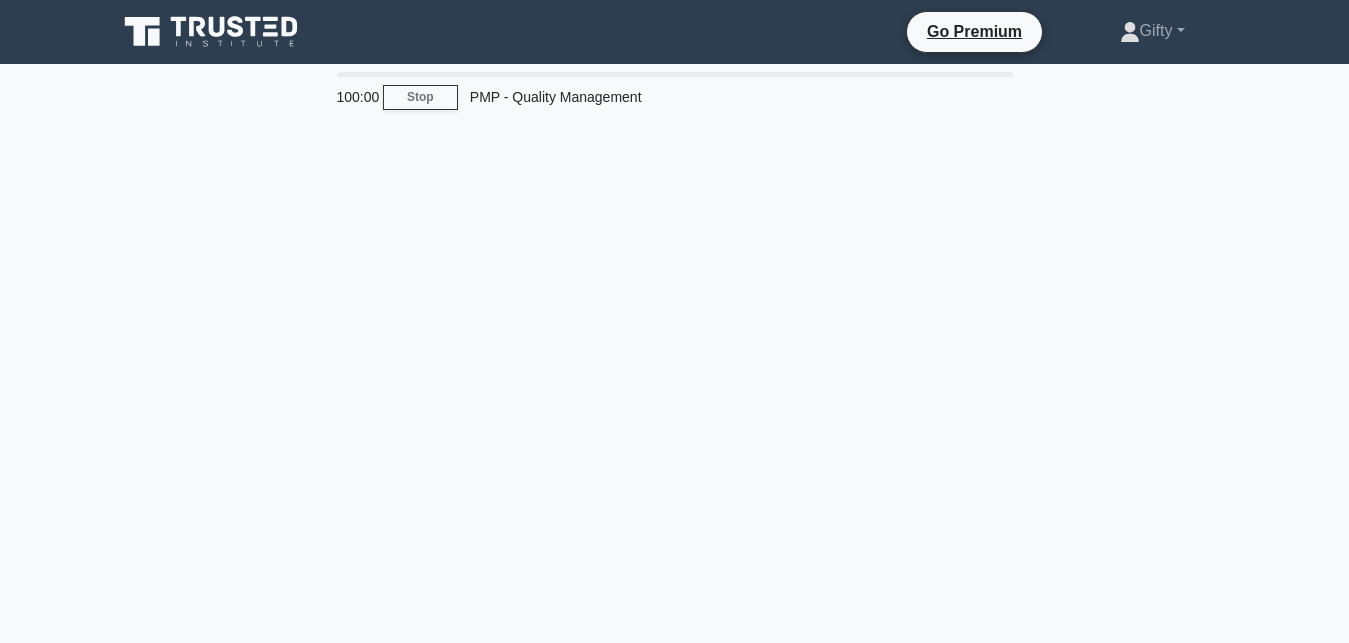 scroll, scrollTop: 0, scrollLeft: 0, axis: both 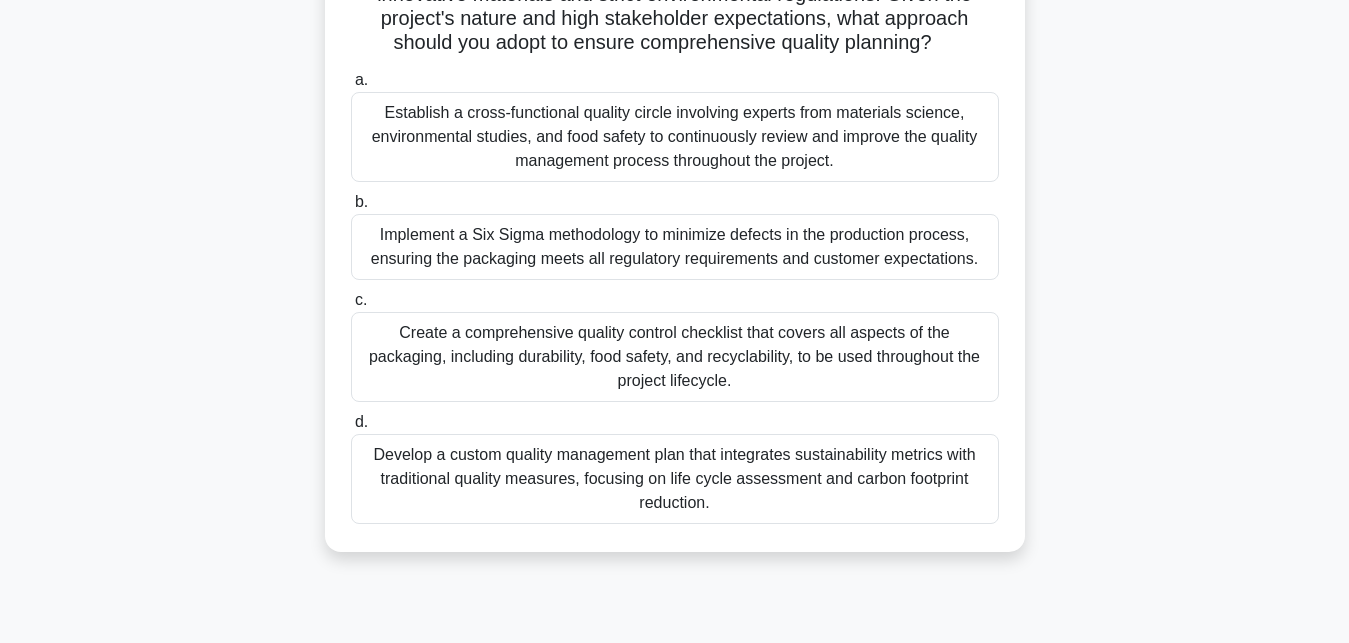 click on "c." at bounding box center [361, 299] 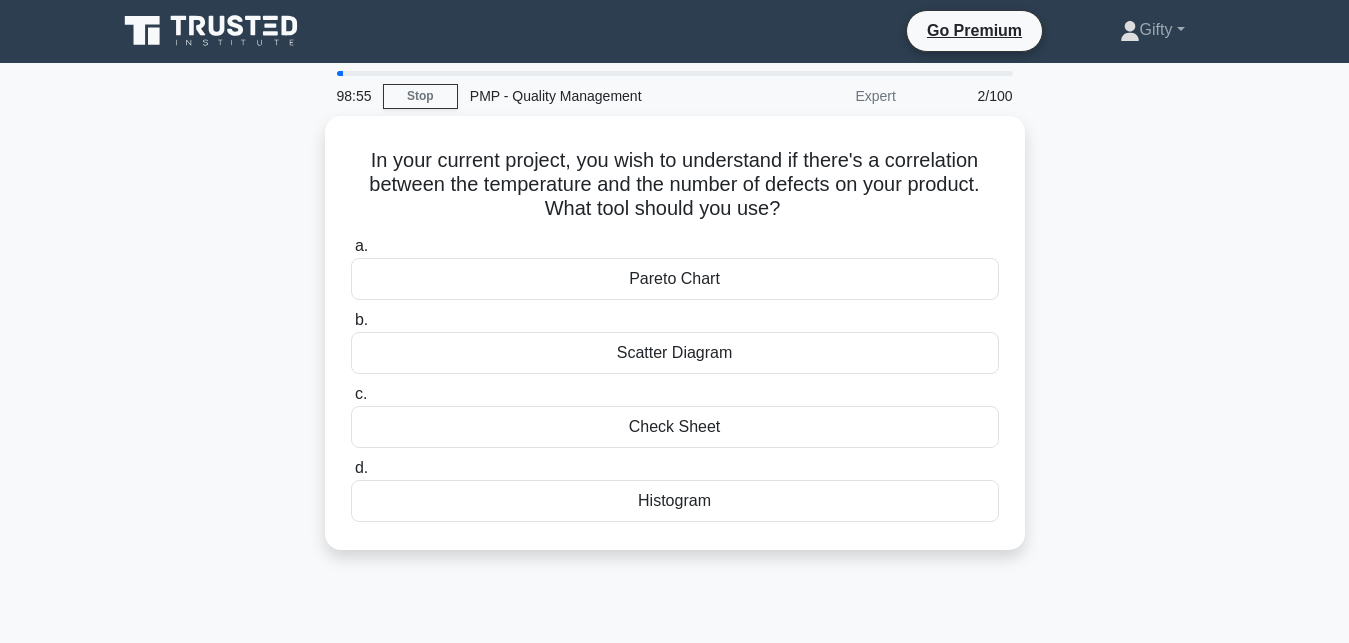 scroll, scrollTop: 0, scrollLeft: 0, axis: both 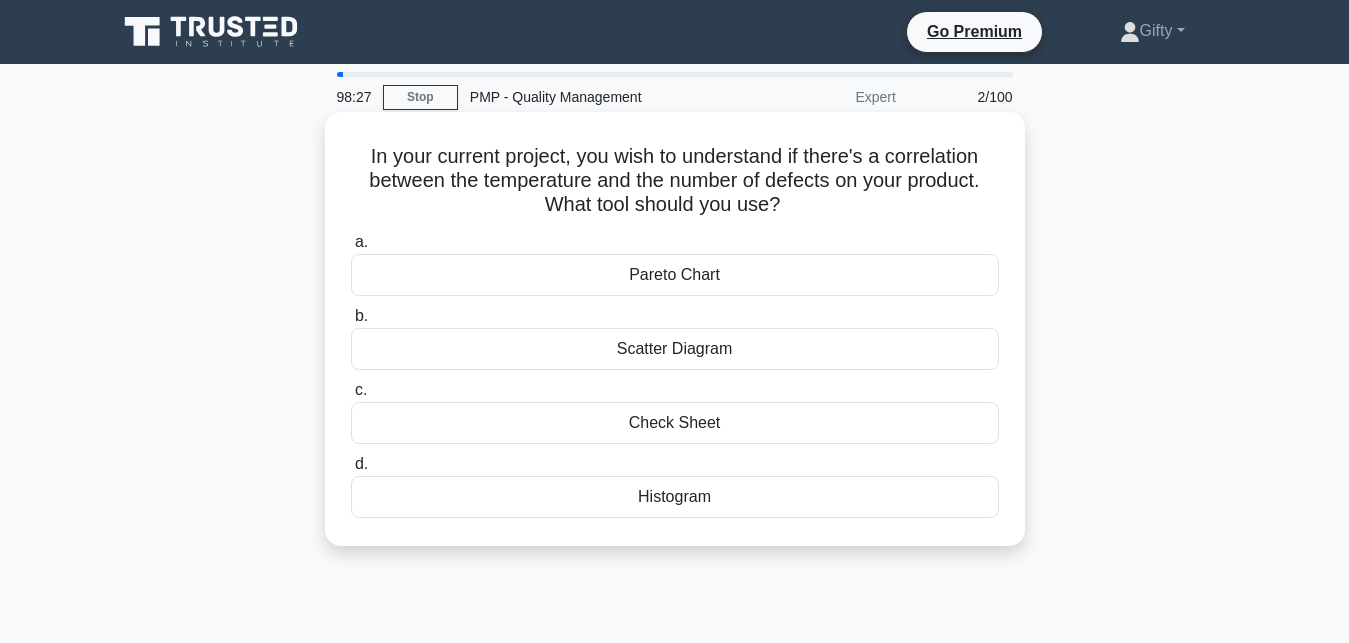 click on "c.
Check Sheet" at bounding box center (675, 411) 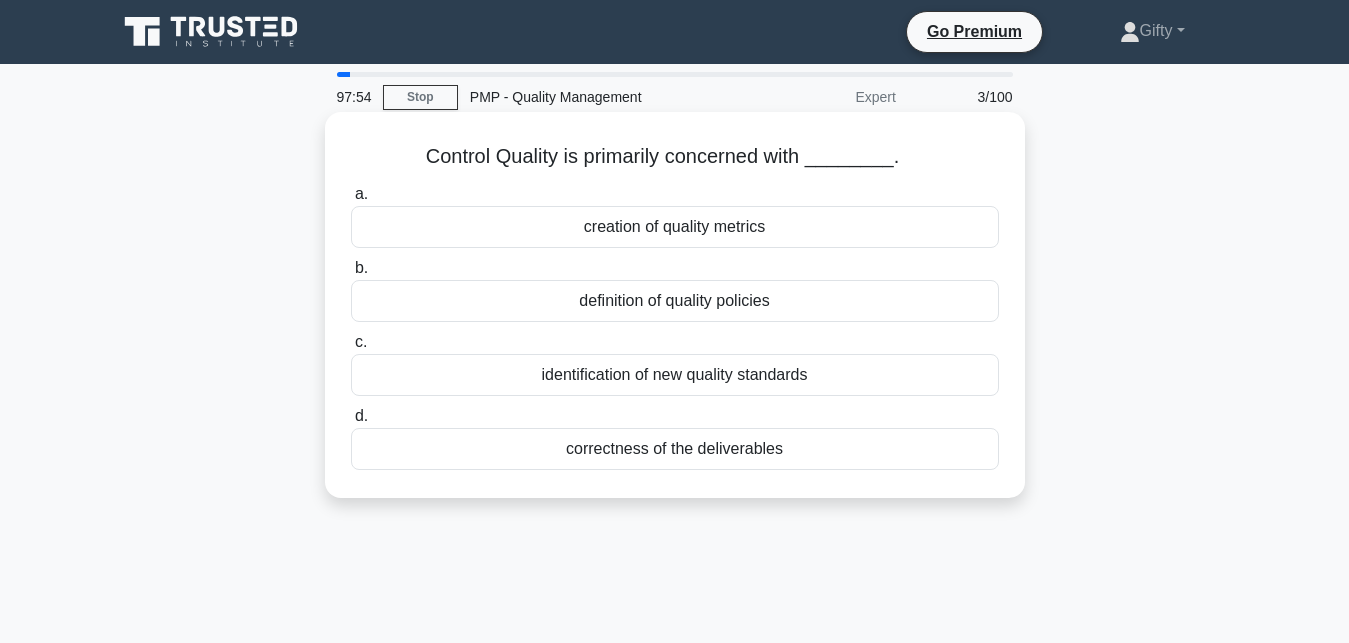 click on "d." at bounding box center [361, 415] 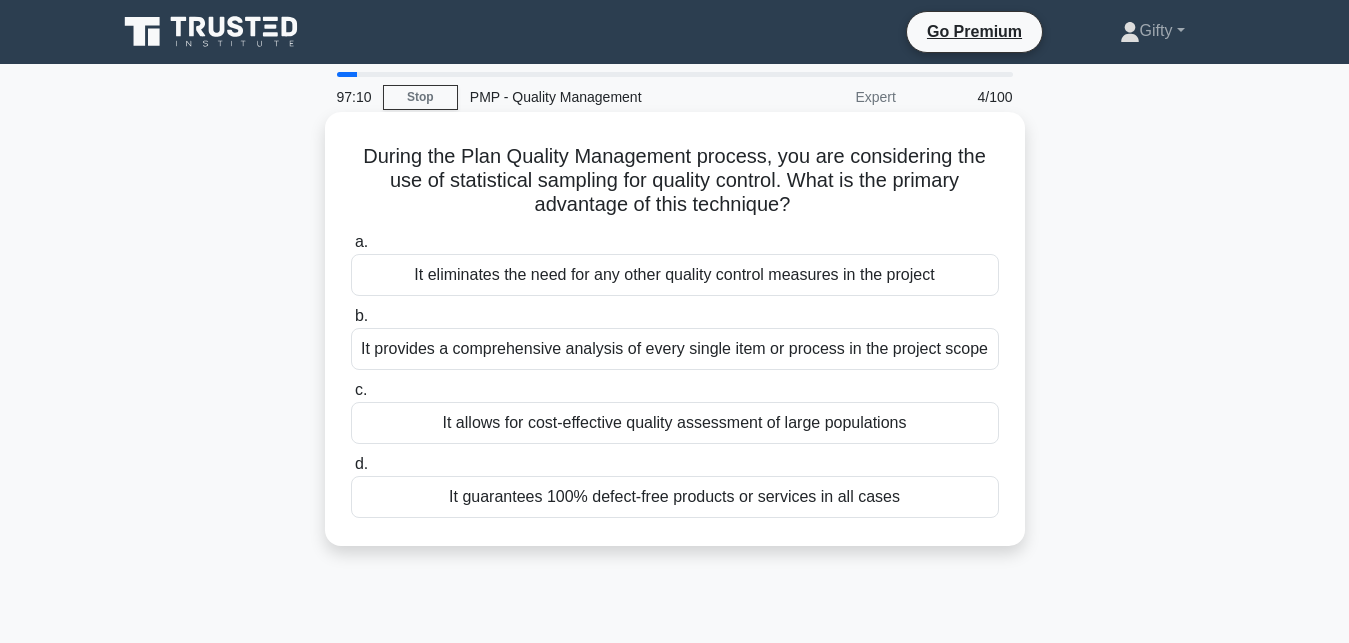 click on "a." at bounding box center (361, 241) 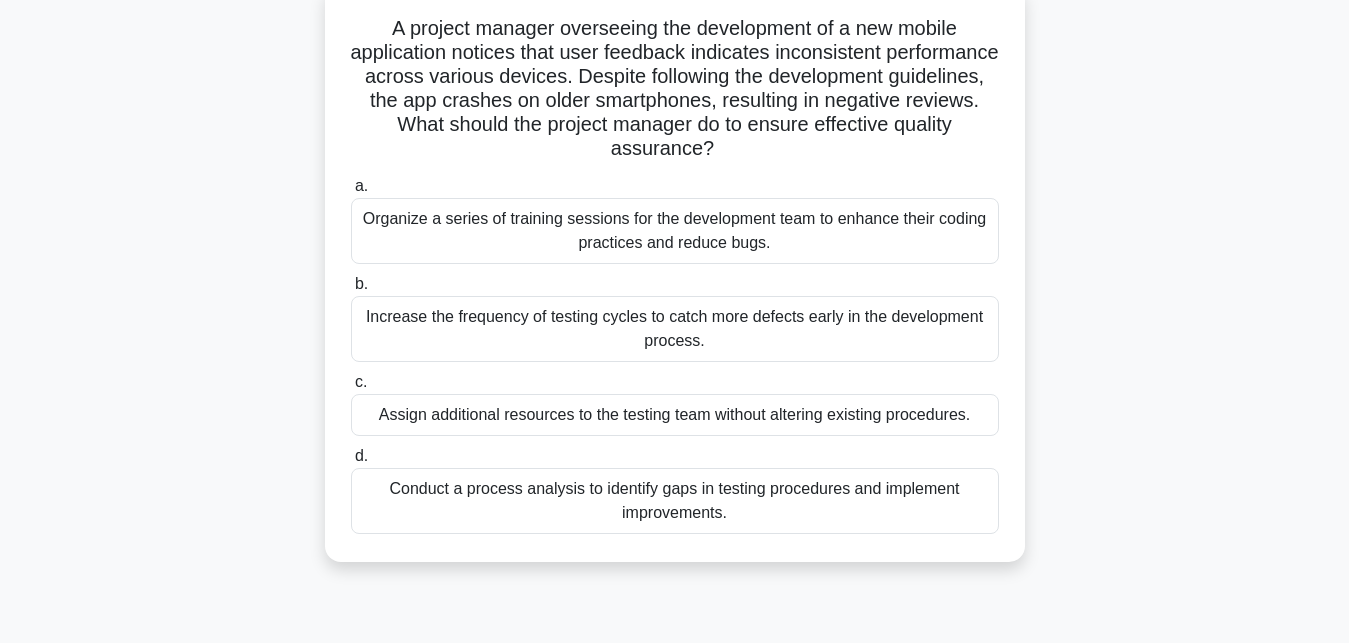 scroll, scrollTop: 132, scrollLeft: 0, axis: vertical 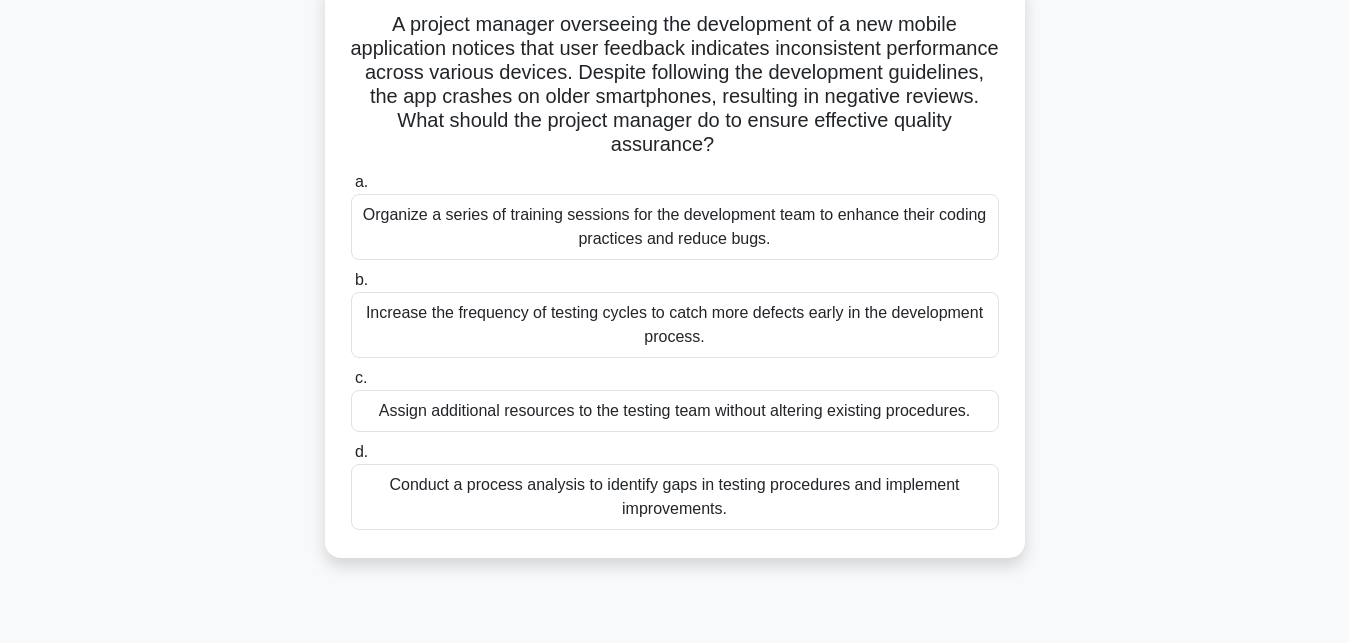 click on "c." at bounding box center [361, 377] 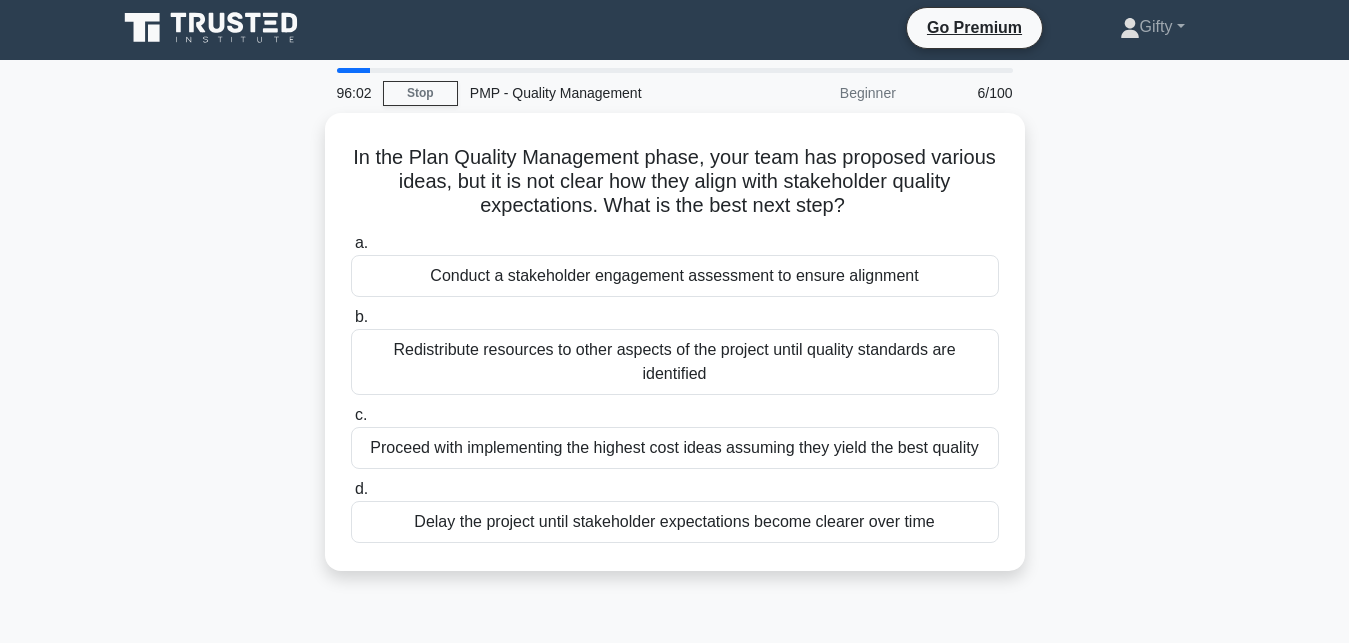 scroll, scrollTop: 0, scrollLeft: 0, axis: both 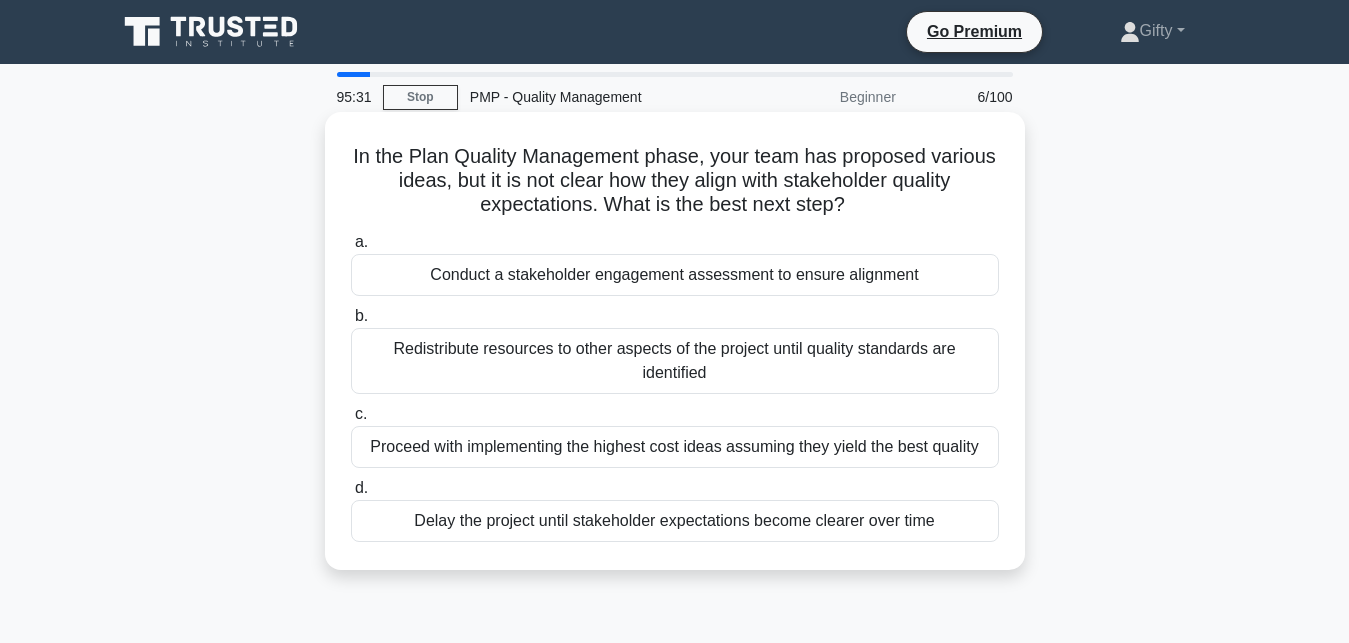 click on "a." at bounding box center [361, 241] 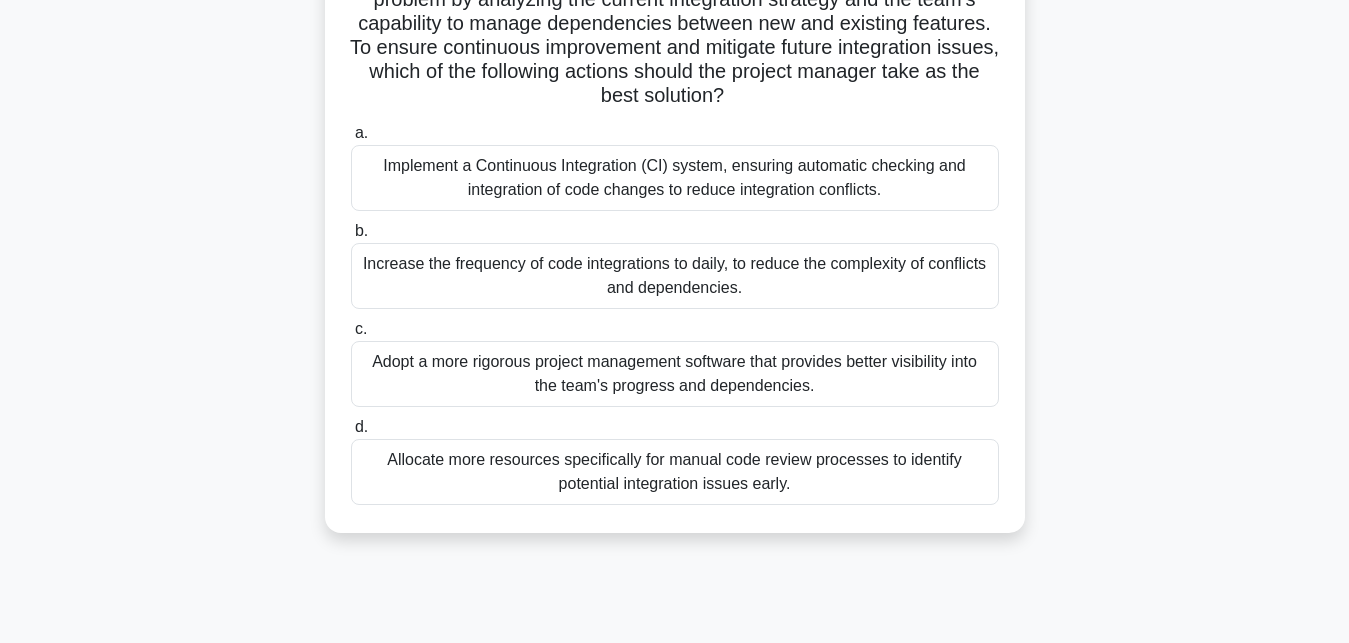 scroll, scrollTop: 376, scrollLeft: 0, axis: vertical 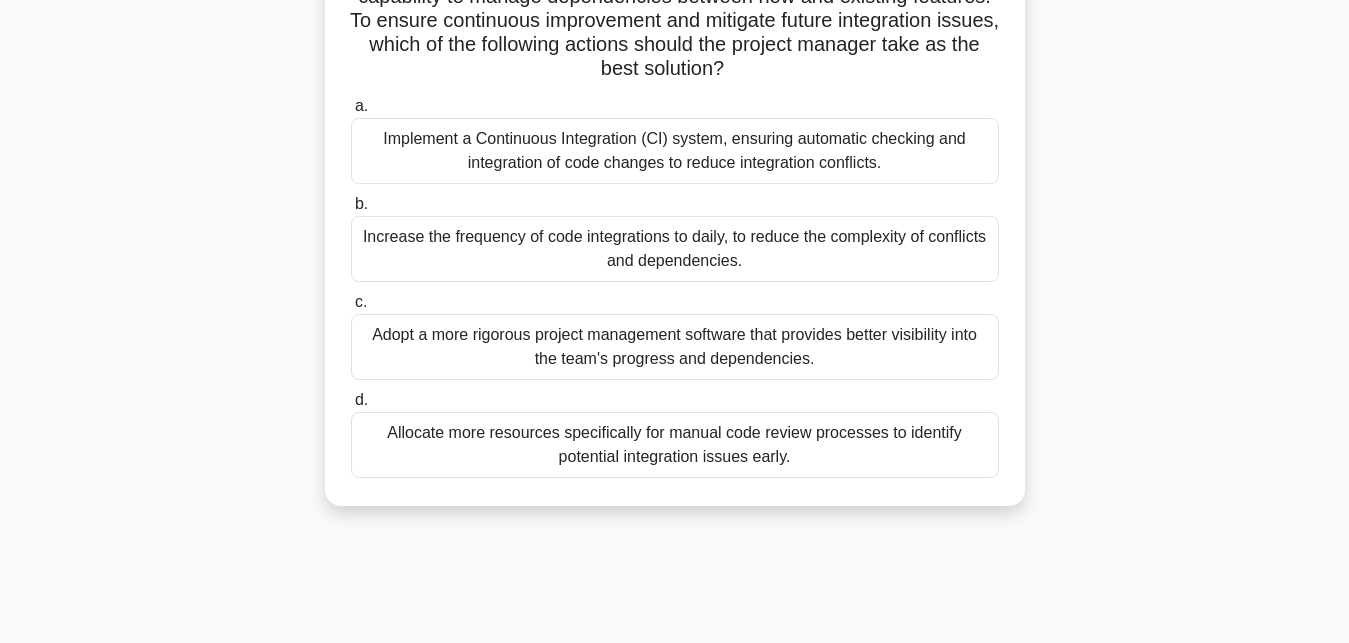 click on "b." at bounding box center [361, 203] 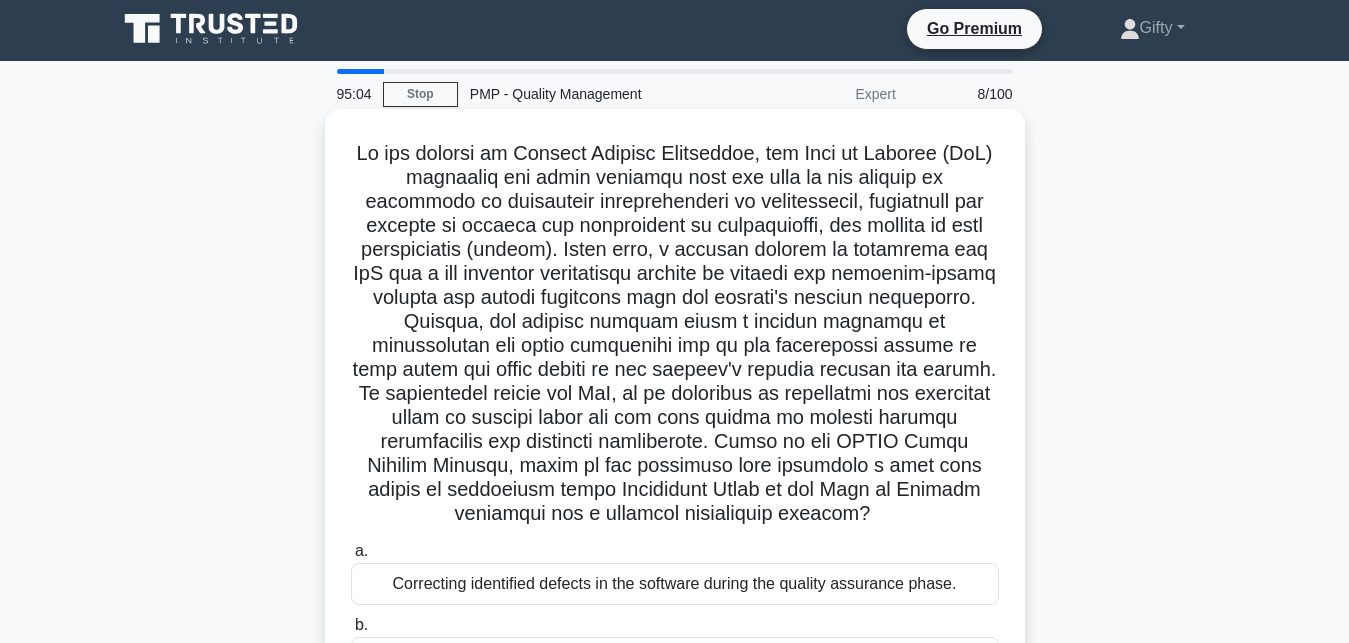 scroll, scrollTop: 0, scrollLeft: 0, axis: both 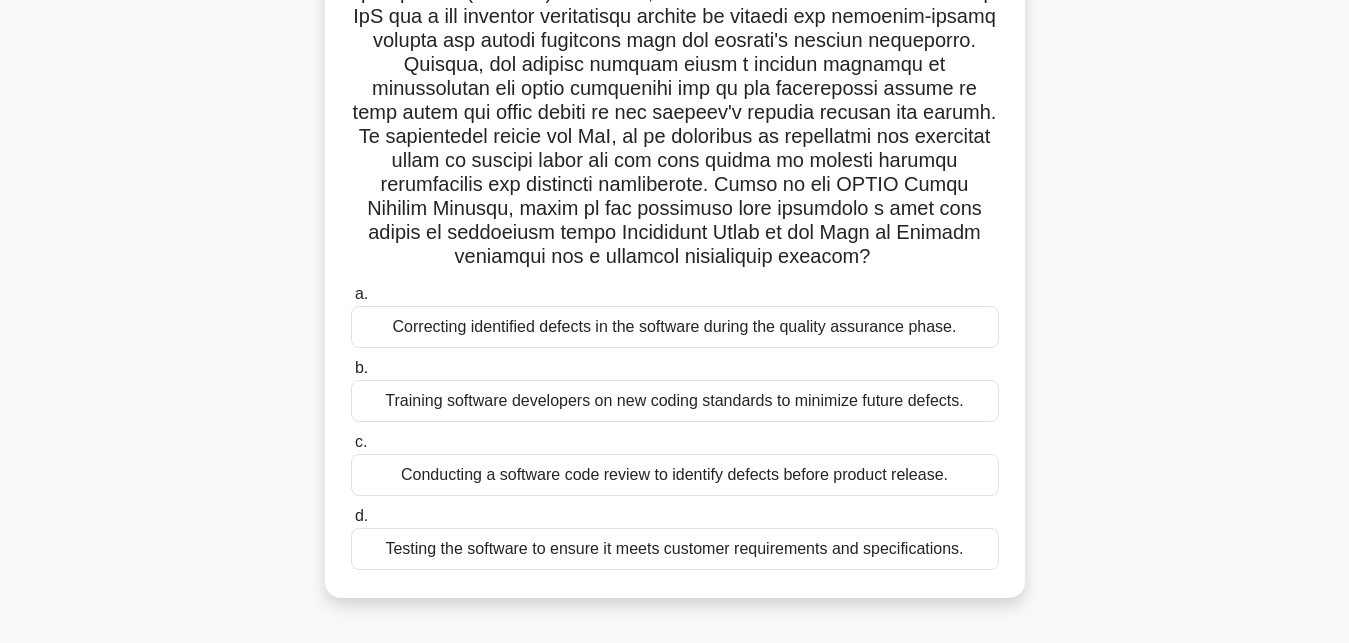 click on "a." at bounding box center [361, 293] 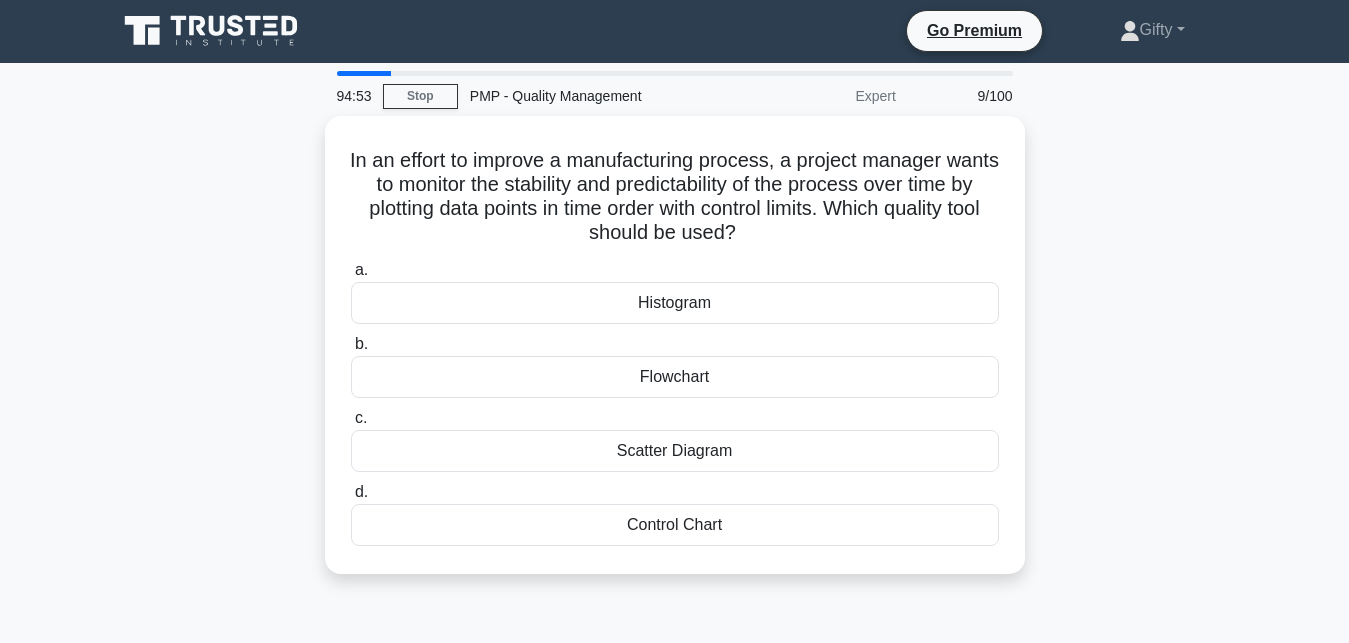 scroll, scrollTop: 0, scrollLeft: 0, axis: both 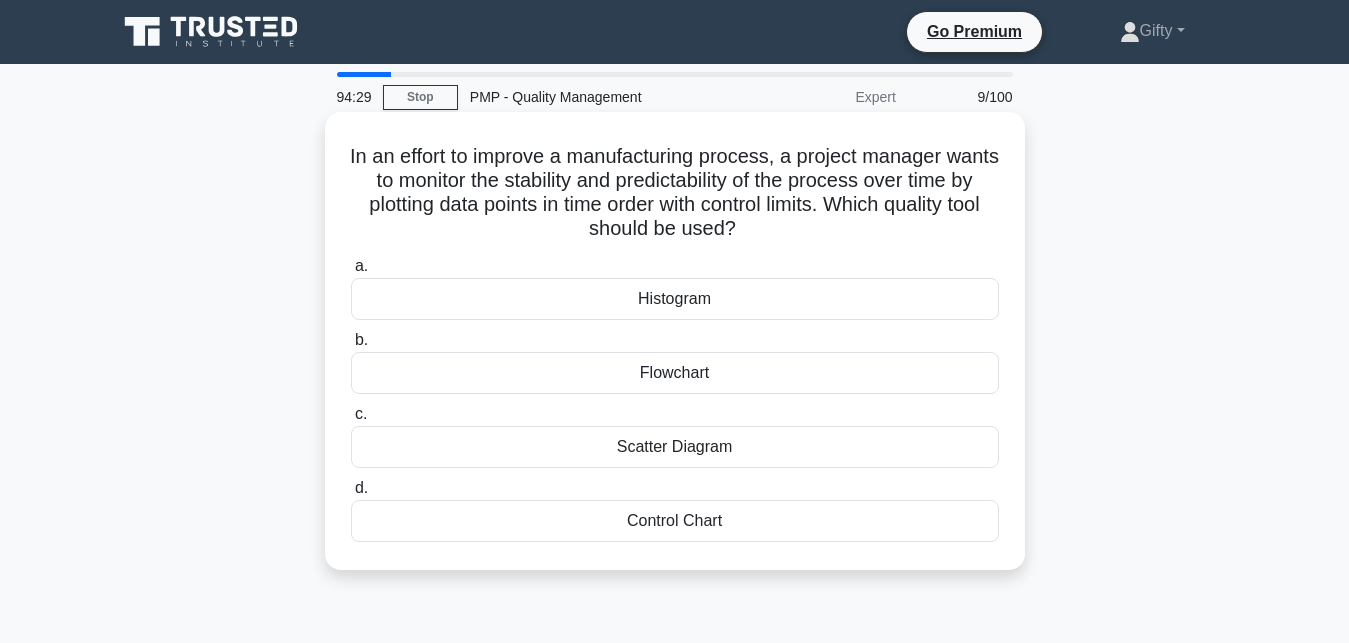 click on "d." at bounding box center [361, 487] 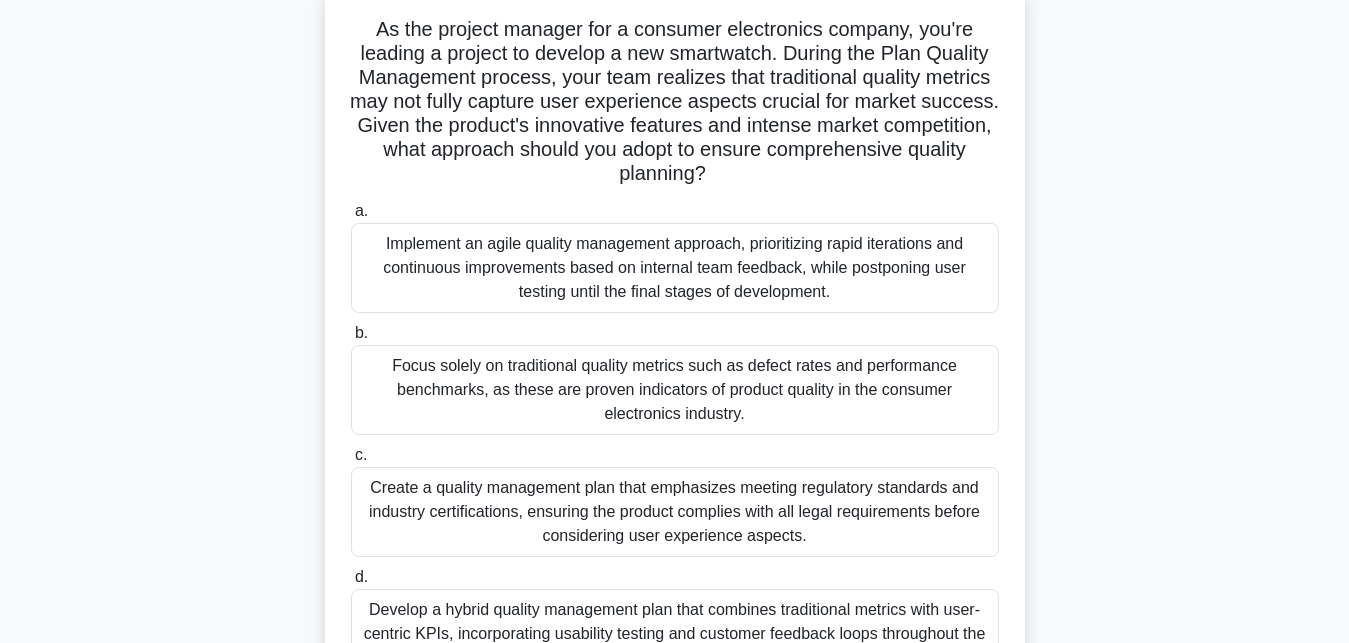 scroll, scrollTop: 143, scrollLeft: 0, axis: vertical 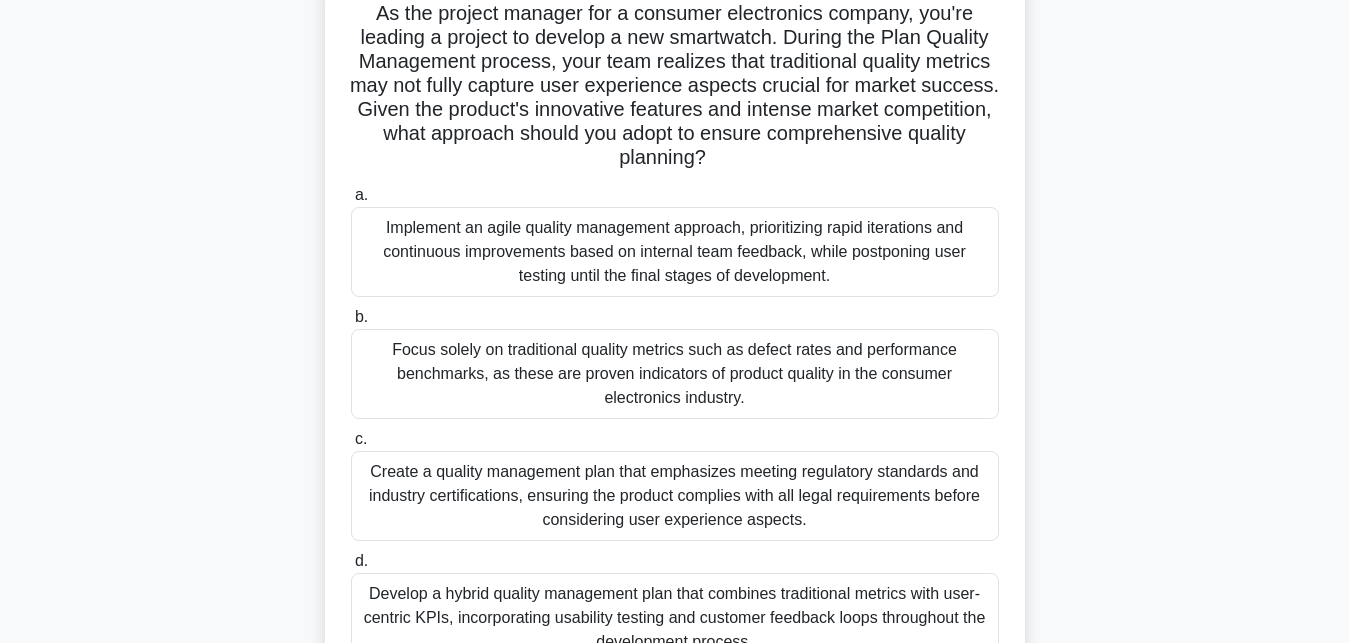 click on "b. Focus solely on traditional quality metrics such as defect rates and performance benchmarks, as these are proven indicators of product quality in the consumer electronics industry." at bounding box center (675, 362) 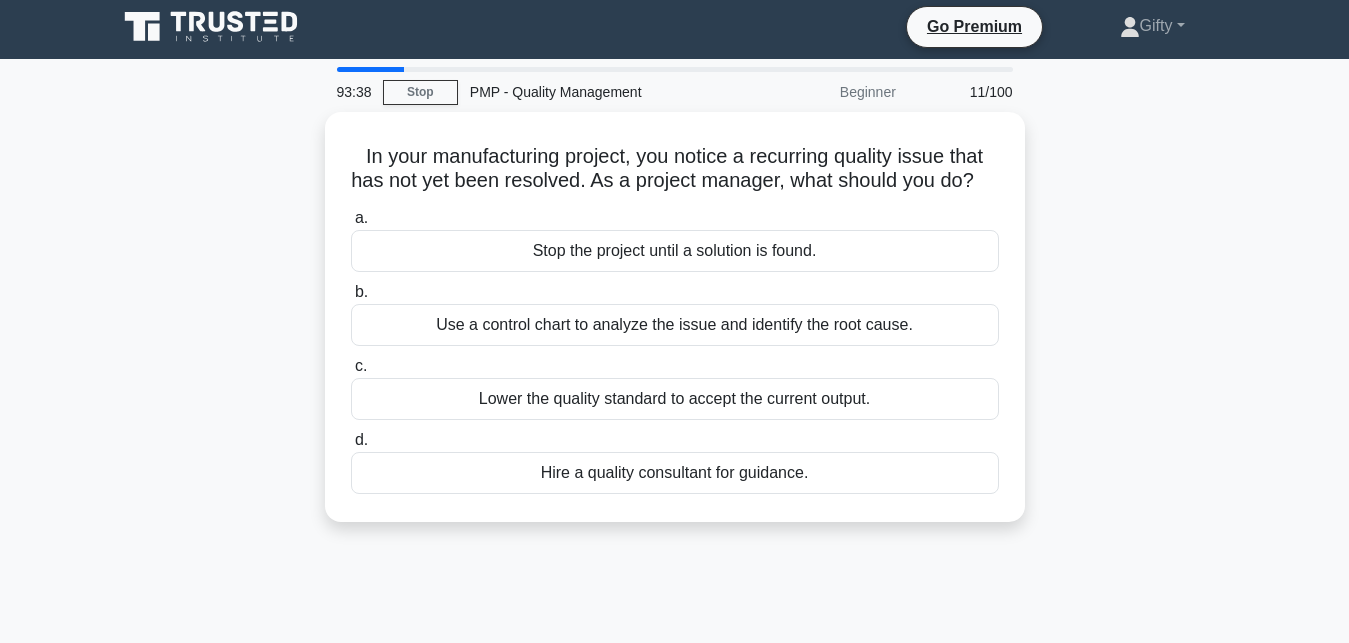 scroll, scrollTop: 0, scrollLeft: 0, axis: both 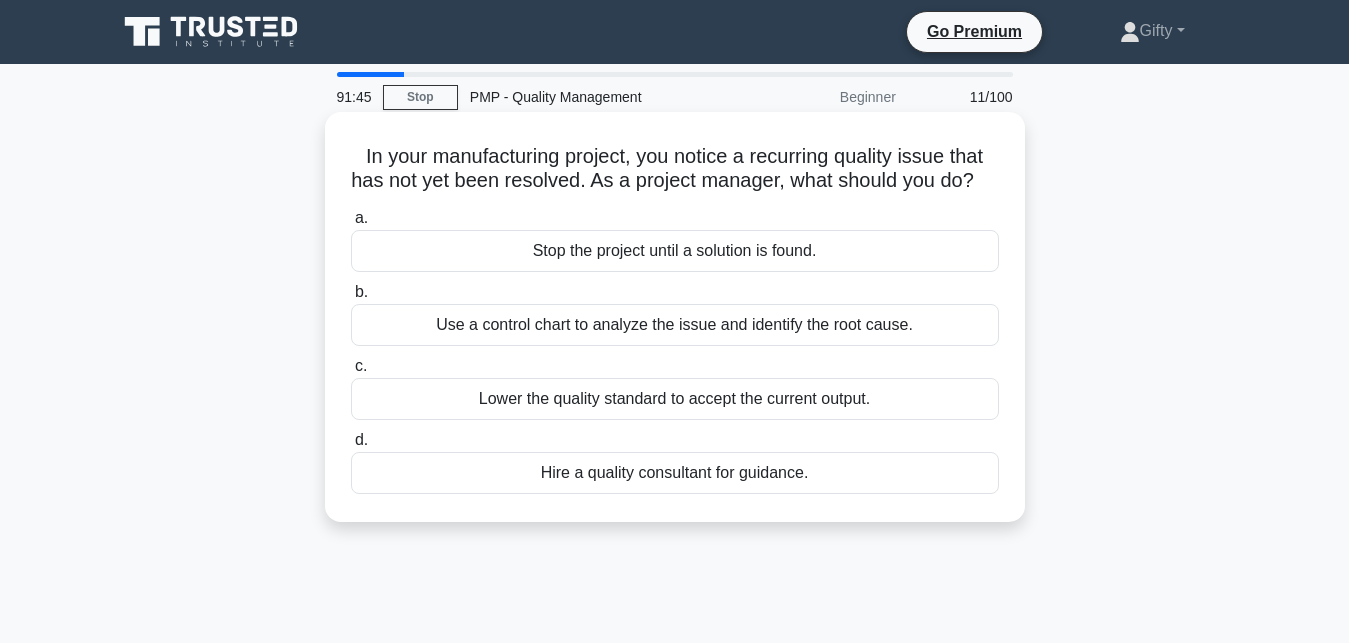 click on "b." at bounding box center (361, 291) 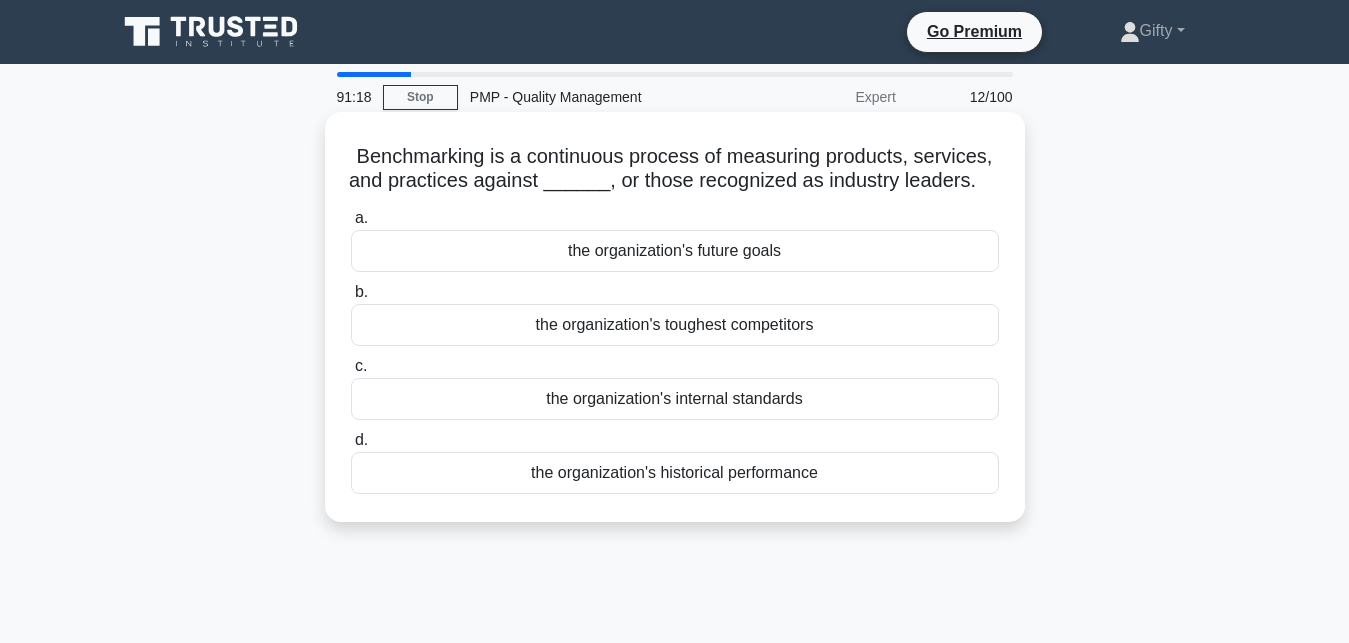 click on "c.
the organization's internal standards" at bounding box center [675, 387] 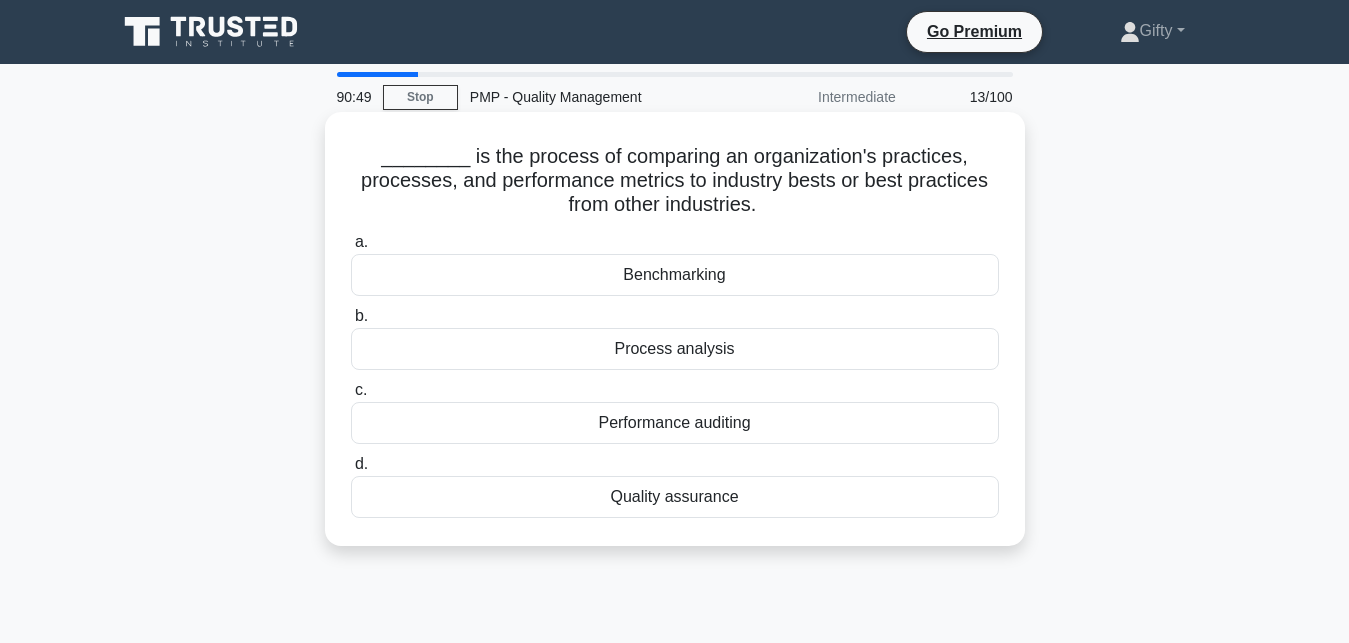 click on "c.
Performance auditing" at bounding box center (675, 411) 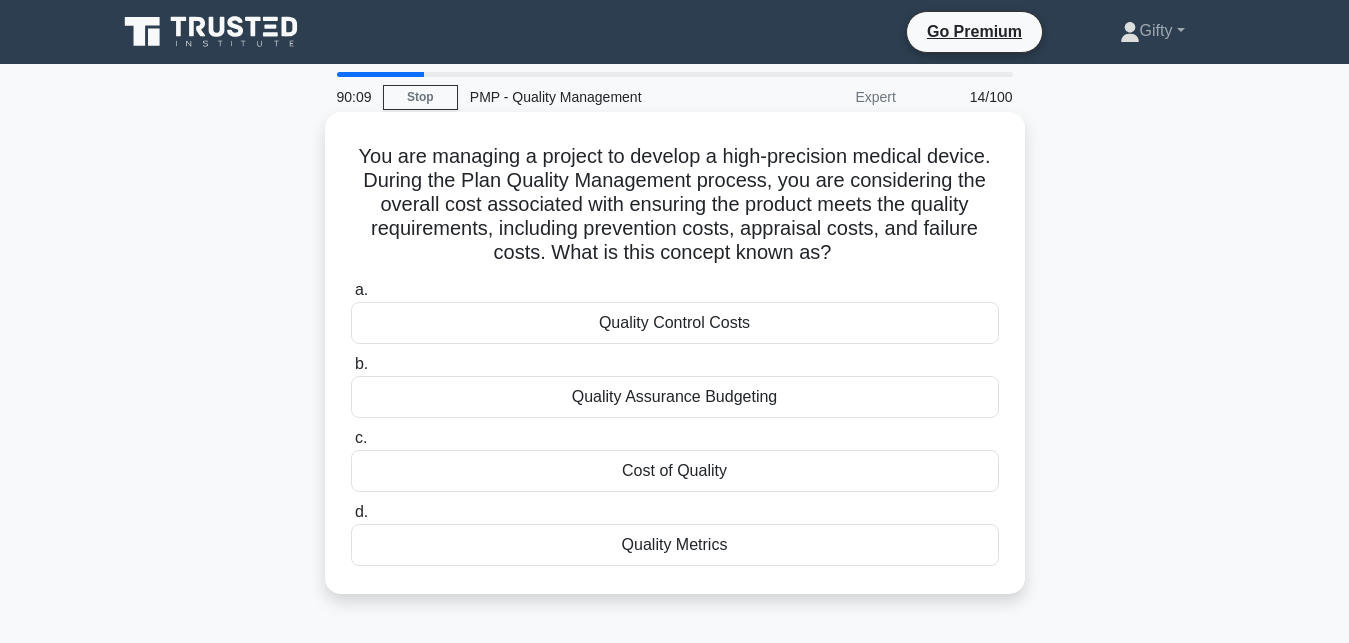 click on "a." at bounding box center (361, 289) 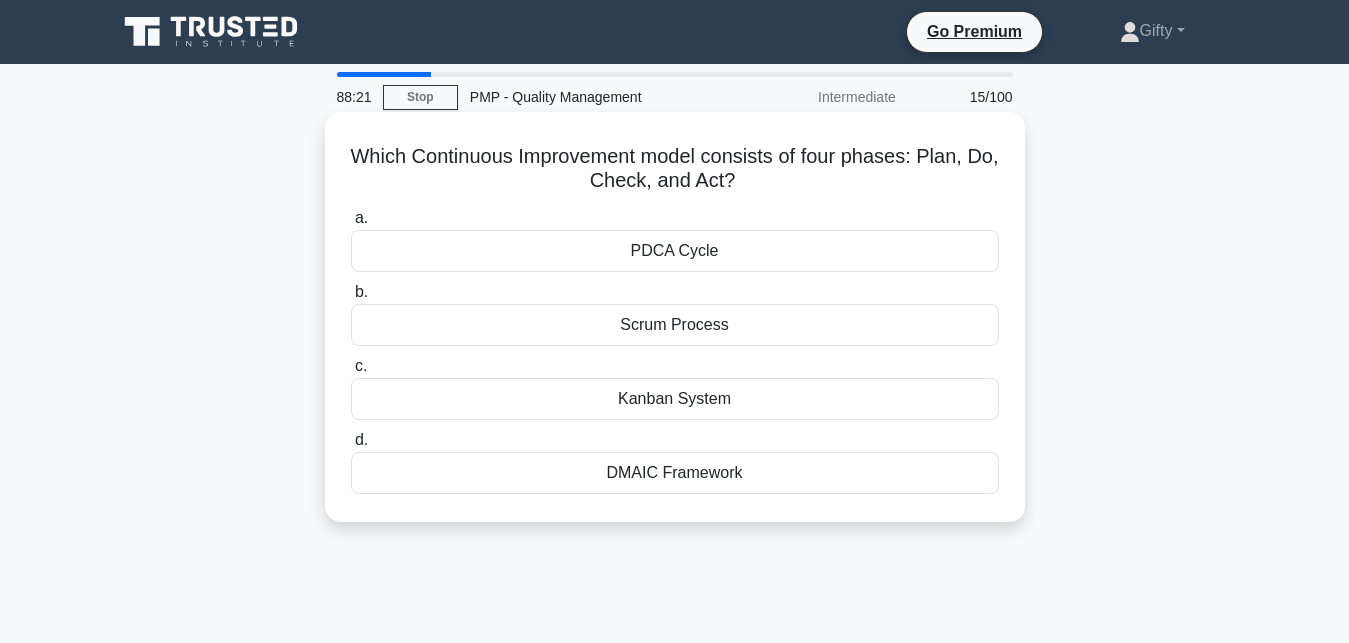 click on "d." at bounding box center (361, 439) 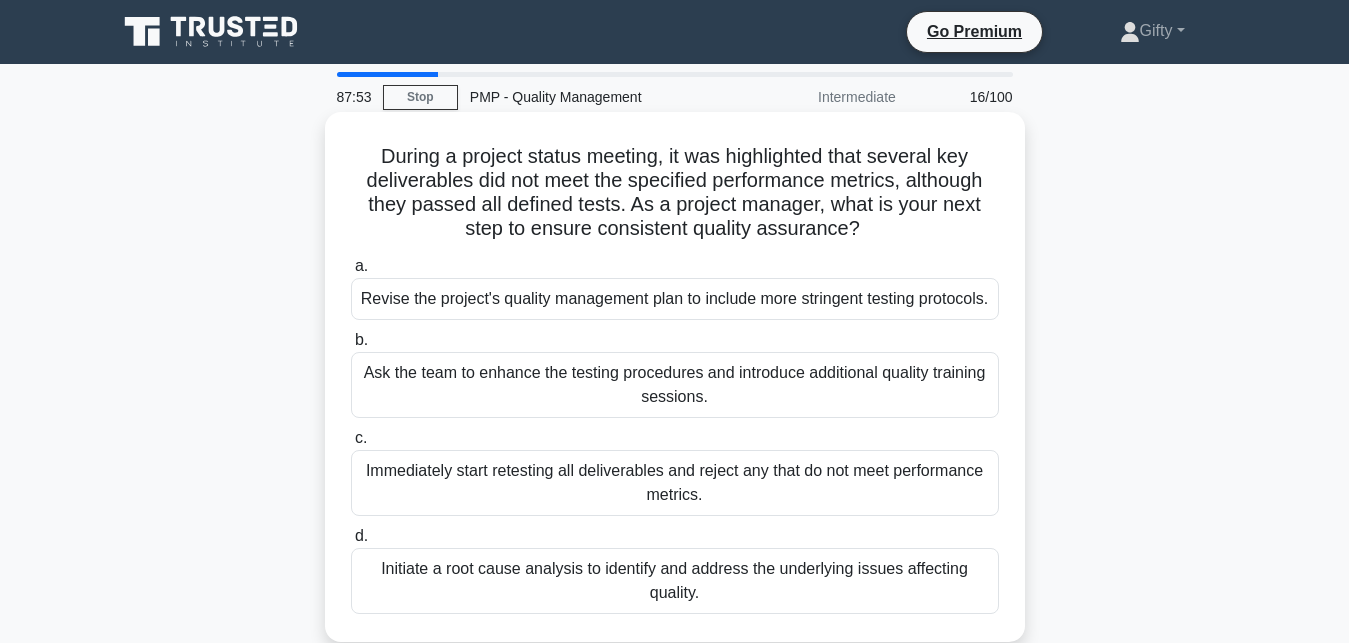 click on "a." at bounding box center (361, 265) 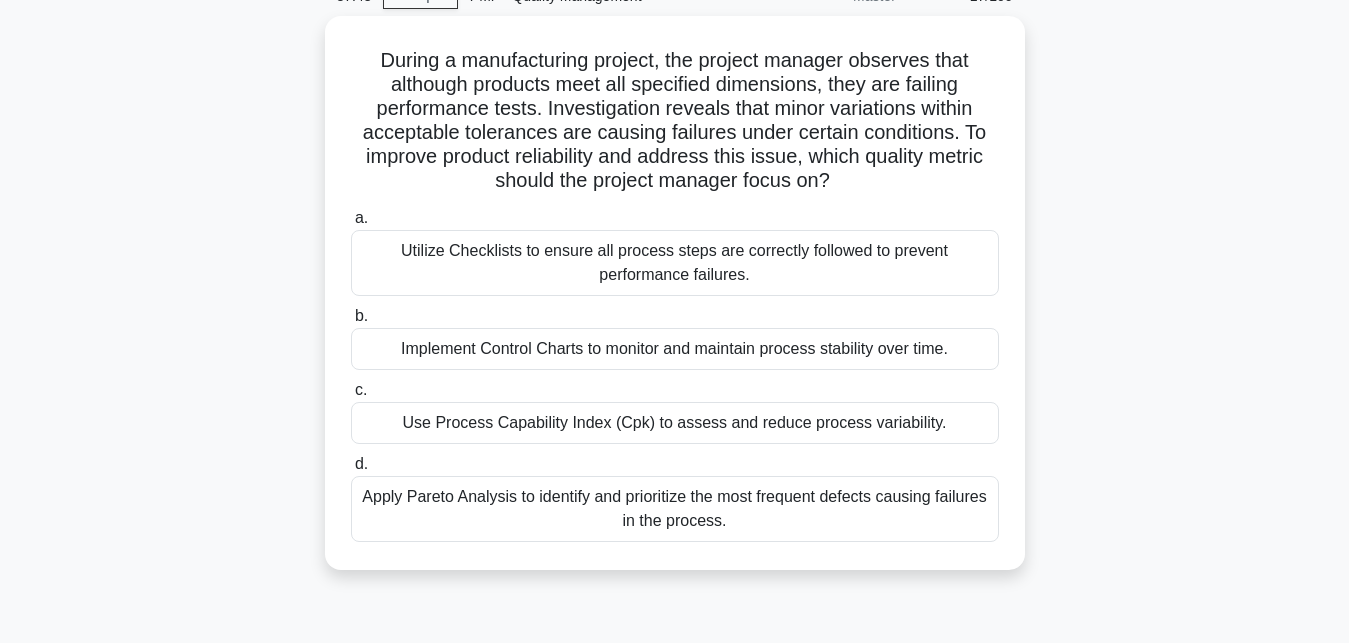 scroll, scrollTop: 120, scrollLeft: 0, axis: vertical 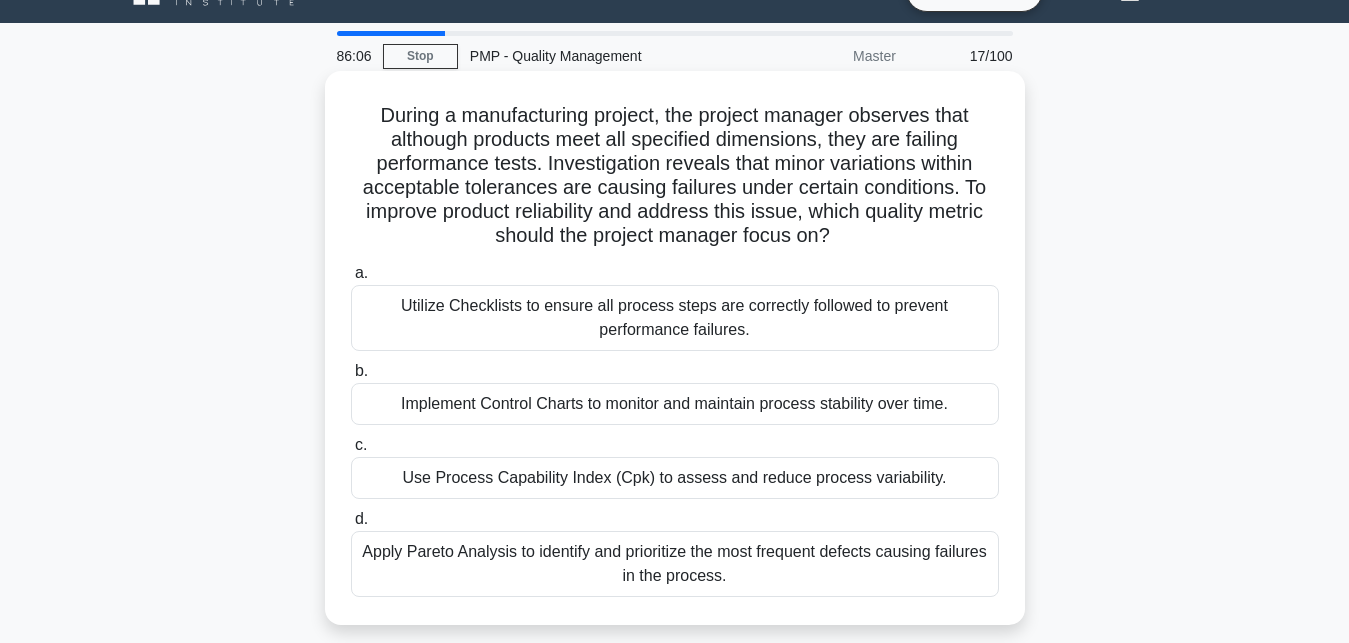 click on "a.
Utilize Checklists to ensure all process steps are correctly followed to prevent performance failures." at bounding box center (675, 306) 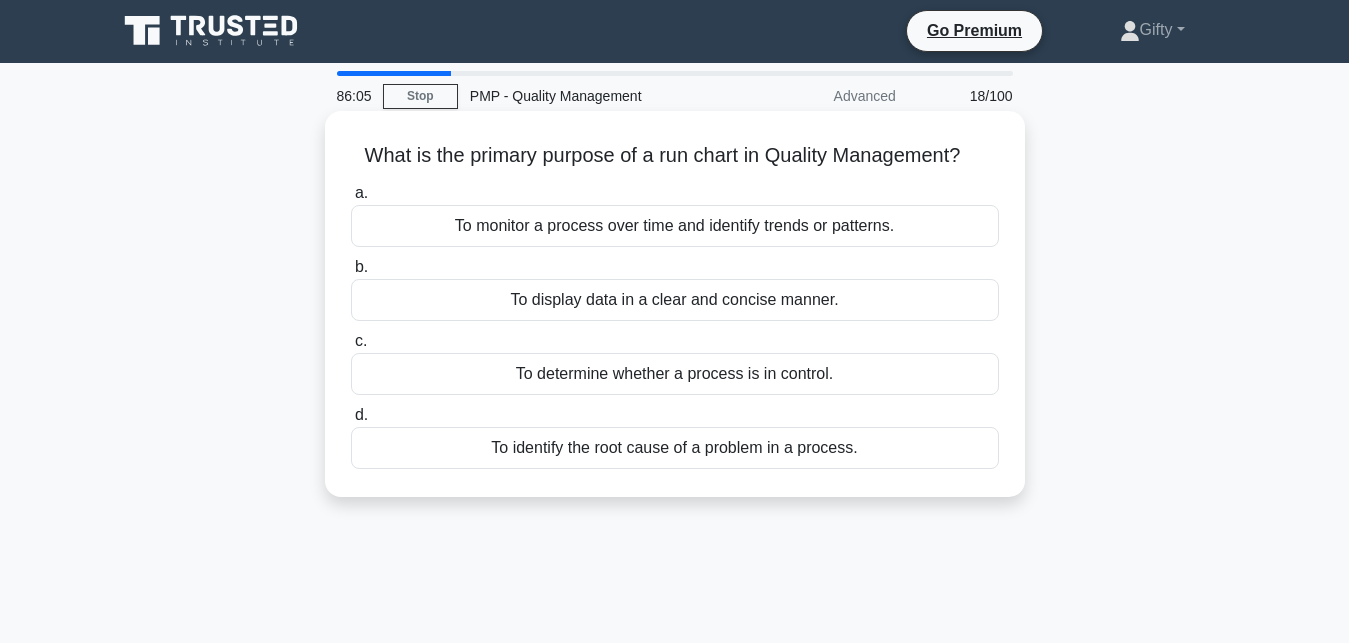 scroll, scrollTop: 0, scrollLeft: 0, axis: both 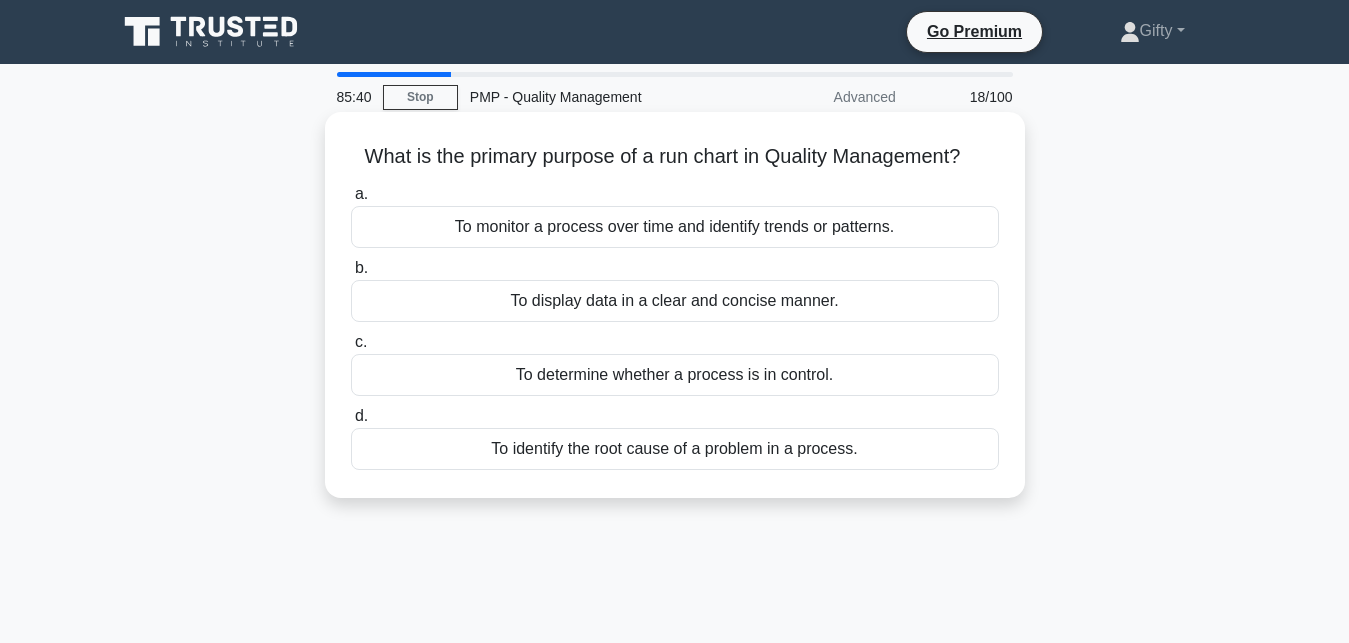 click on "a." at bounding box center (361, 193) 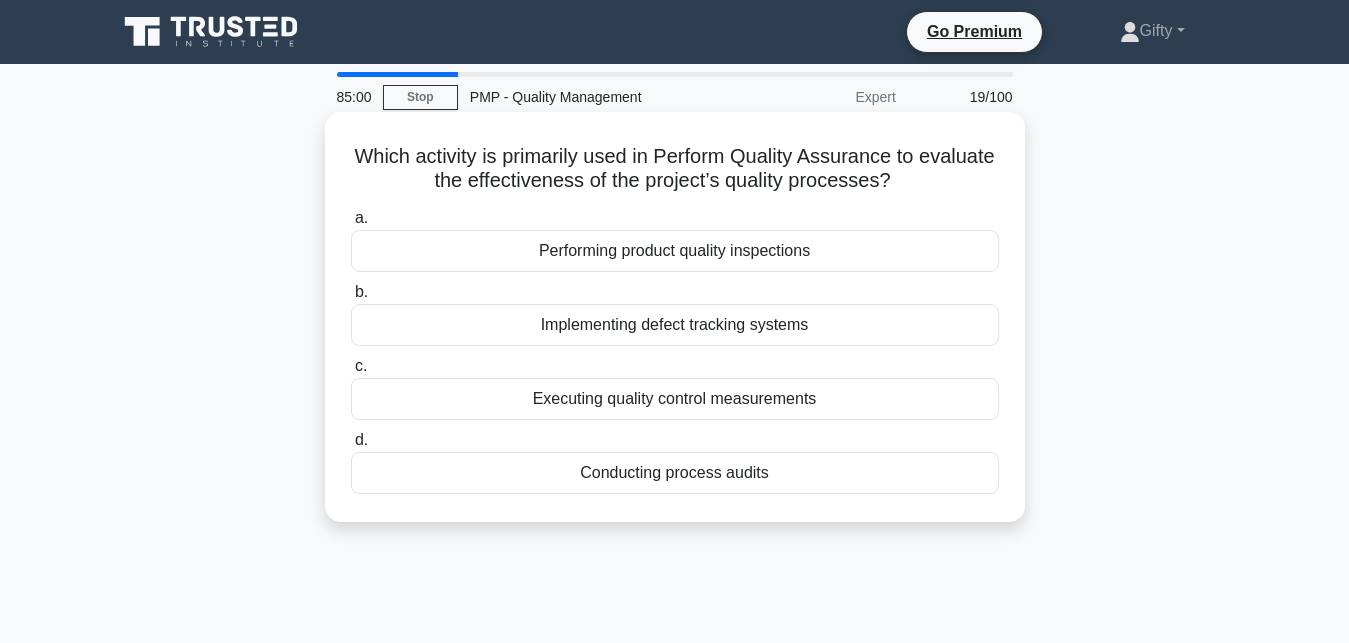 click on "c.
Executing quality control measurements" at bounding box center (675, 387) 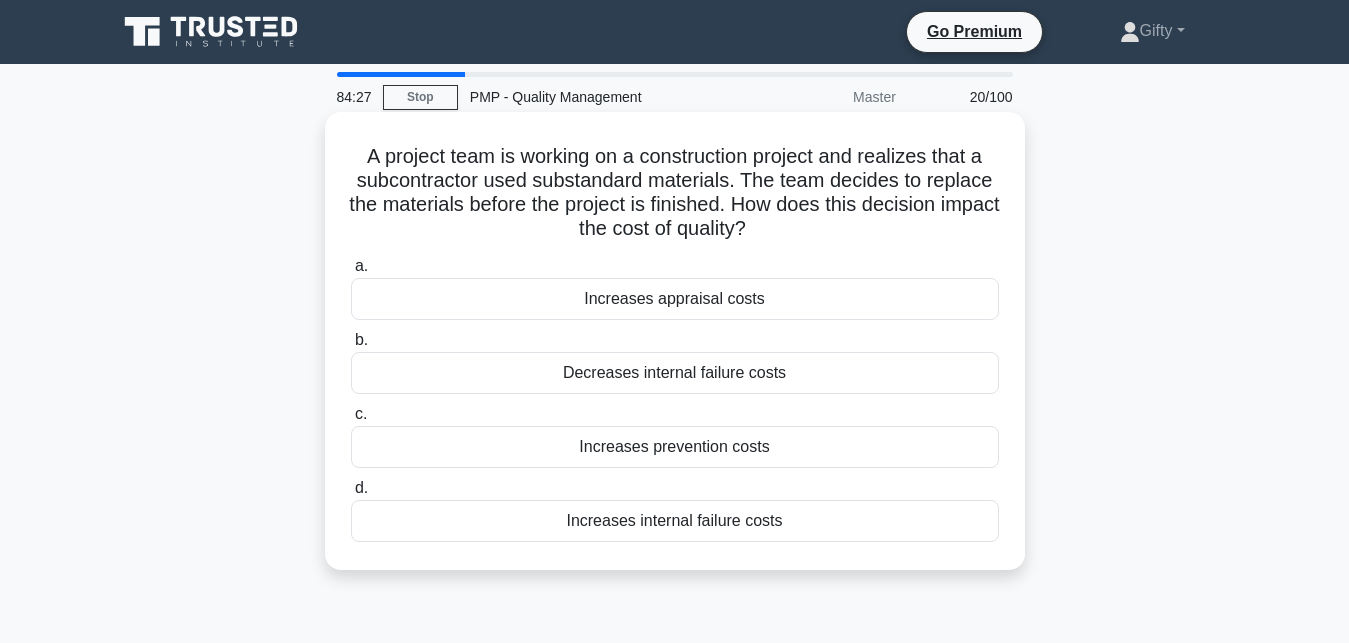 click on "d." at bounding box center (361, 487) 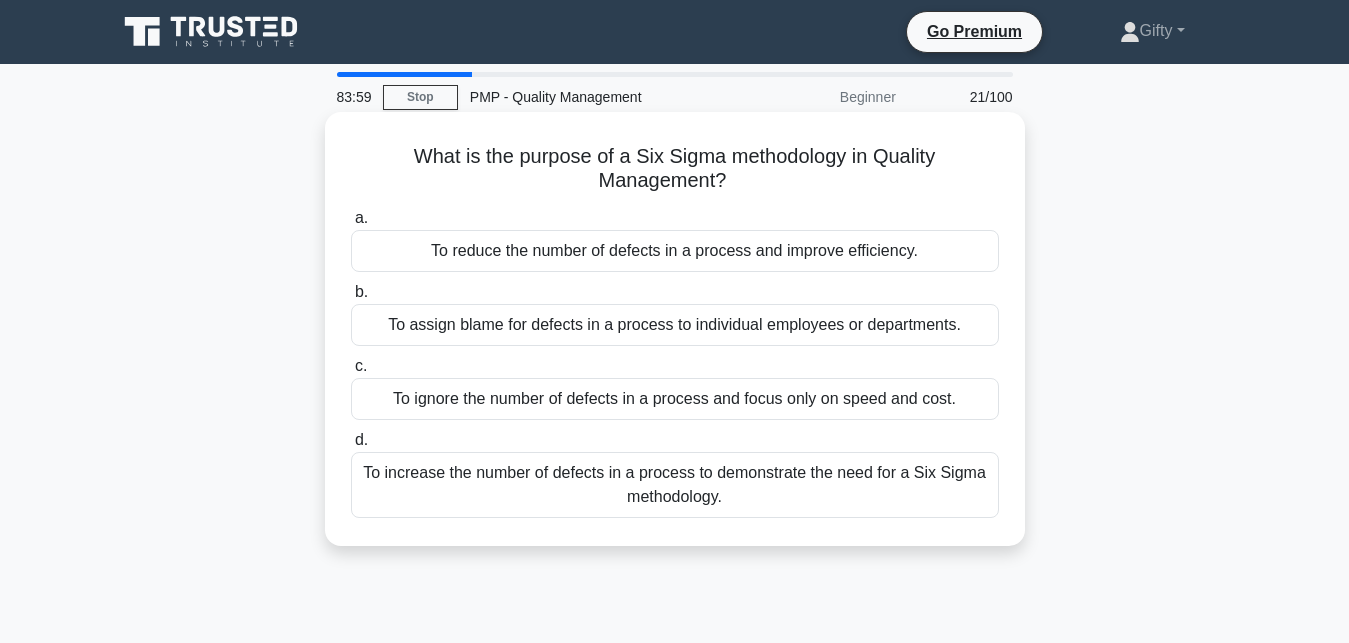 click on "a." at bounding box center [361, 217] 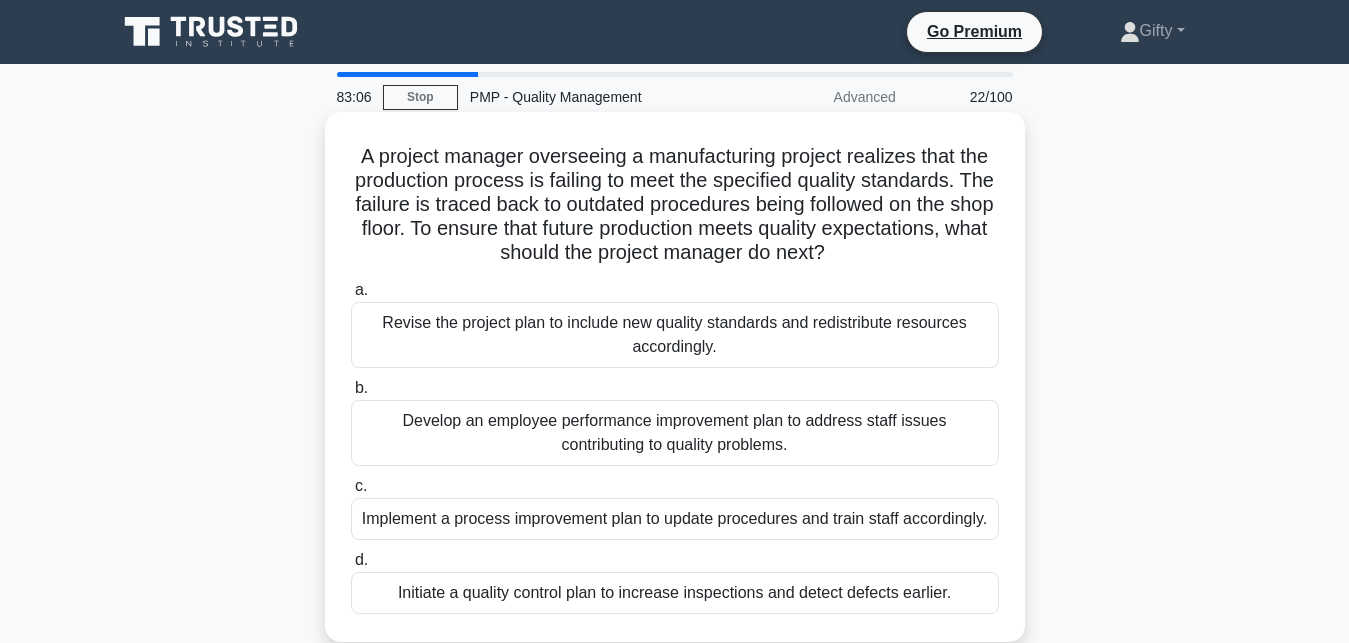 click on "a." at bounding box center (361, 289) 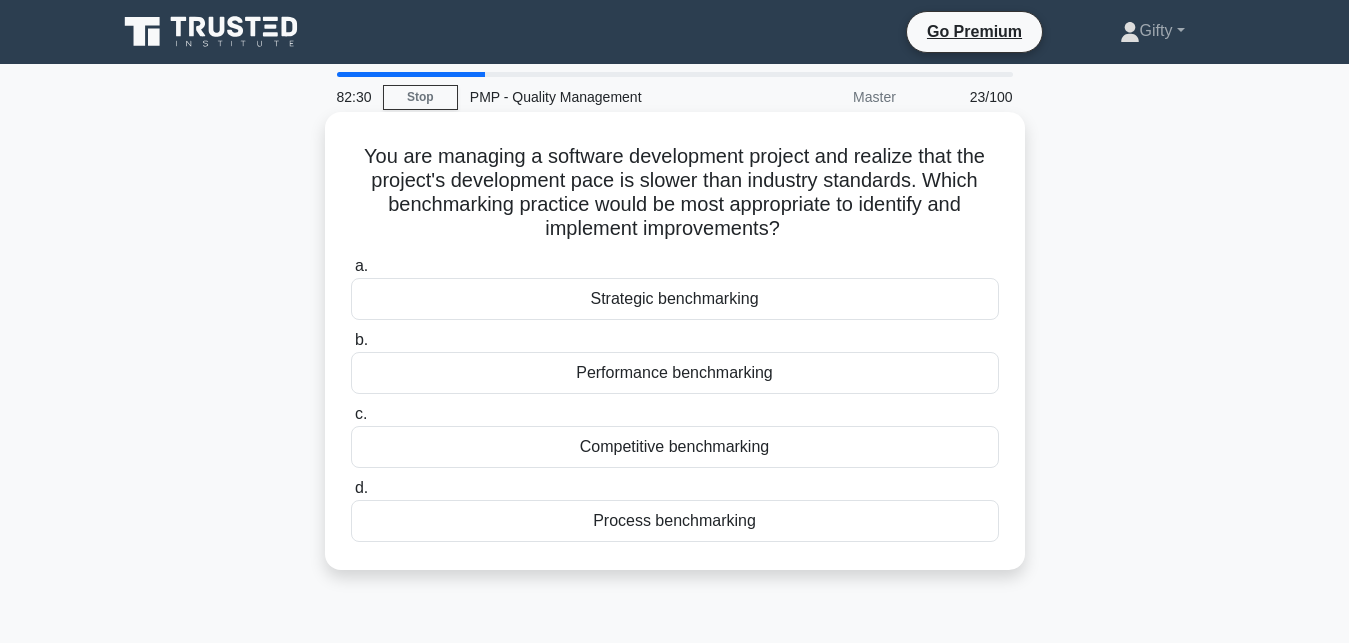 click on "a." at bounding box center [361, 265] 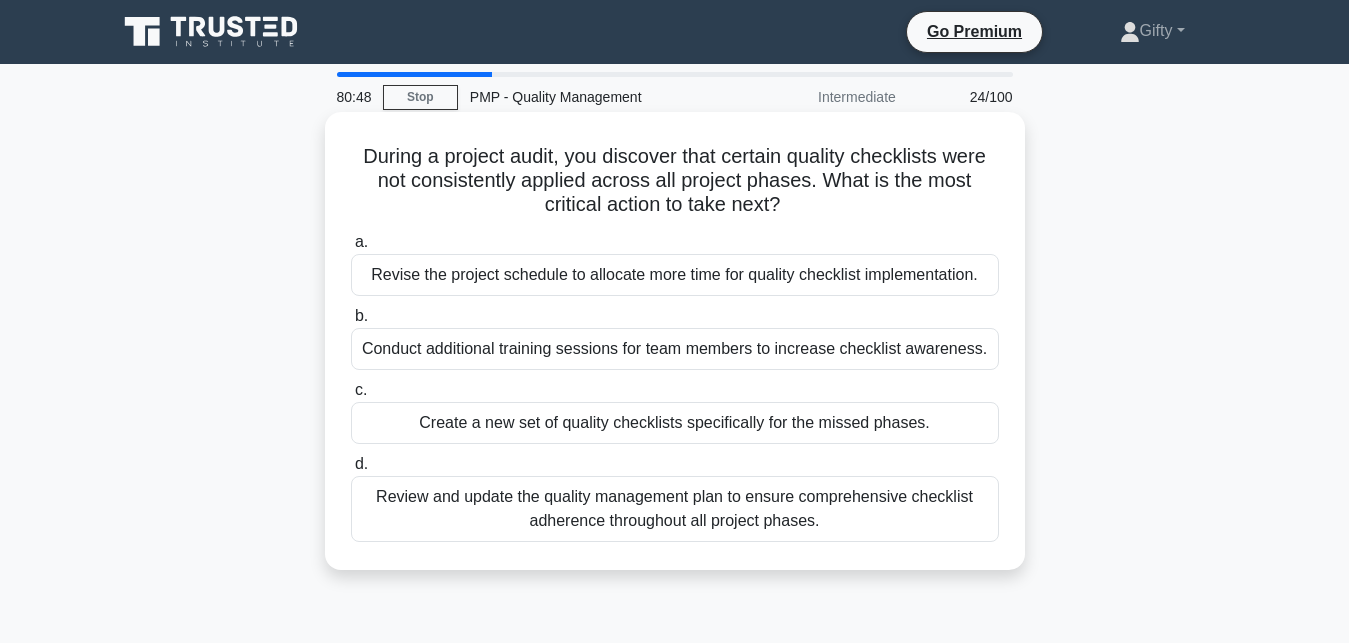 click on "d." at bounding box center (361, 463) 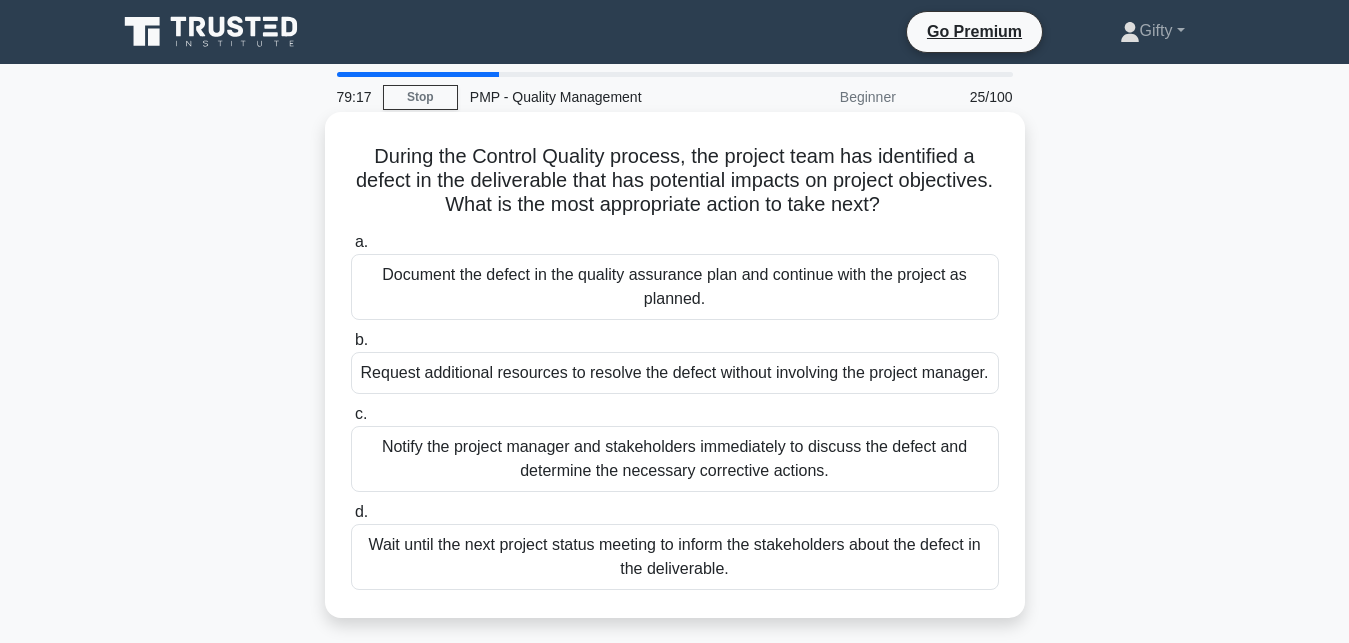 click on "c." at bounding box center [361, 413] 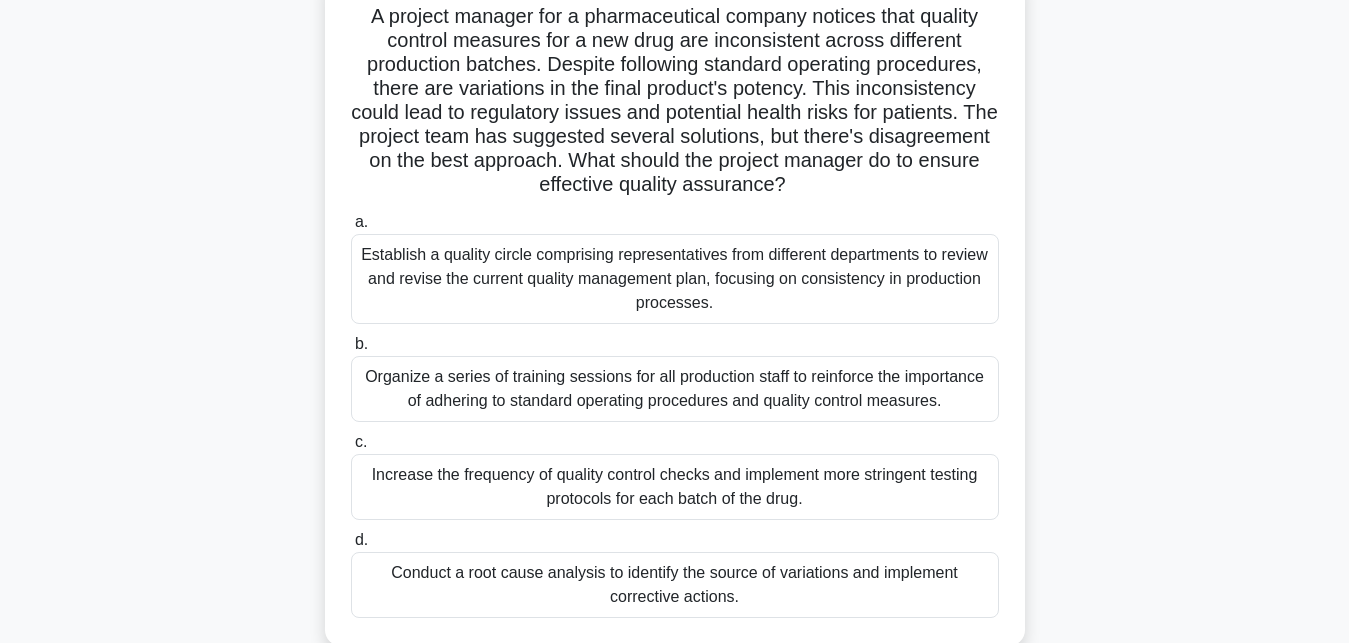 scroll, scrollTop: 177, scrollLeft: 0, axis: vertical 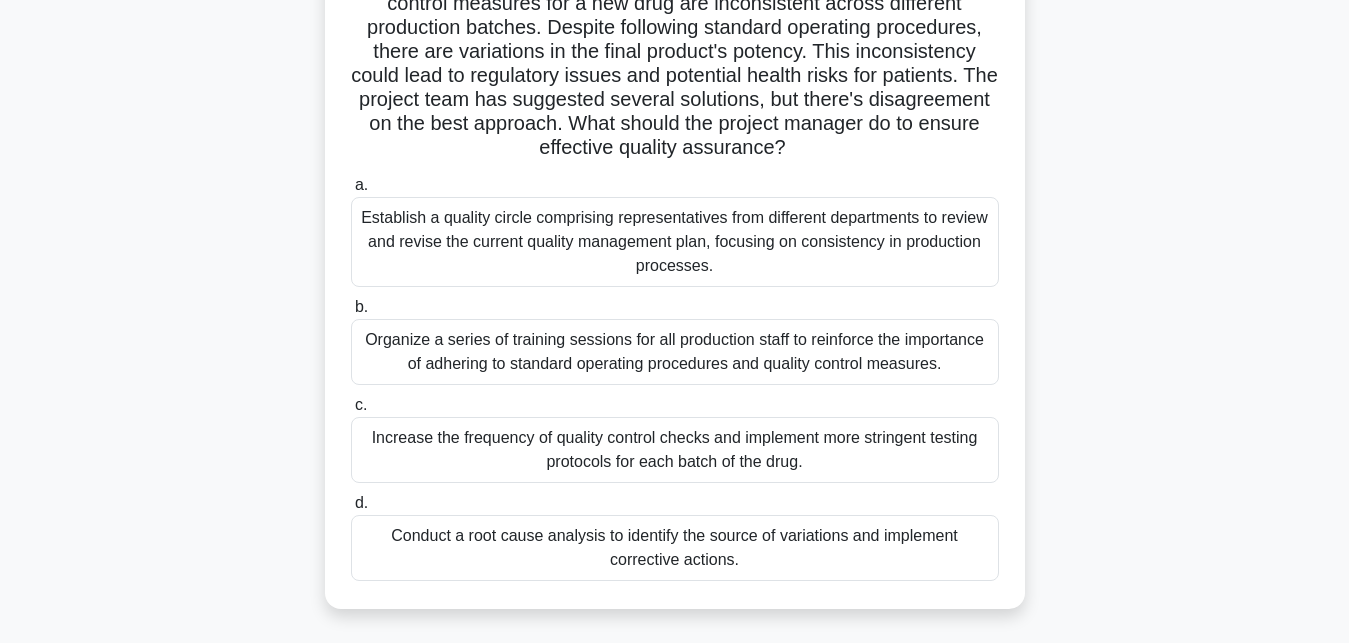 click on "c." at bounding box center [361, 404] 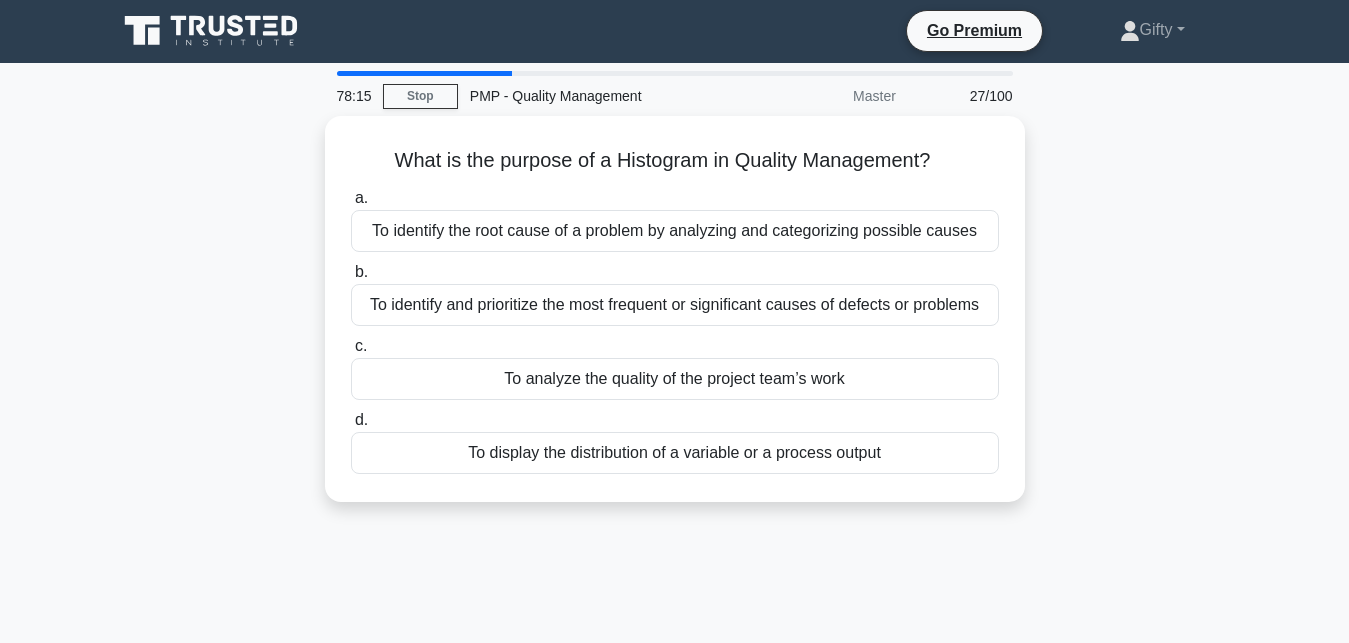 scroll, scrollTop: 0, scrollLeft: 0, axis: both 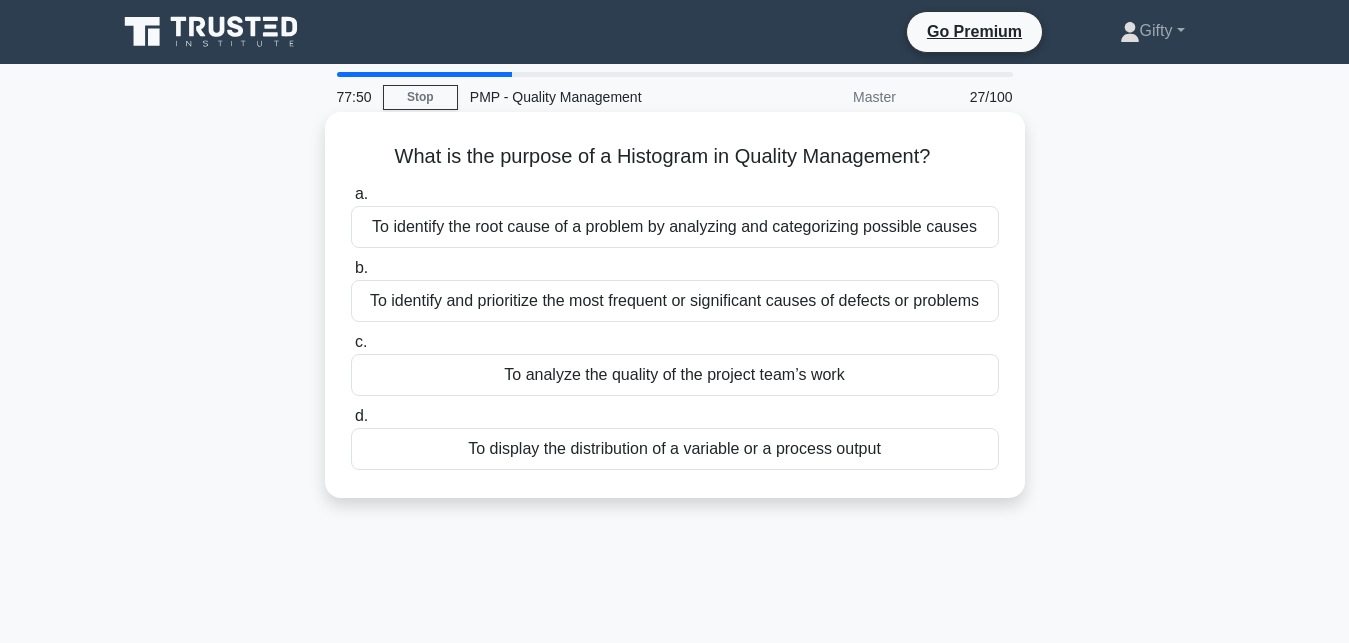 click on "d." at bounding box center [361, 415] 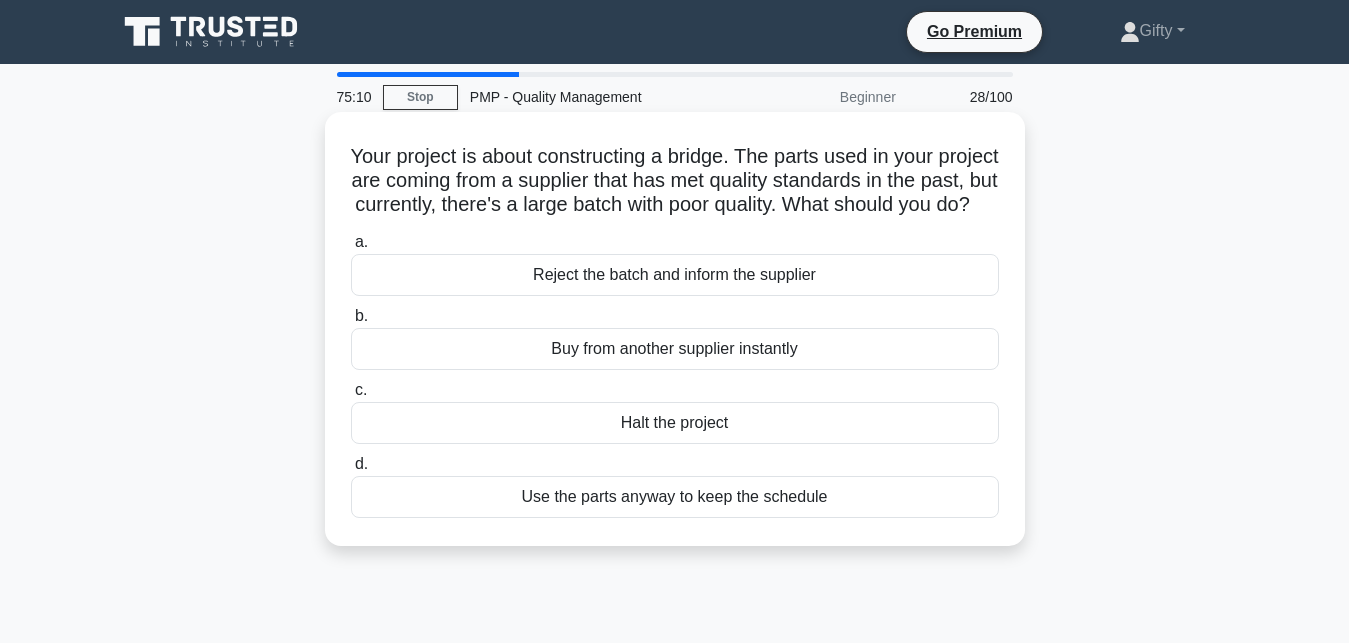 click on "a. Reject the batch and inform the supplier" at bounding box center [675, 263] 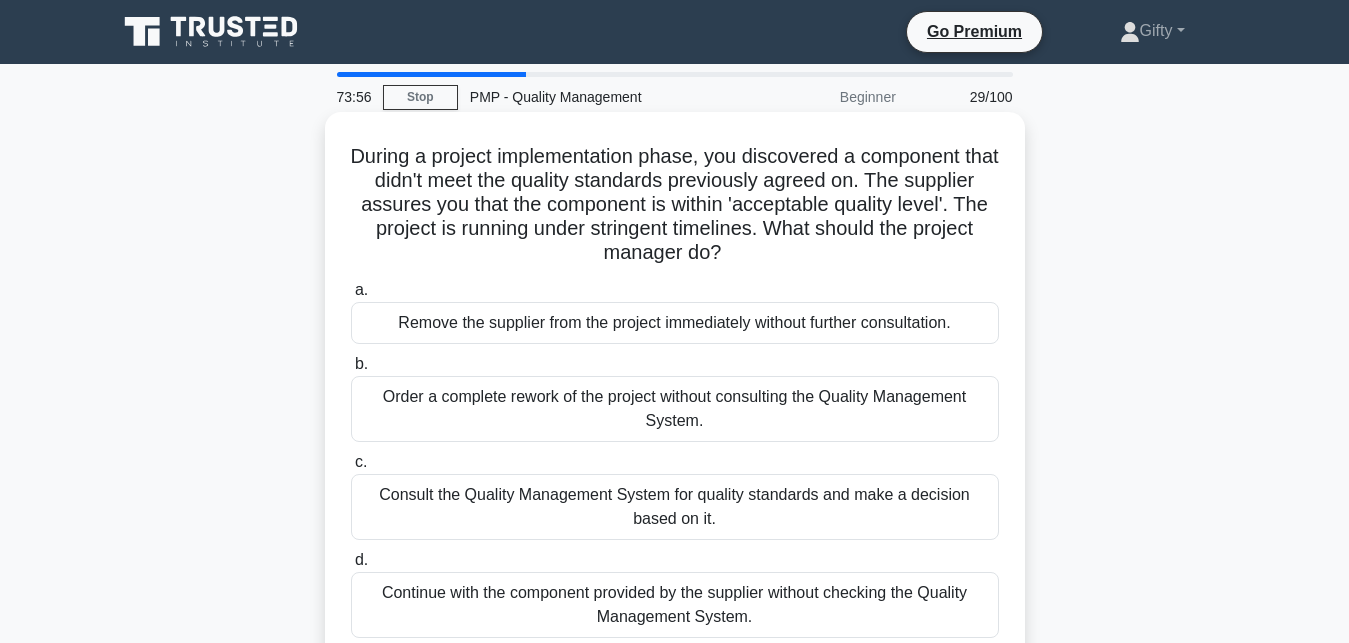 click on "a." at bounding box center [361, 289] 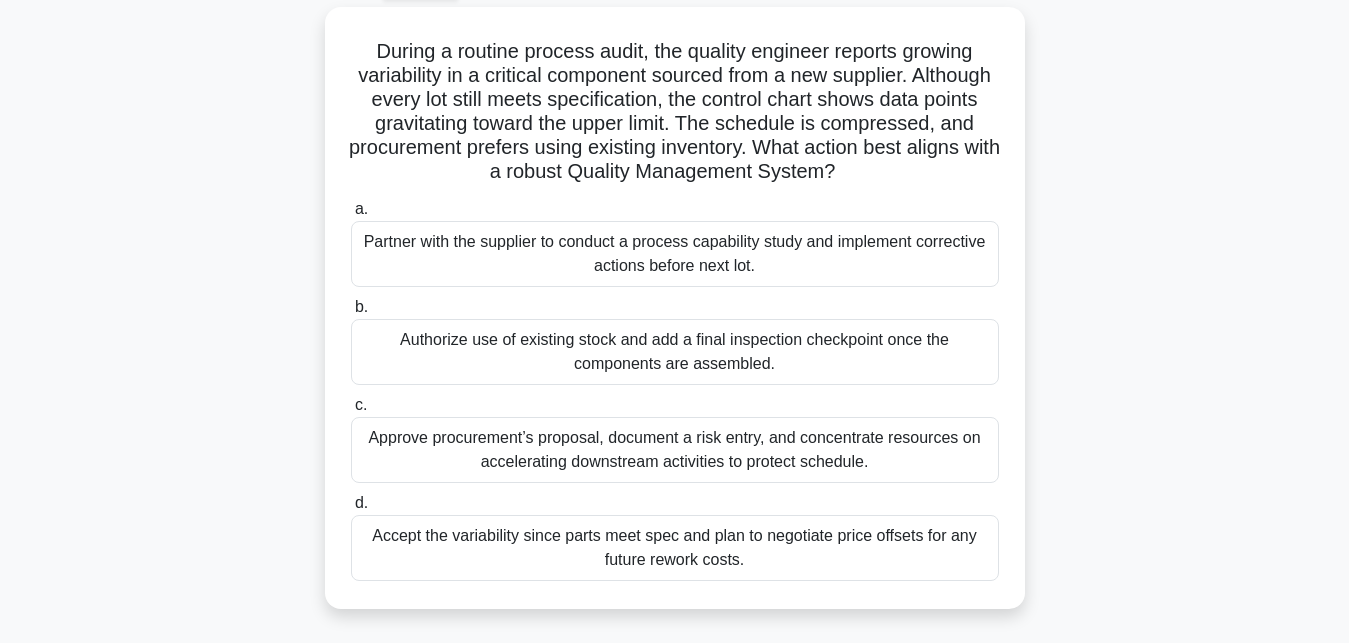 scroll, scrollTop: 118, scrollLeft: 0, axis: vertical 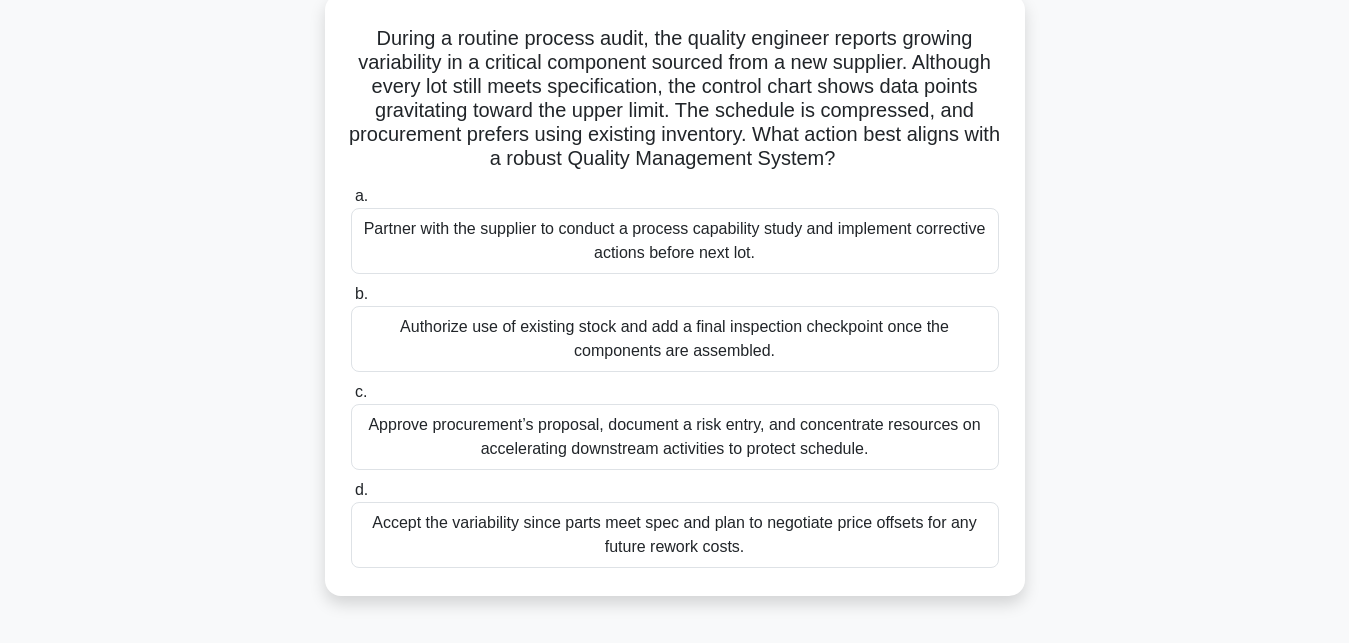 click on "a." at bounding box center (361, 195) 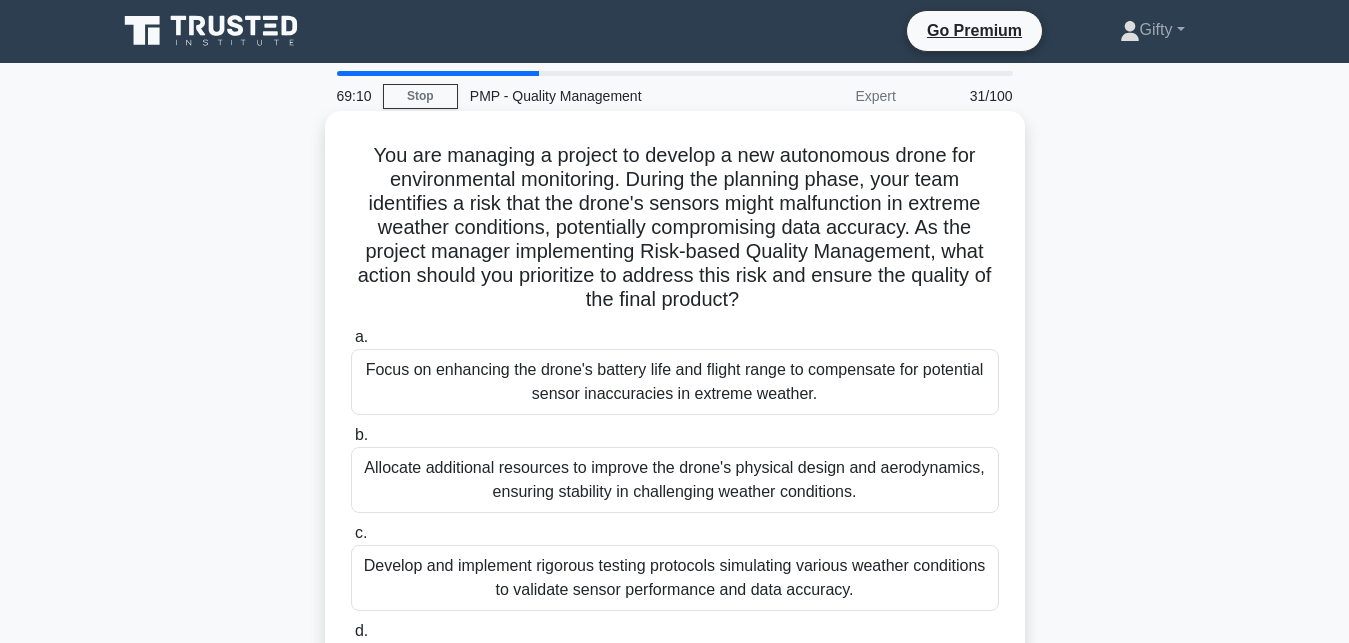 scroll, scrollTop: 0, scrollLeft: 0, axis: both 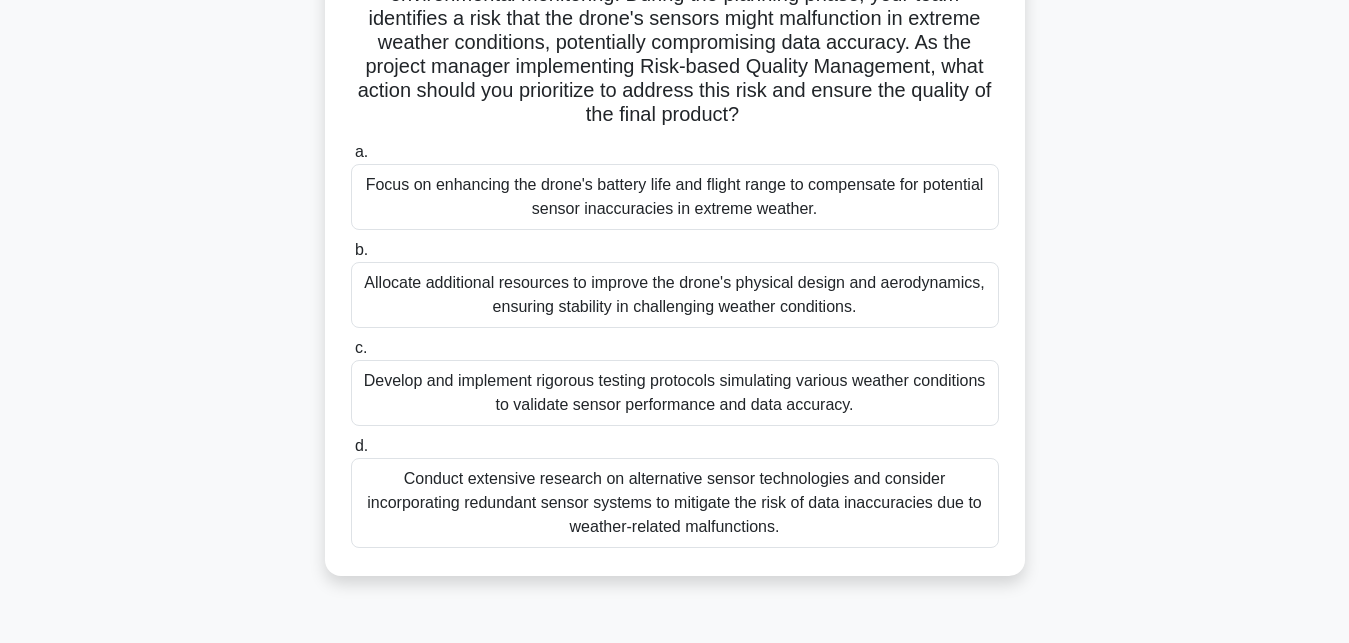 click on "d." at bounding box center (361, 445) 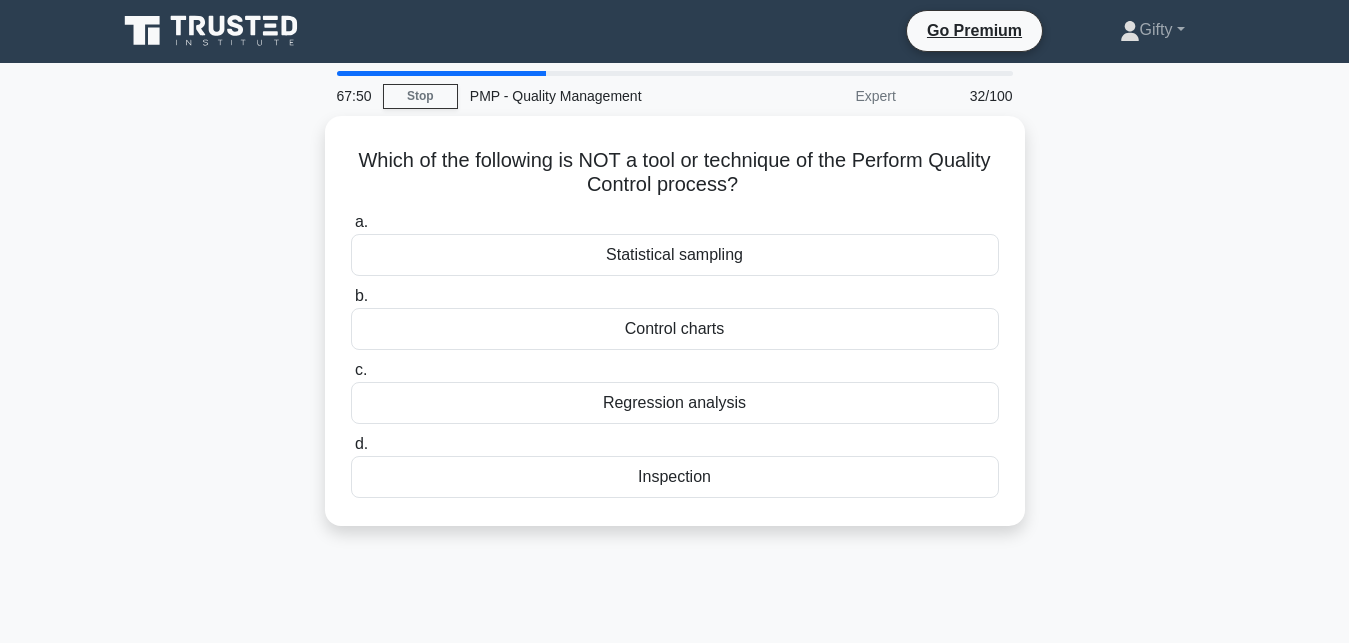 scroll, scrollTop: 0, scrollLeft: 0, axis: both 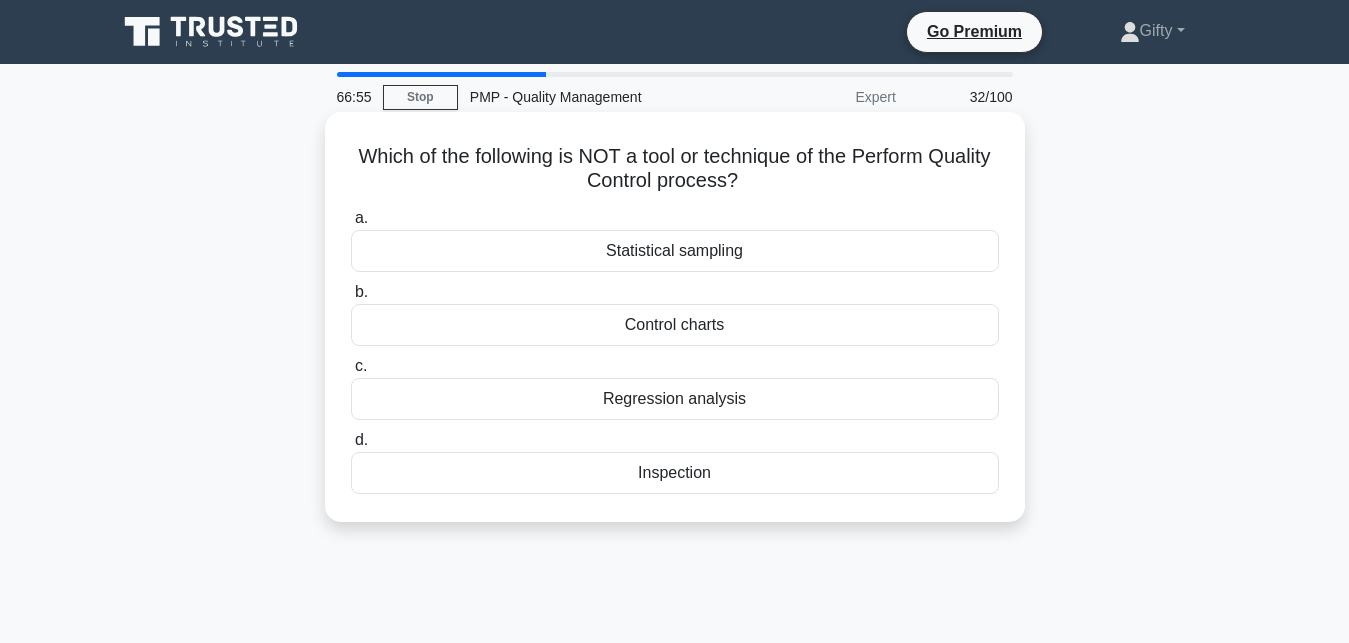 click on "c." at bounding box center (361, 365) 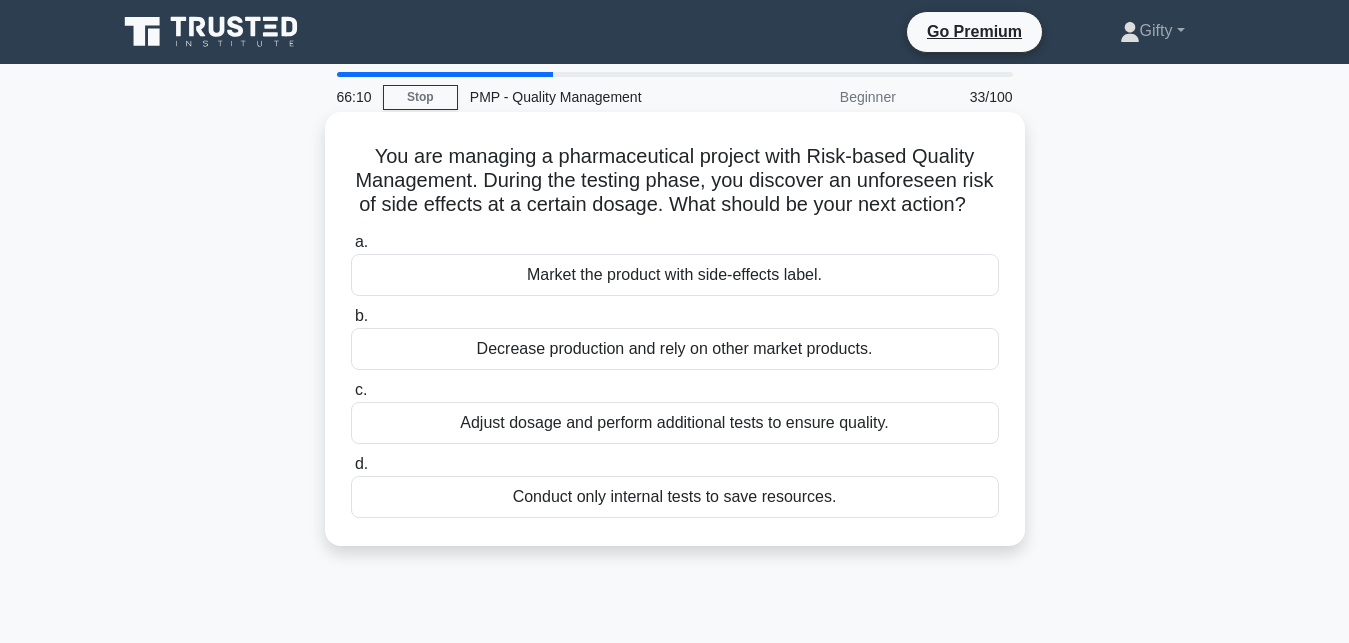 click on "b. Decrease production and rely on other market products." at bounding box center [675, 337] 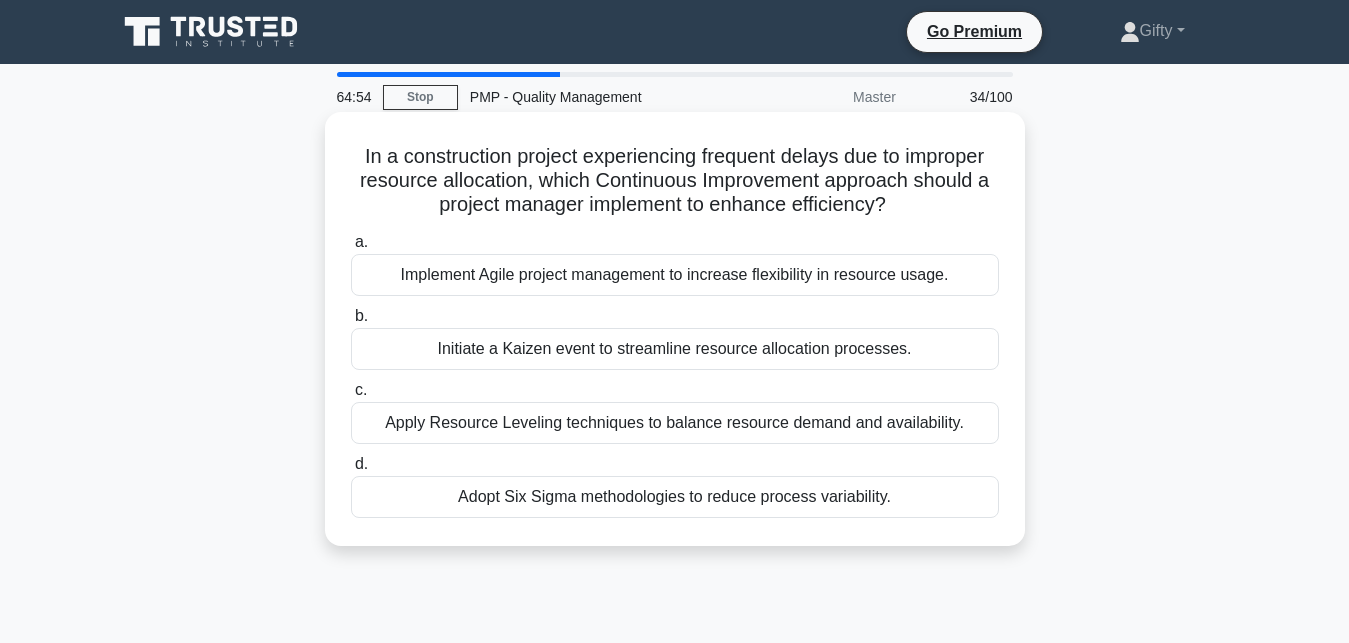 click on "a." at bounding box center (361, 241) 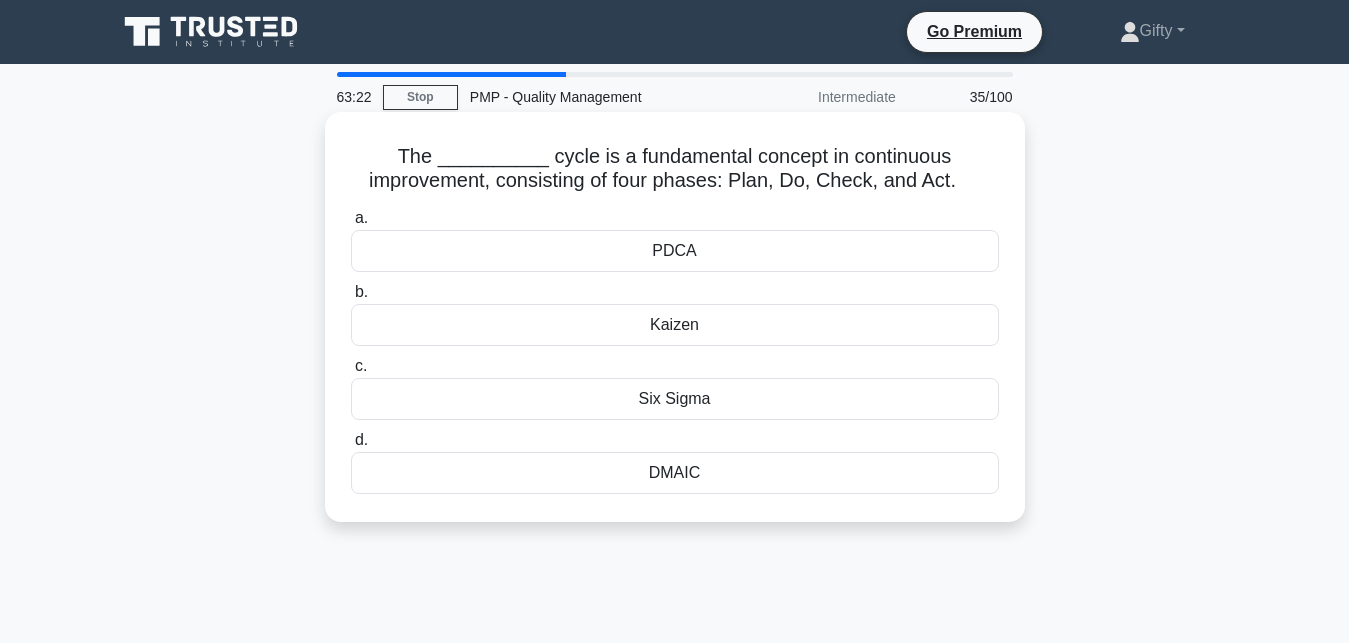 click on "a." at bounding box center (361, 217) 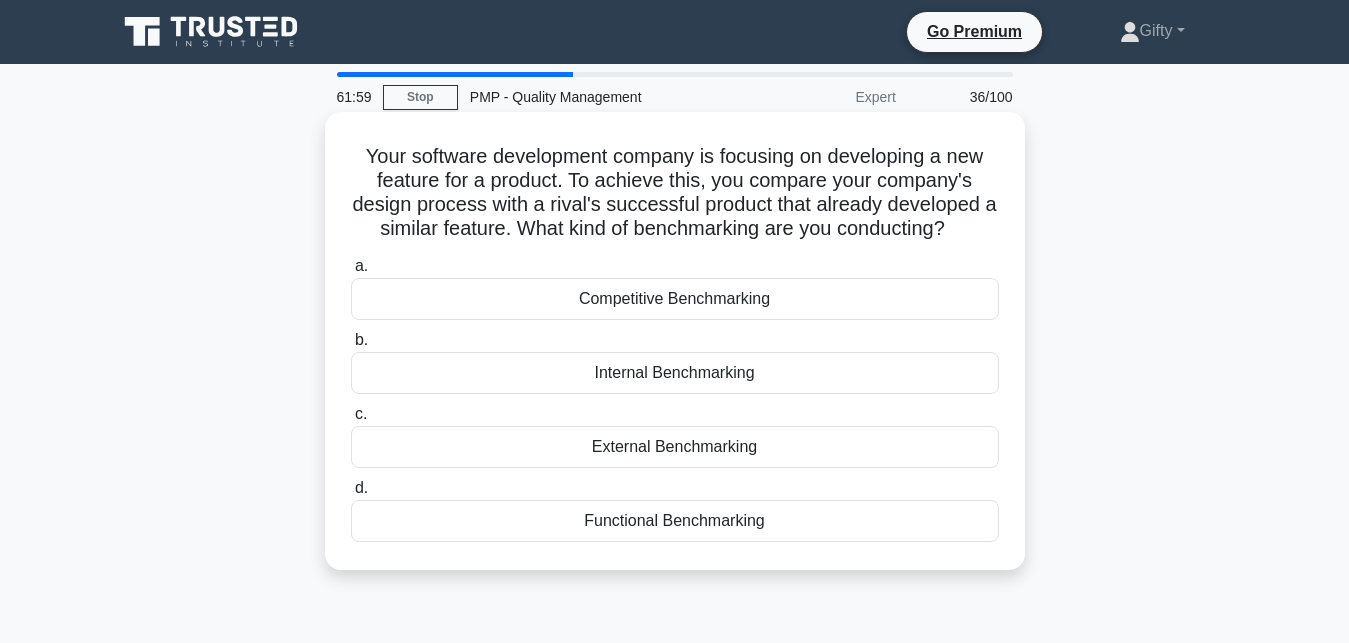 click on "c. External Benchmarking" at bounding box center (675, 435) 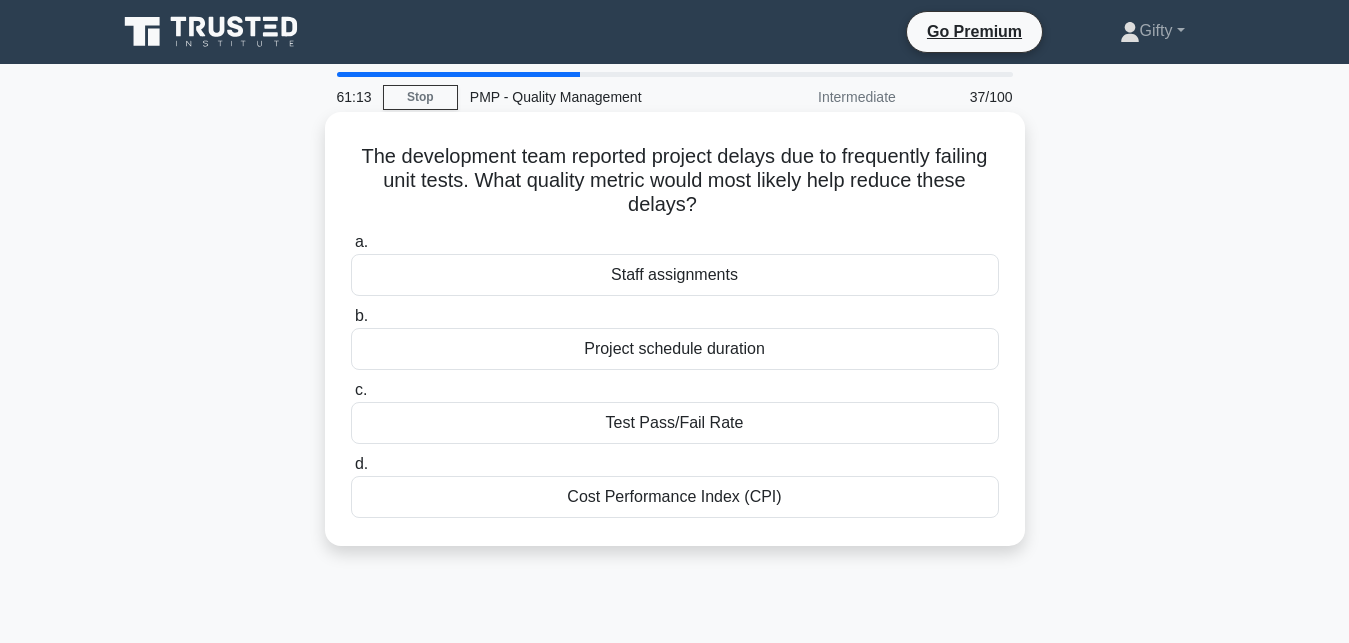 click on "d." at bounding box center (361, 463) 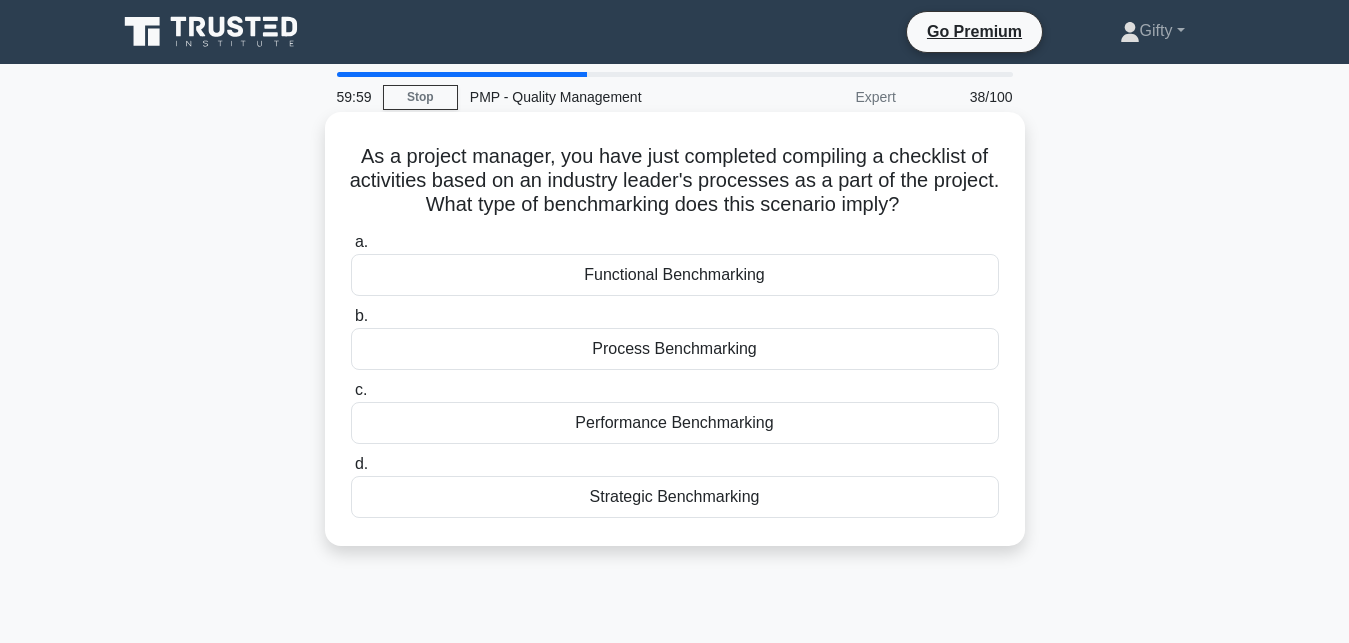 click on "d.
Strategic Benchmarking" at bounding box center [675, 485] 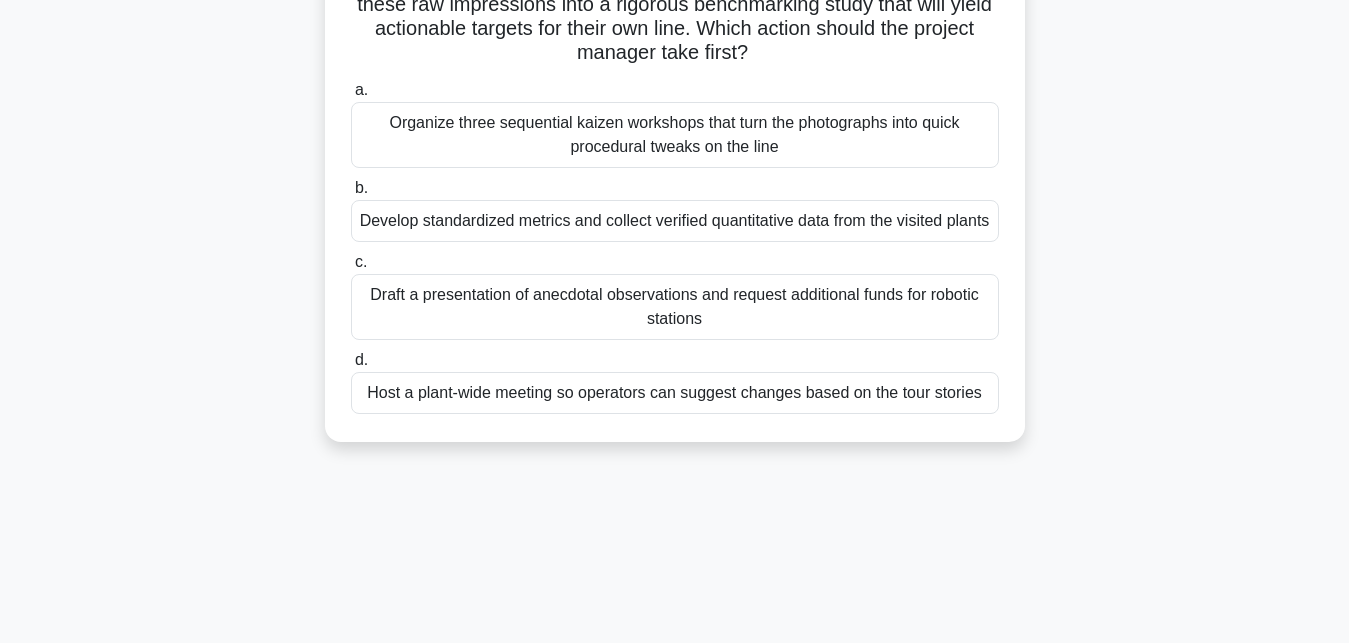 scroll, scrollTop: 317, scrollLeft: 0, axis: vertical 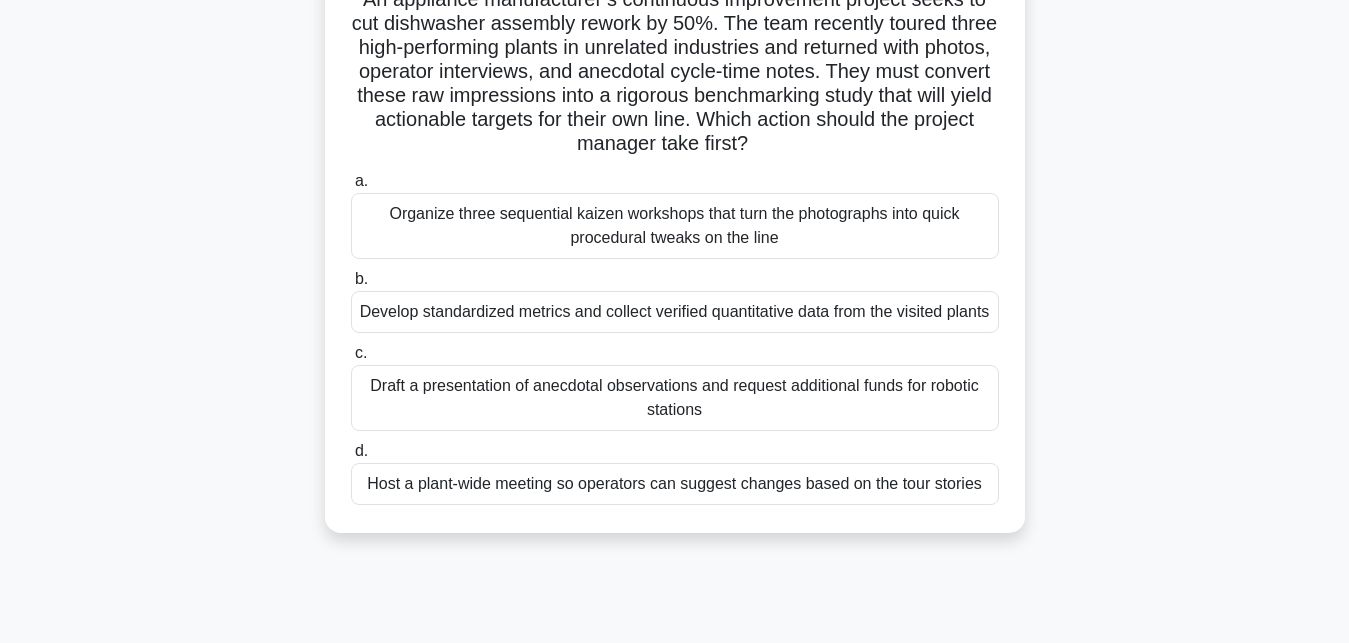 click on "b.
Develop standardized metrics and collect verified quantitative data from the visited plants" at bounding box center [675, 300] 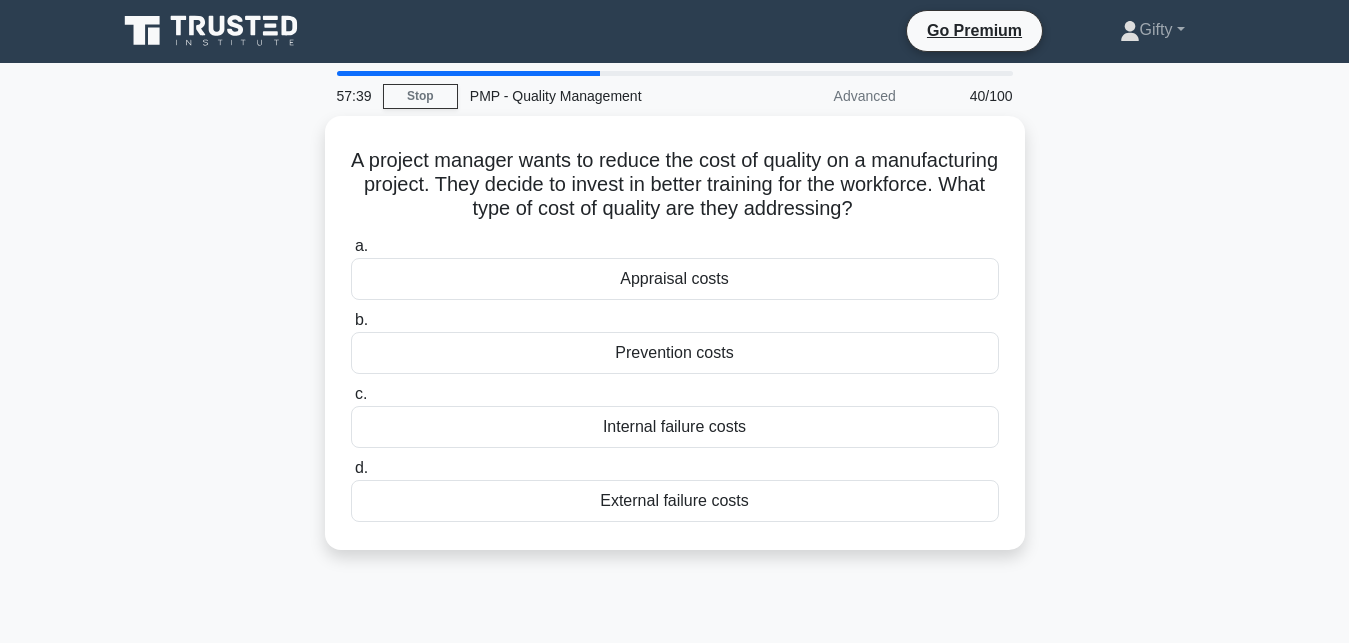scroll, scrollTop: 0, scrollLeft: 0, axis: both 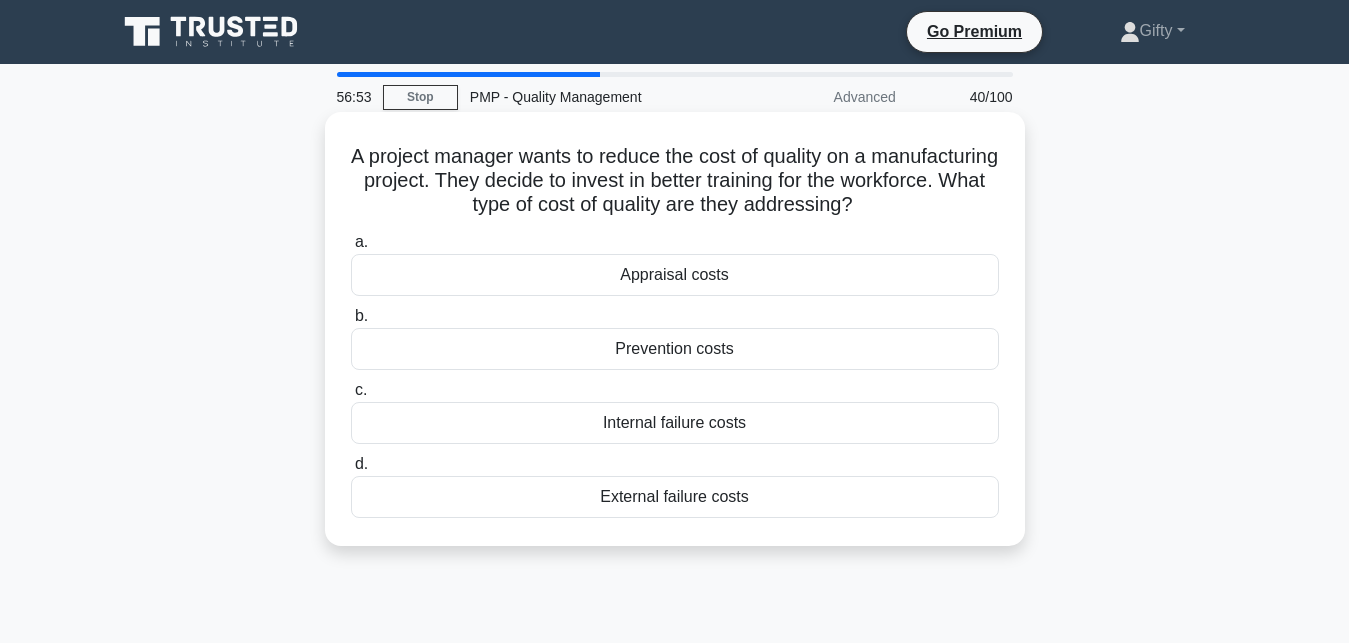 click on "a." at bounding box center [361, 241] 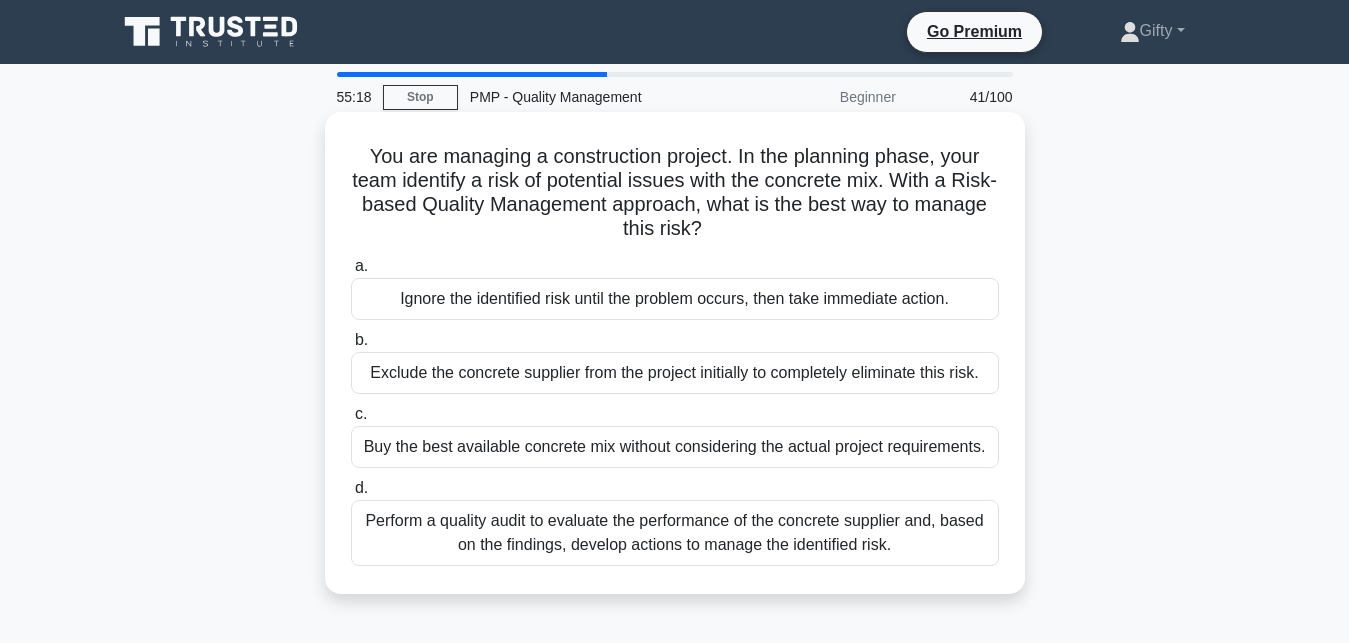 click on "b.
Exclude the concrete supplier from the project initially to completely eliminate this risk." at bounding box center [675, 361] 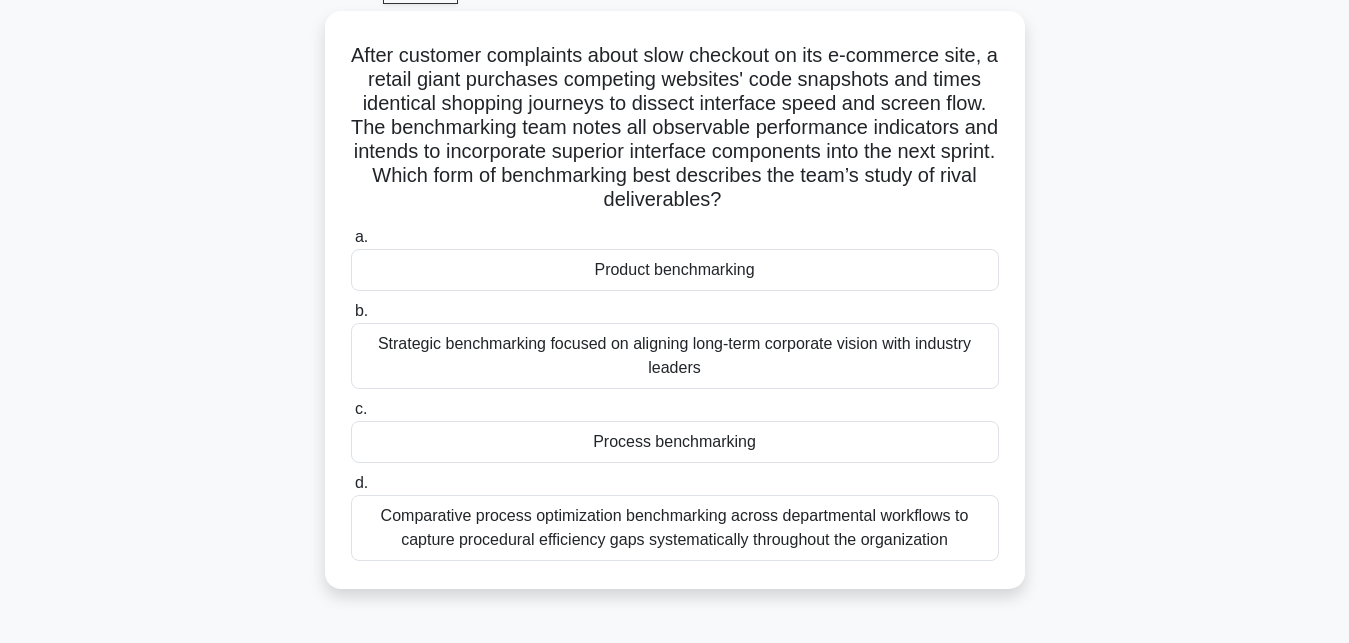 scroll, scrollTop: 105, scrollLeft: 0, axis: vertical 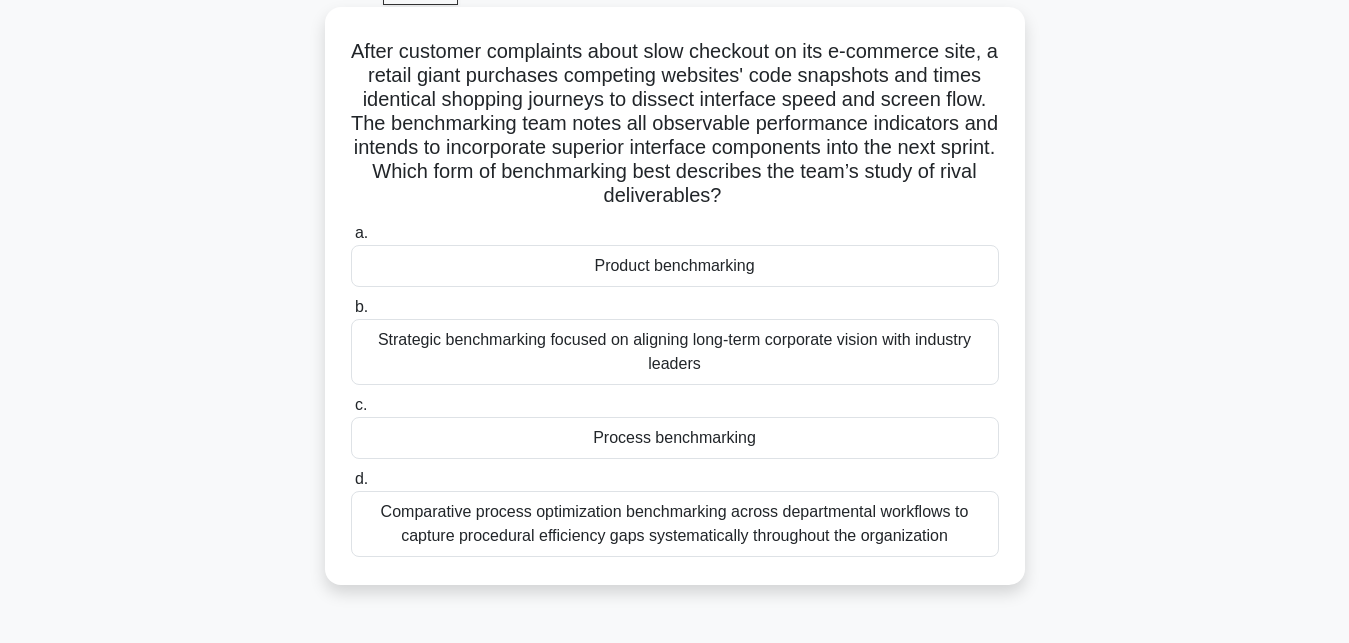 click on "a." at bounding box center [361, 232] 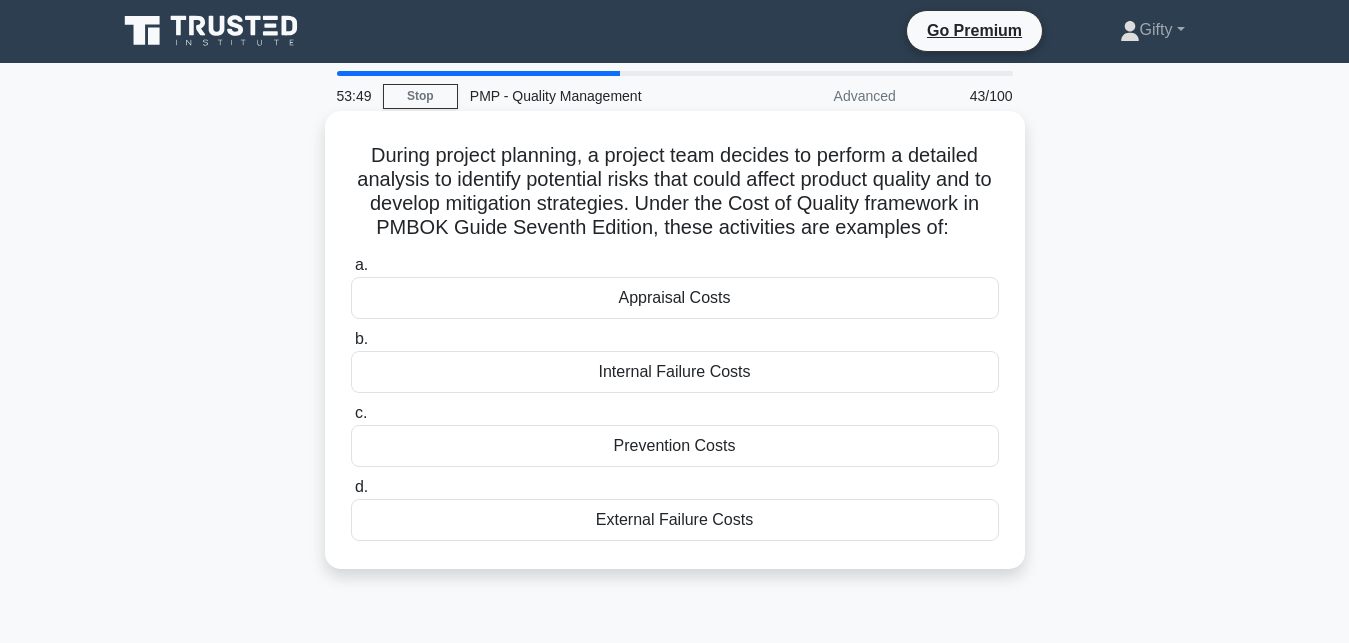scroll, scrollTop: 0, scrollLeft: 0, axis: both 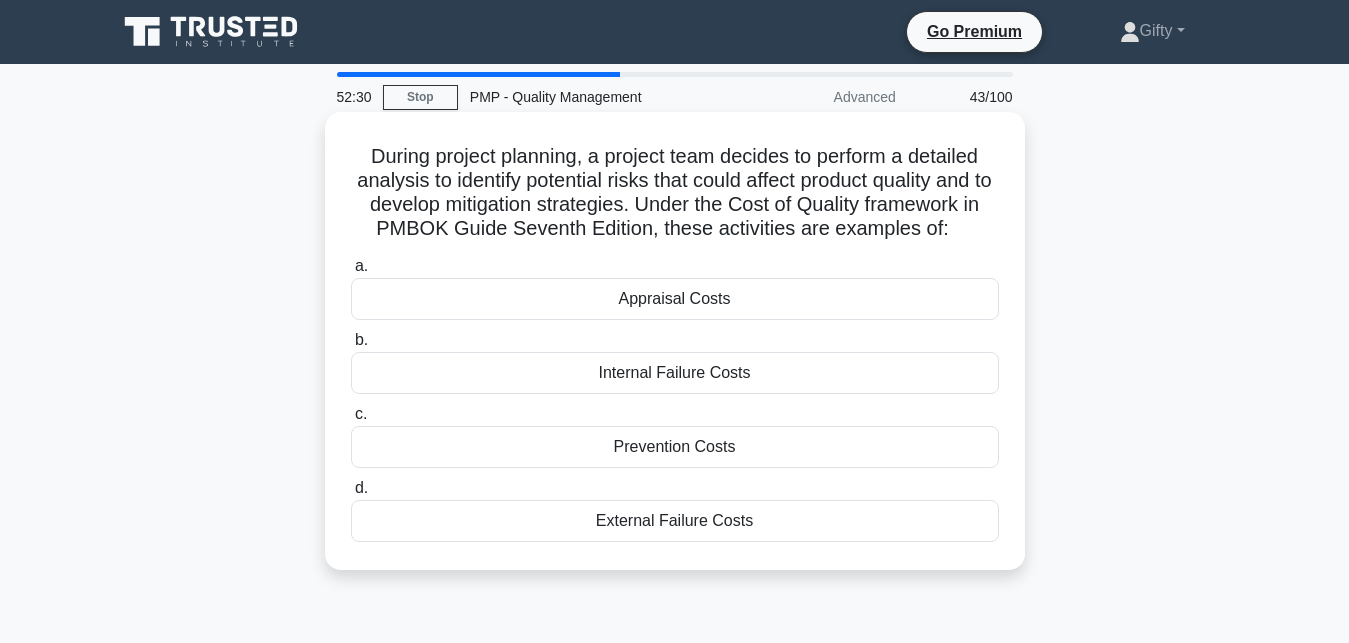 click on "a.
Appraisal Costs" at bounding box center (675, 287) 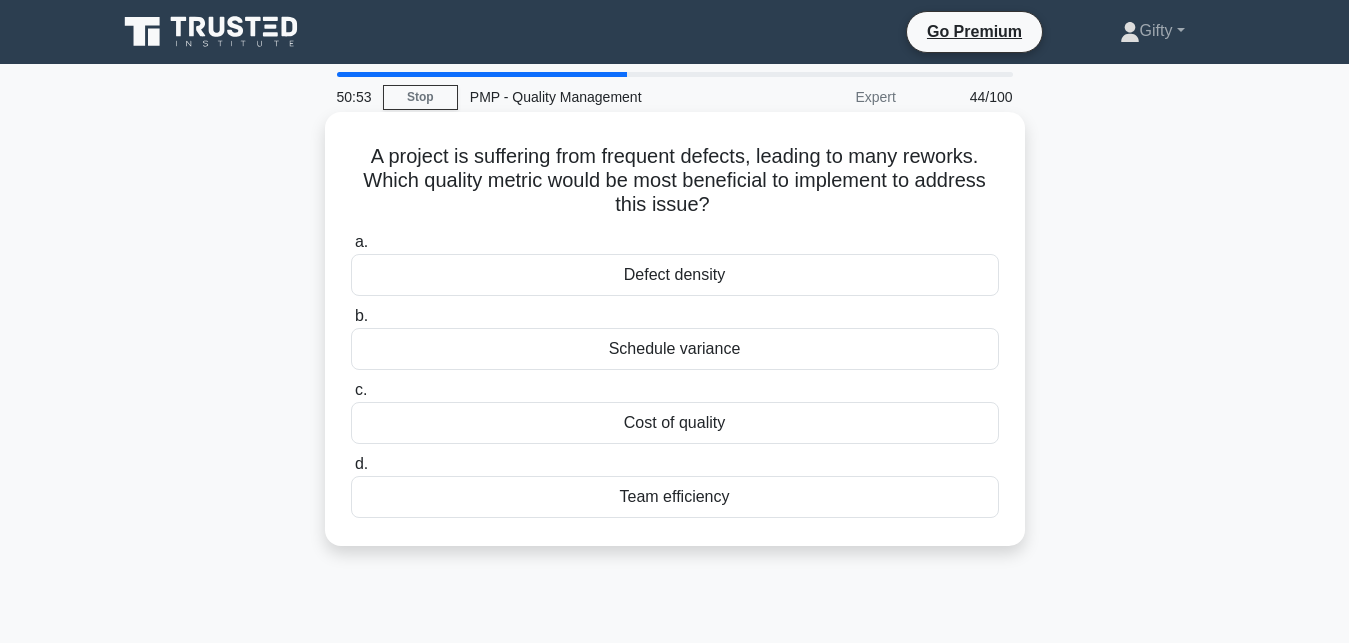 click on "d." at bounding box center (361, 463) 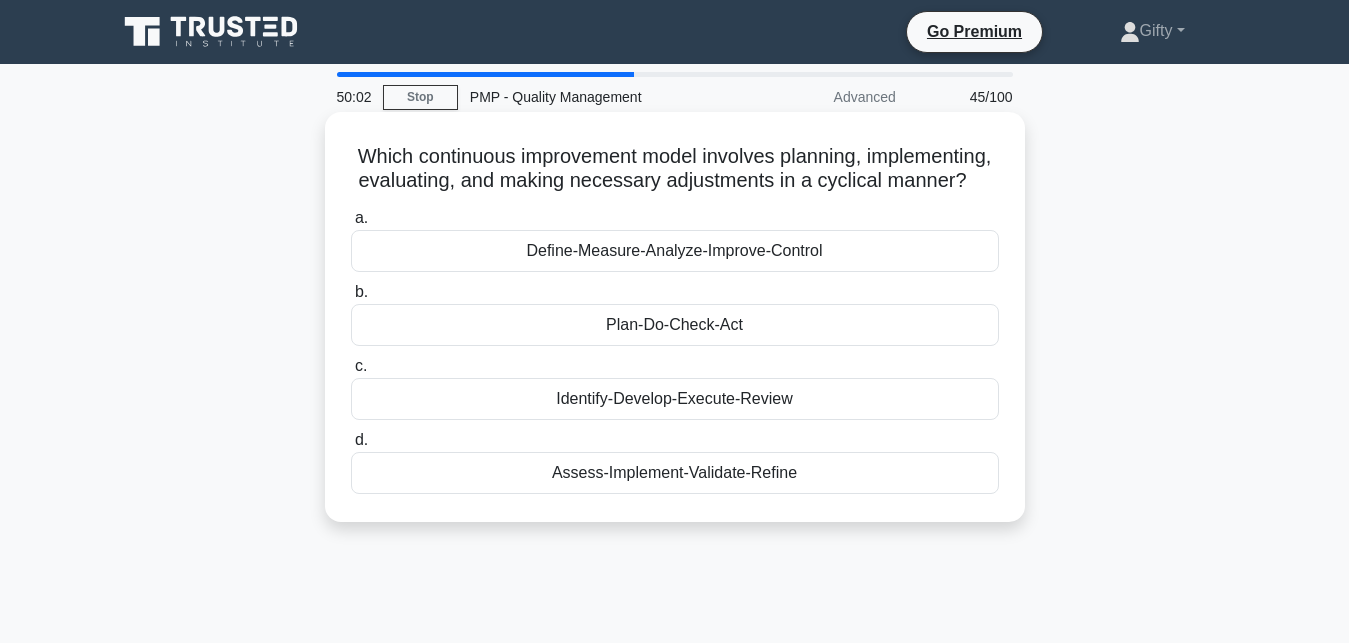 click on "b." at bounding box center [361, 291] 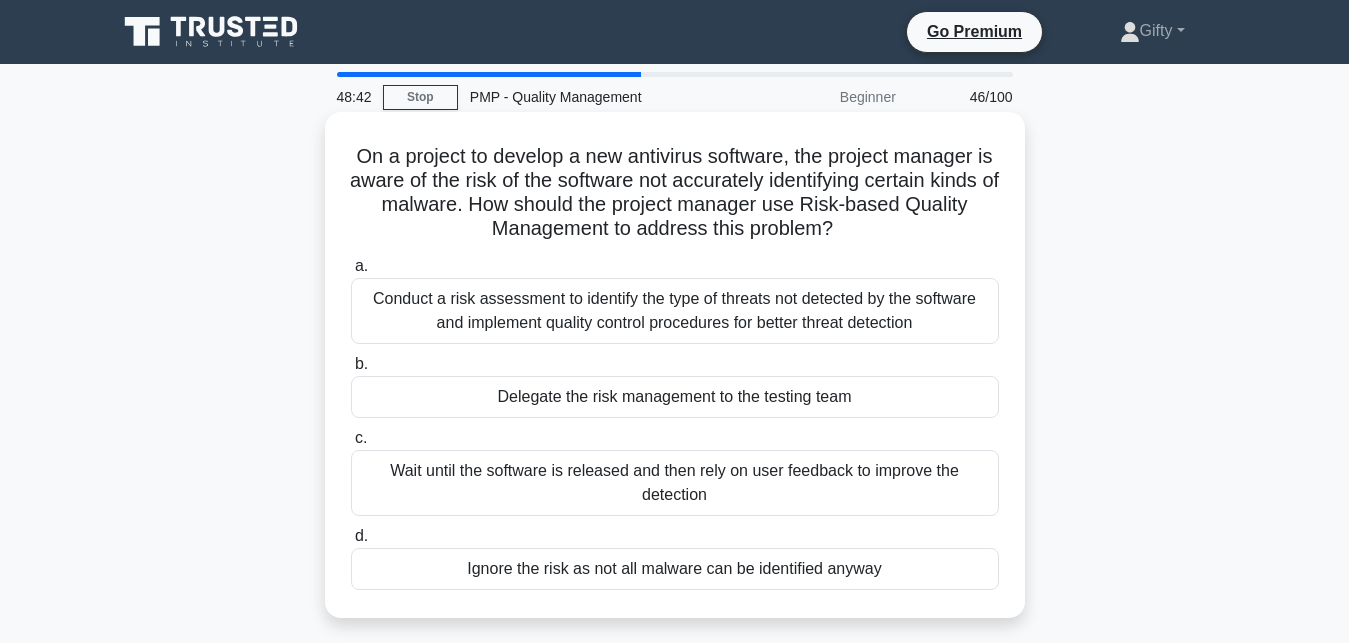 click on "c." at bounding box center [361, 437] 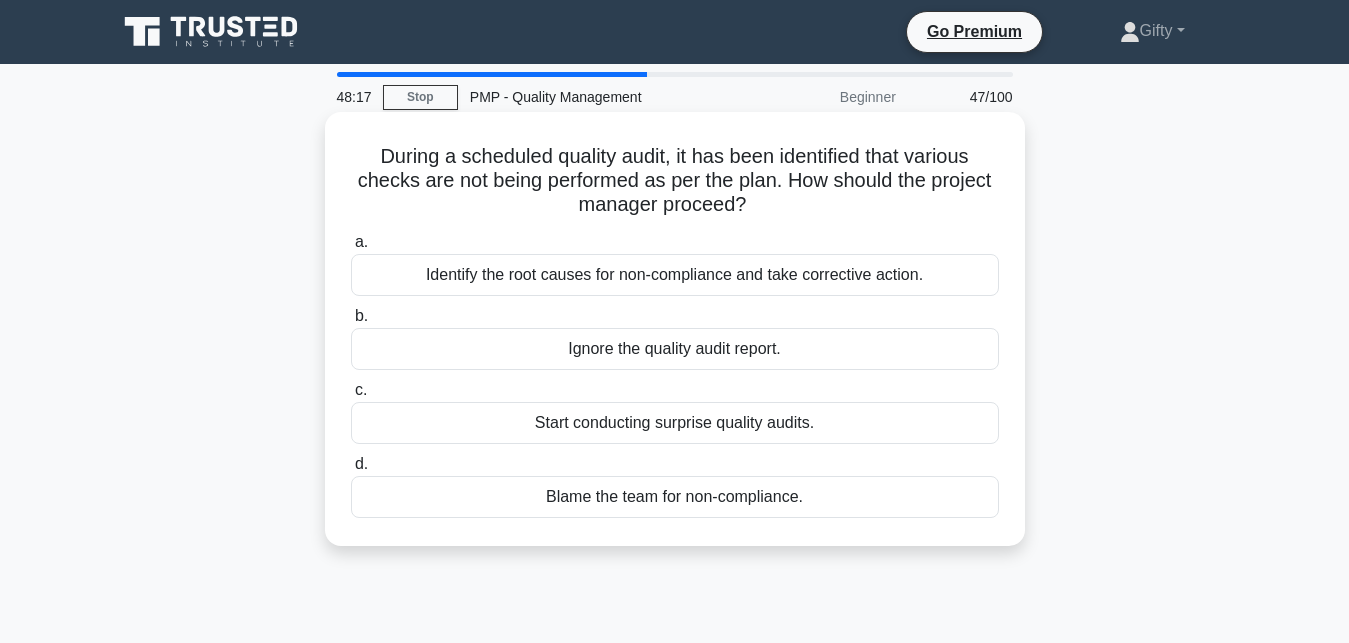 click on "a." at bounding box center [361, 241] 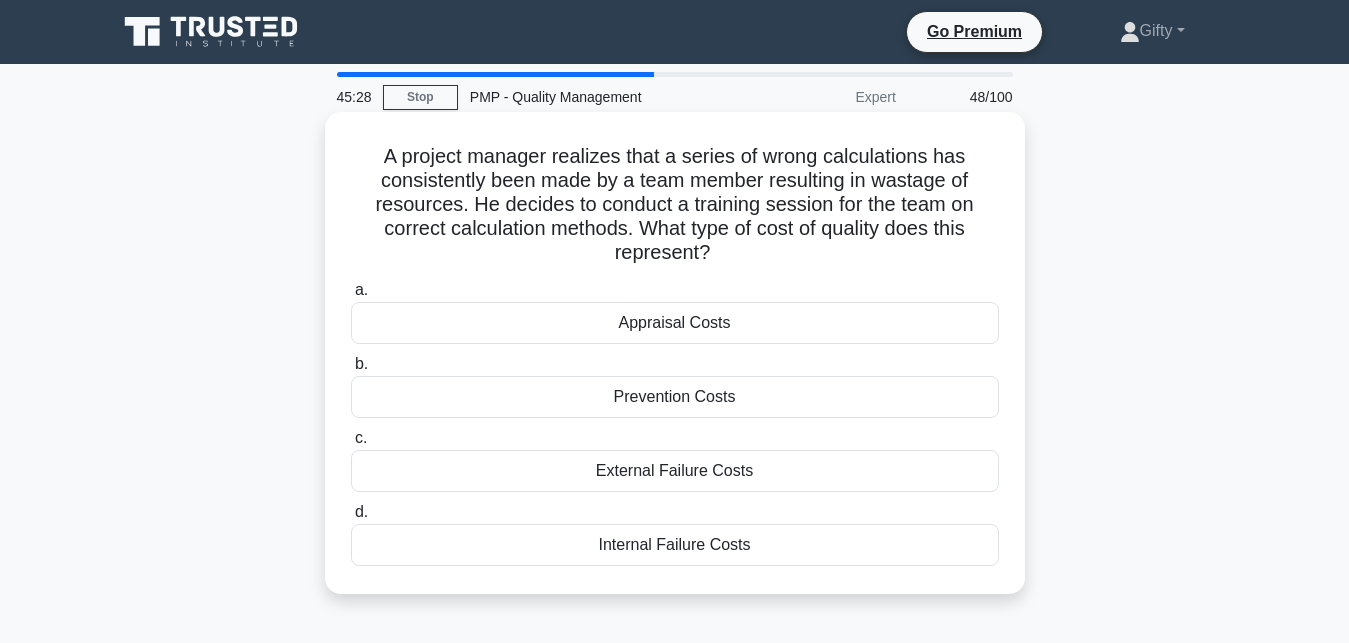 click on "b." at bounding box center [361, 363] 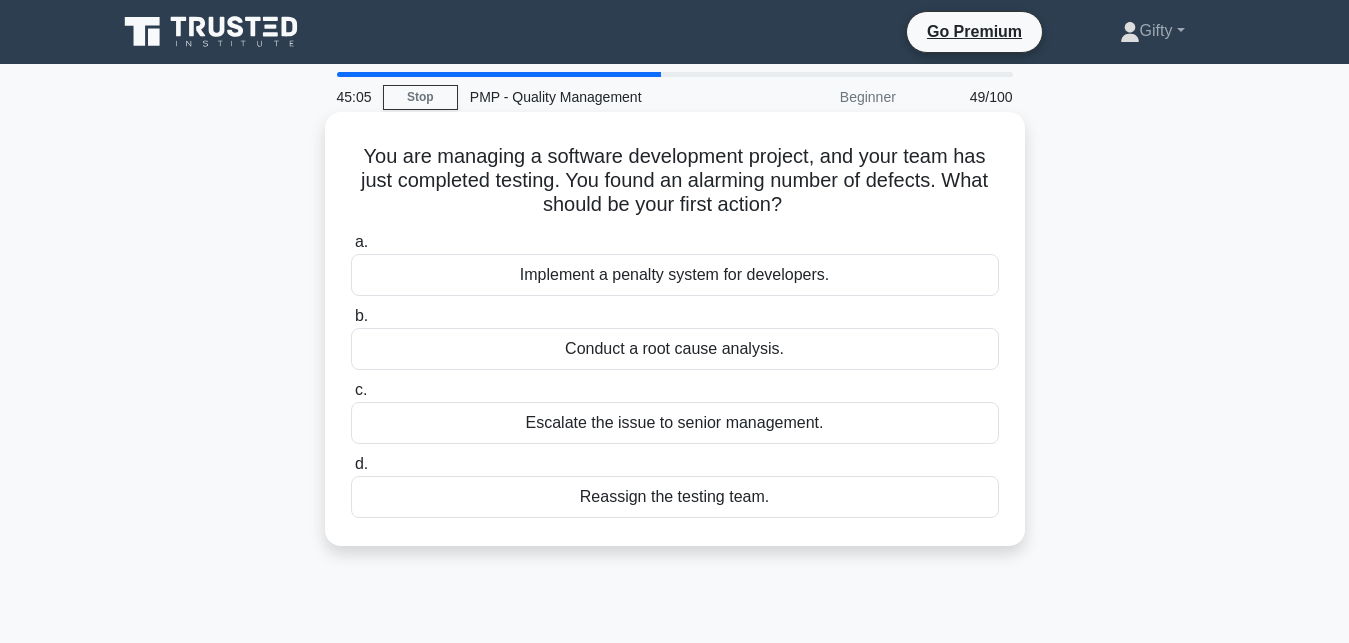 click on "b.
Conduct a root cause analysis." at bounding box center [675, 337] 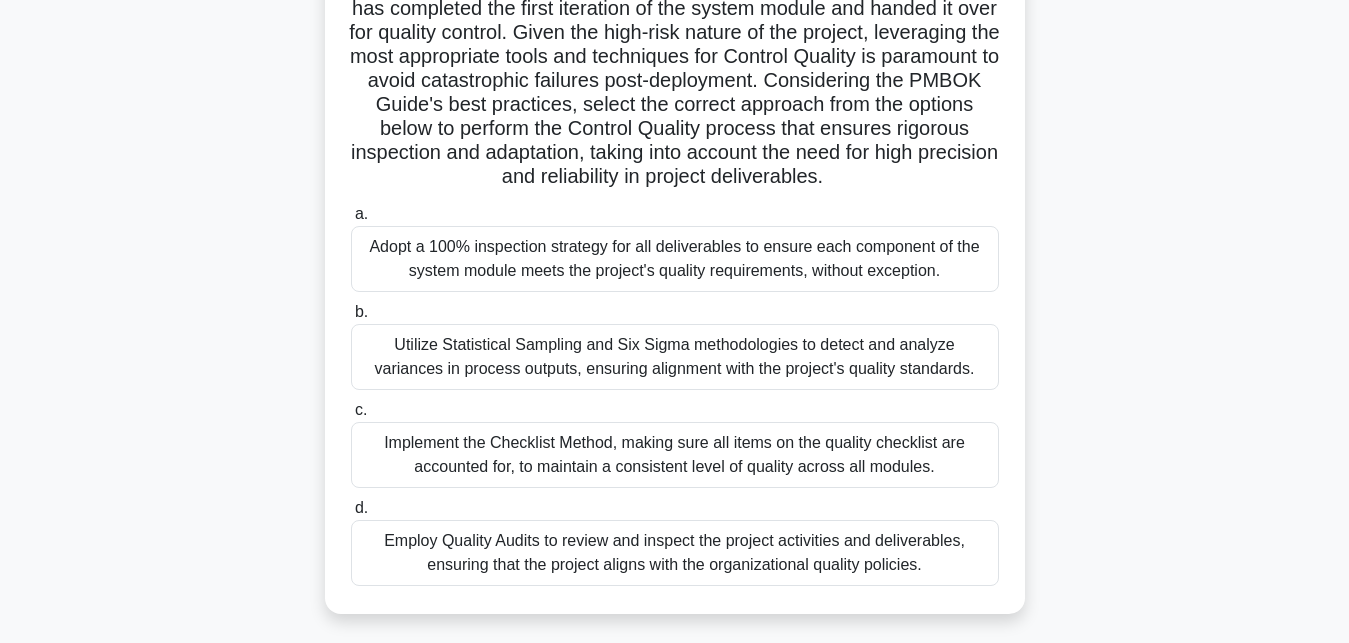 scroll, scrollTop: 310, scrollLeft: 0, axis: vertical 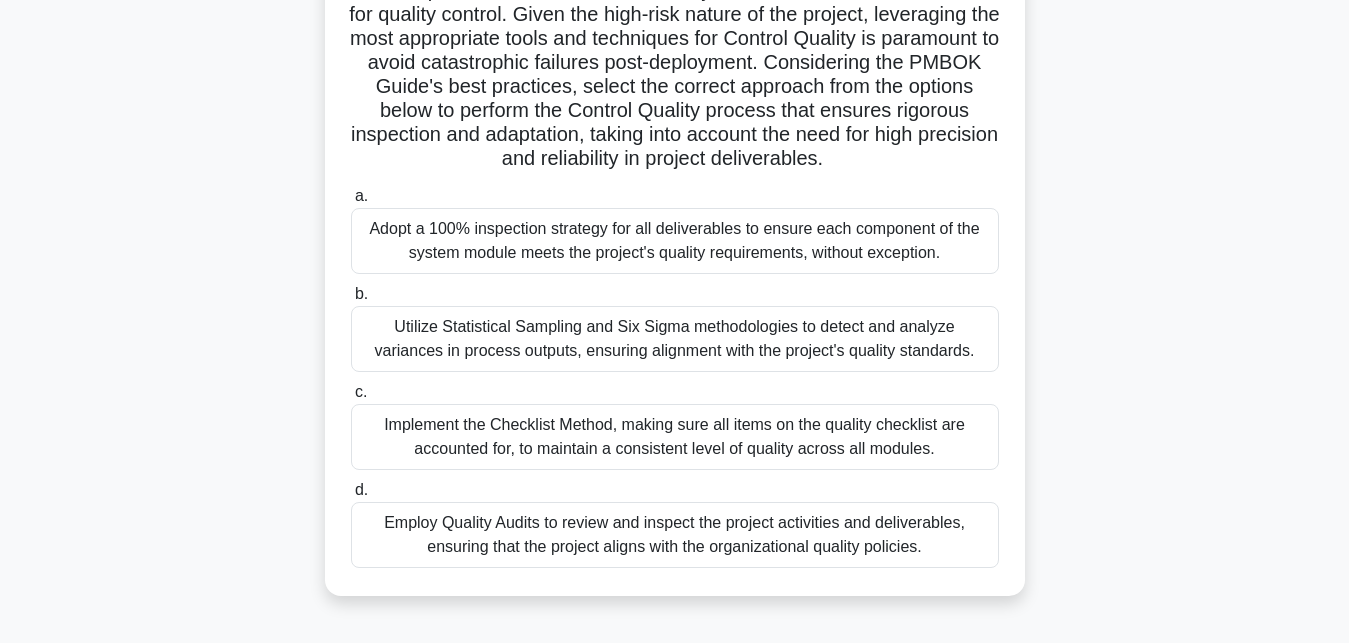 click on "b." at bounding box center (361, 293) 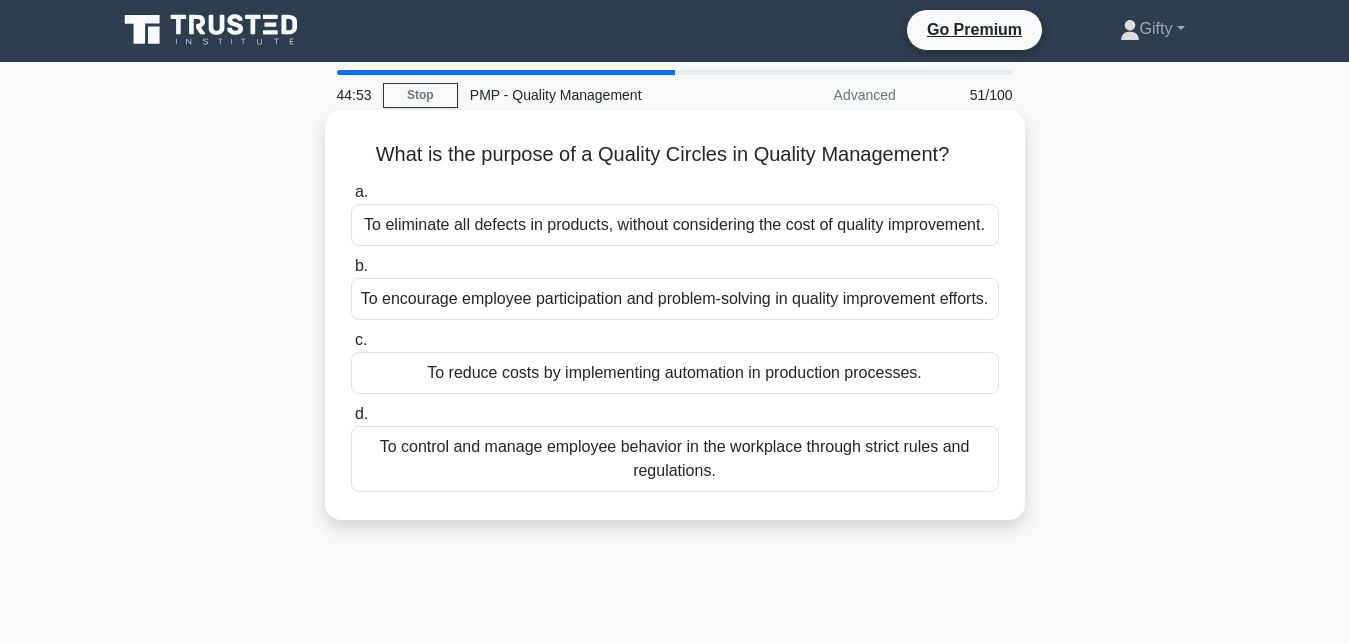scroll, scrollTop: 0, scrollLeft: 0, axis: both 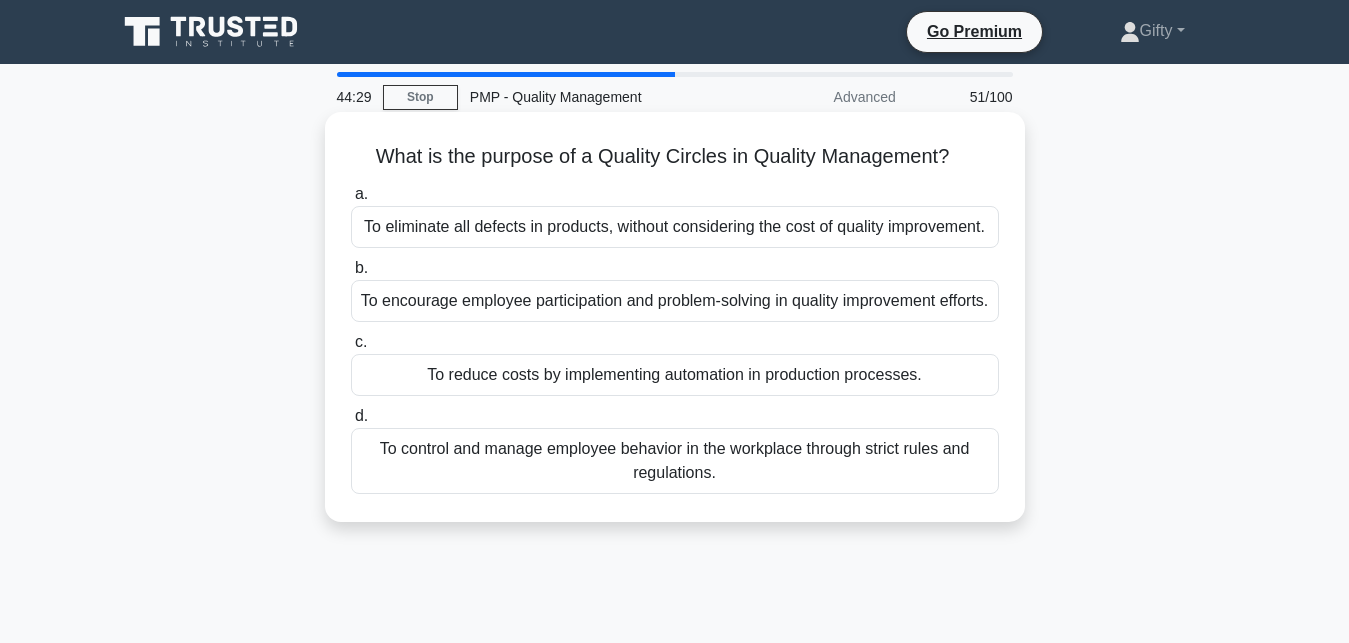 click on "a." at bounding box center (361, 193) 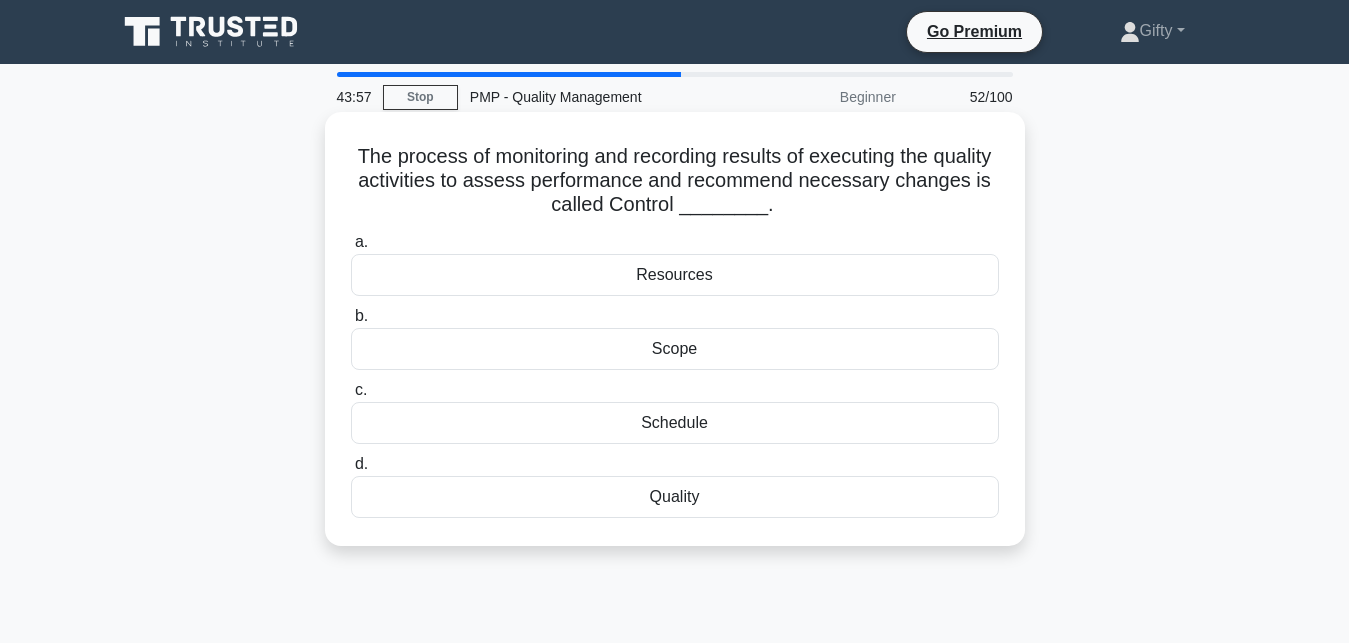 click on "c.
Schedule" at bounding box center [675, 411] 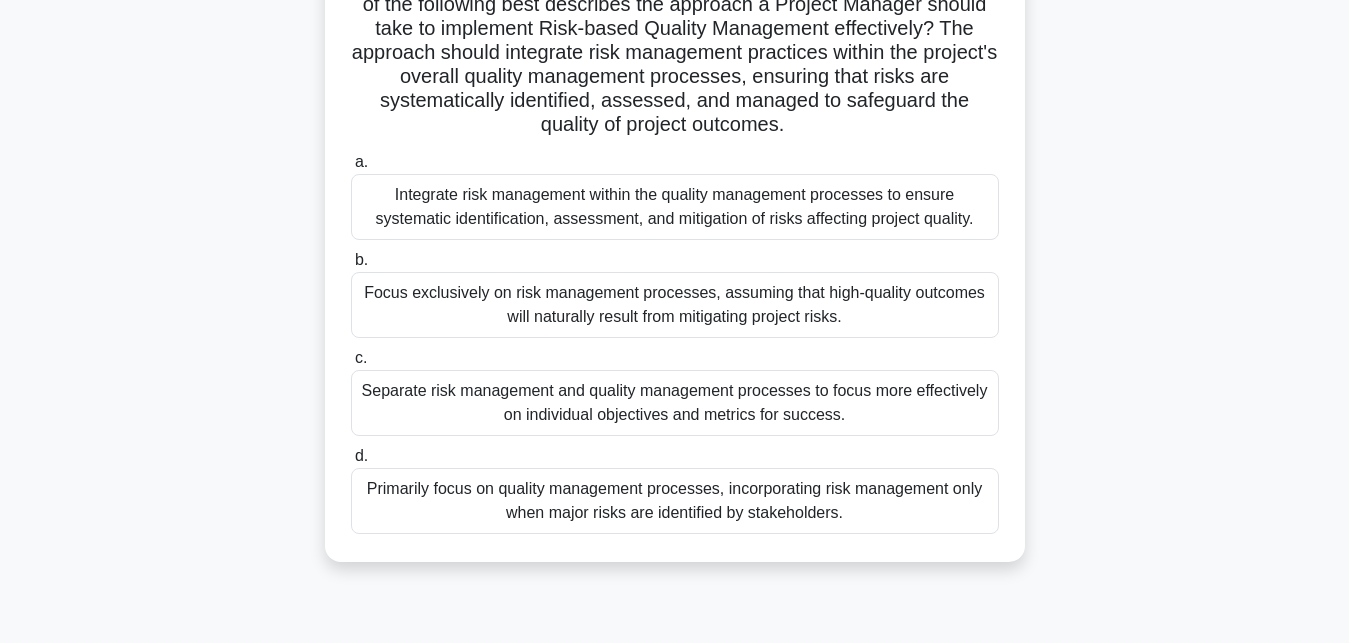 scroll, scrollTop: 373, scrollLeft: 0, axis: vertical 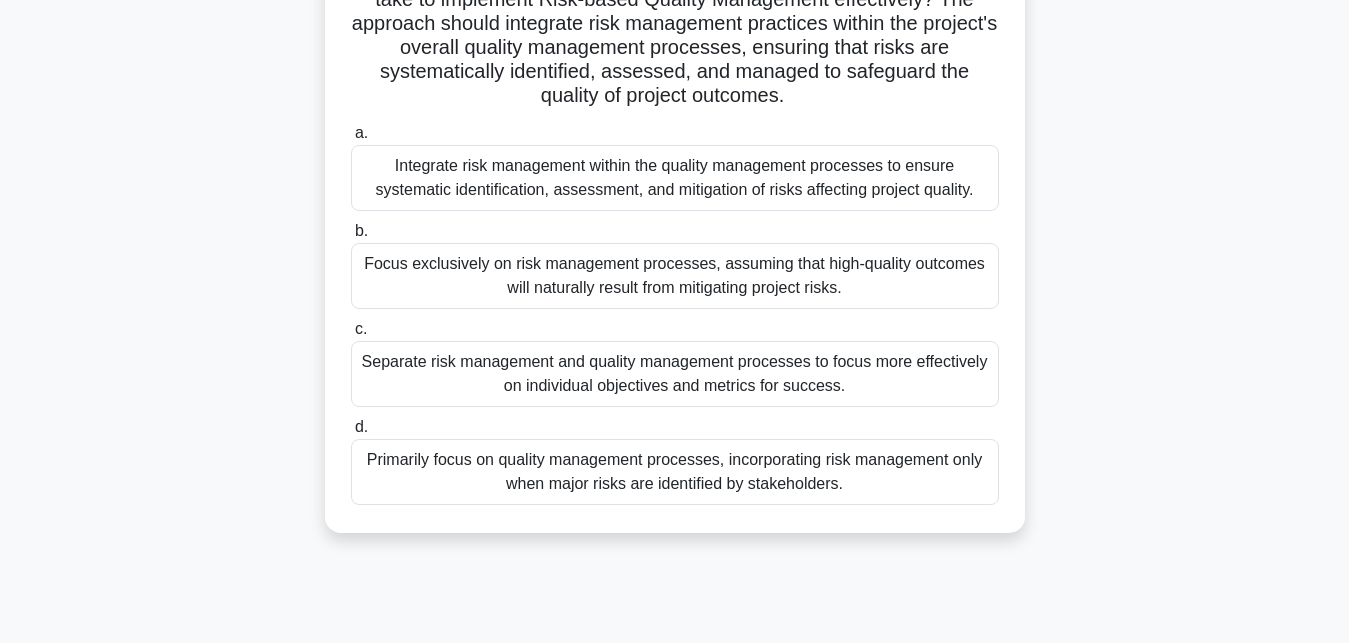 click on "d." at bounding box center (361, 426) 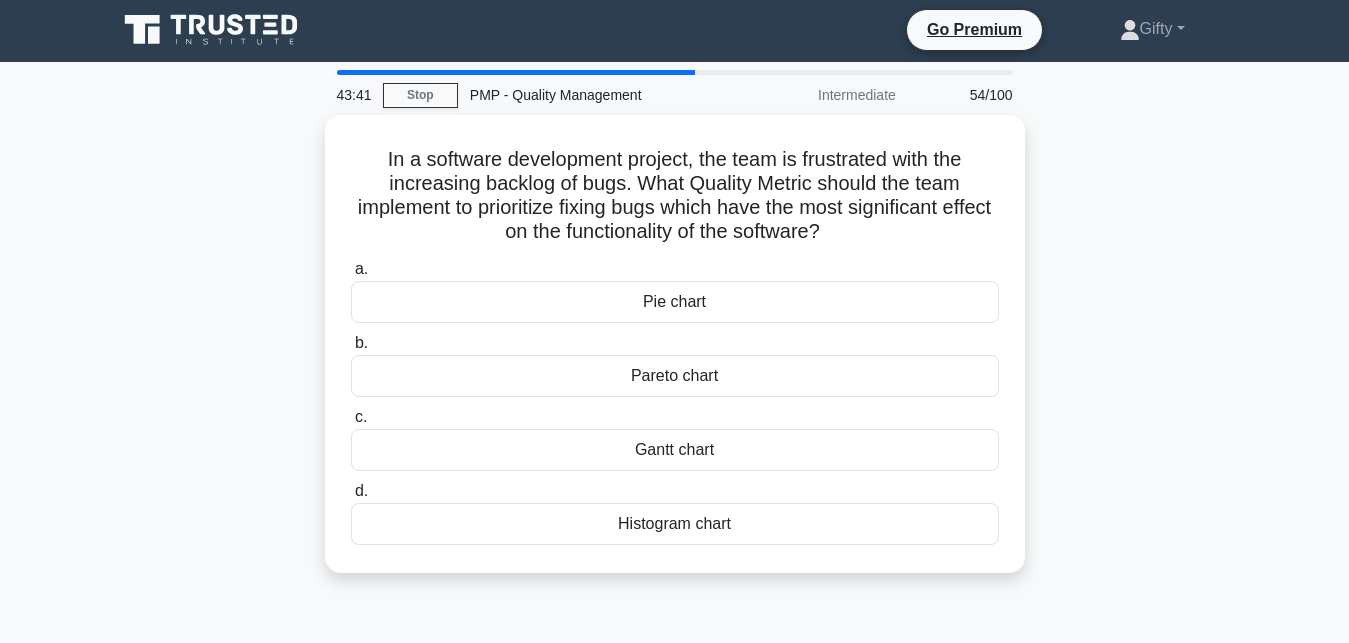 scroll, scrollTop: 0, scrollLeft: 0, axis: both 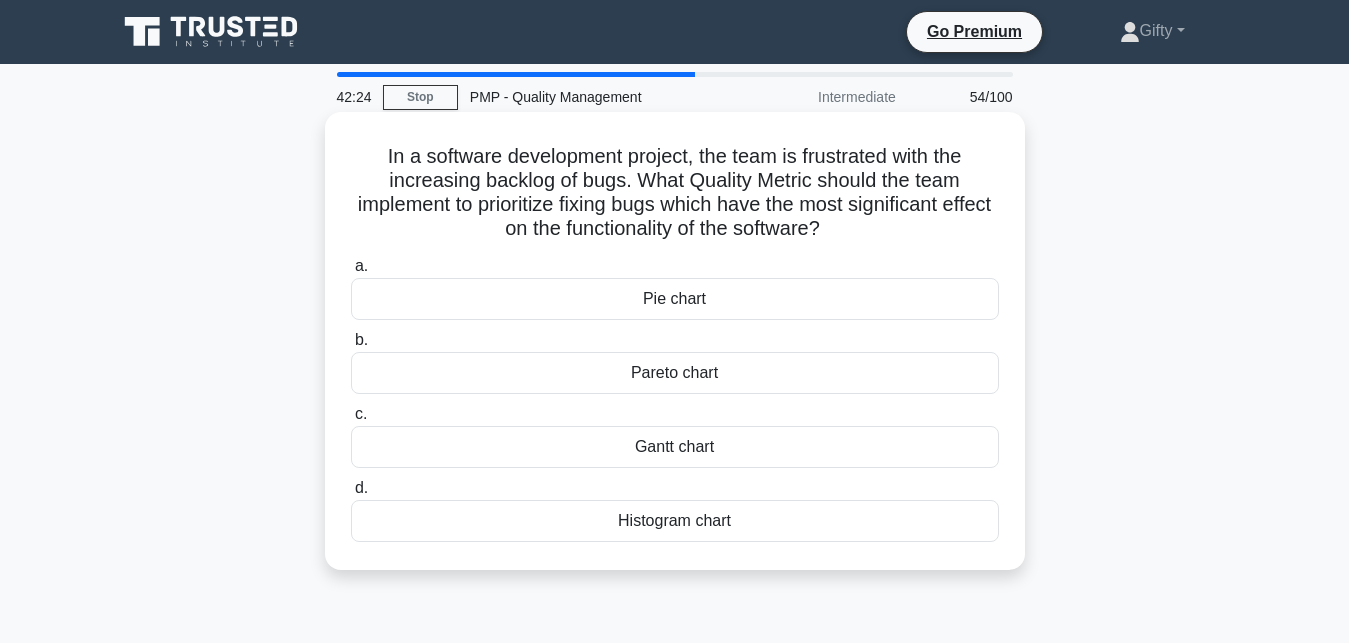 click on "c." at bounding box center (361, 413) 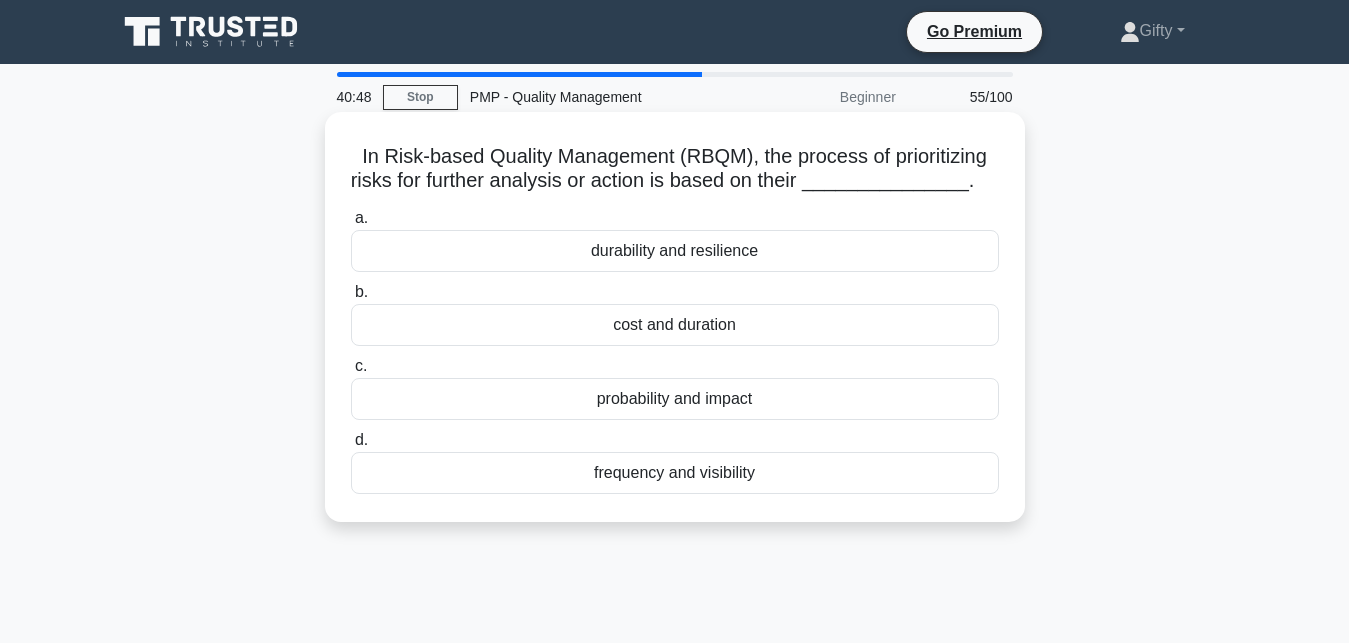 click on "d. frequency and visibility" at bounding box center [675, 461] 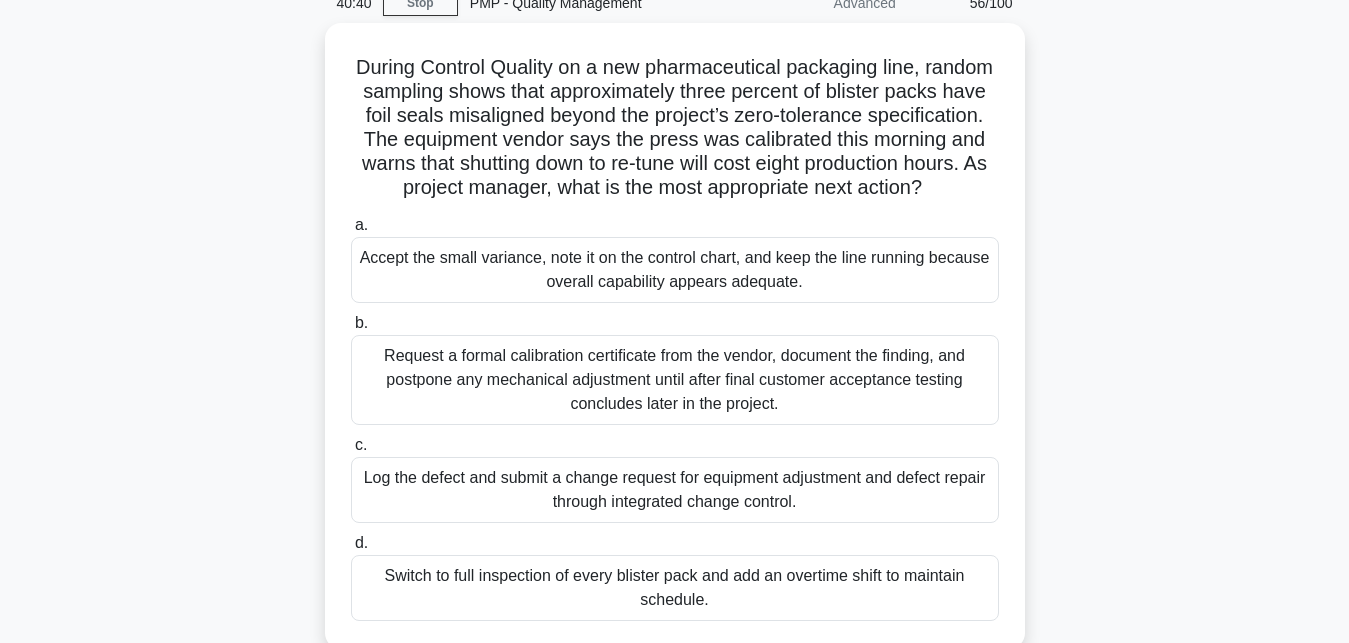 scroll, scrollTop: 121, scrollLeft: 0, axis: vertical 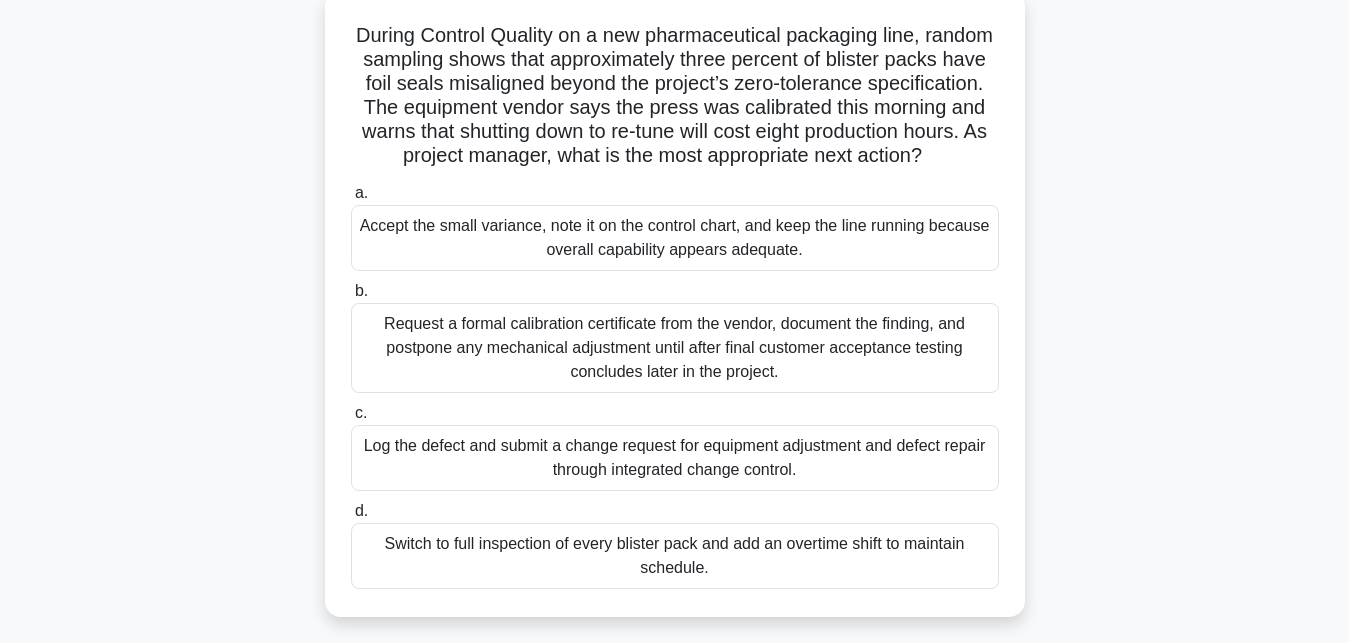 click on "b." at bounding box center [361, 290] 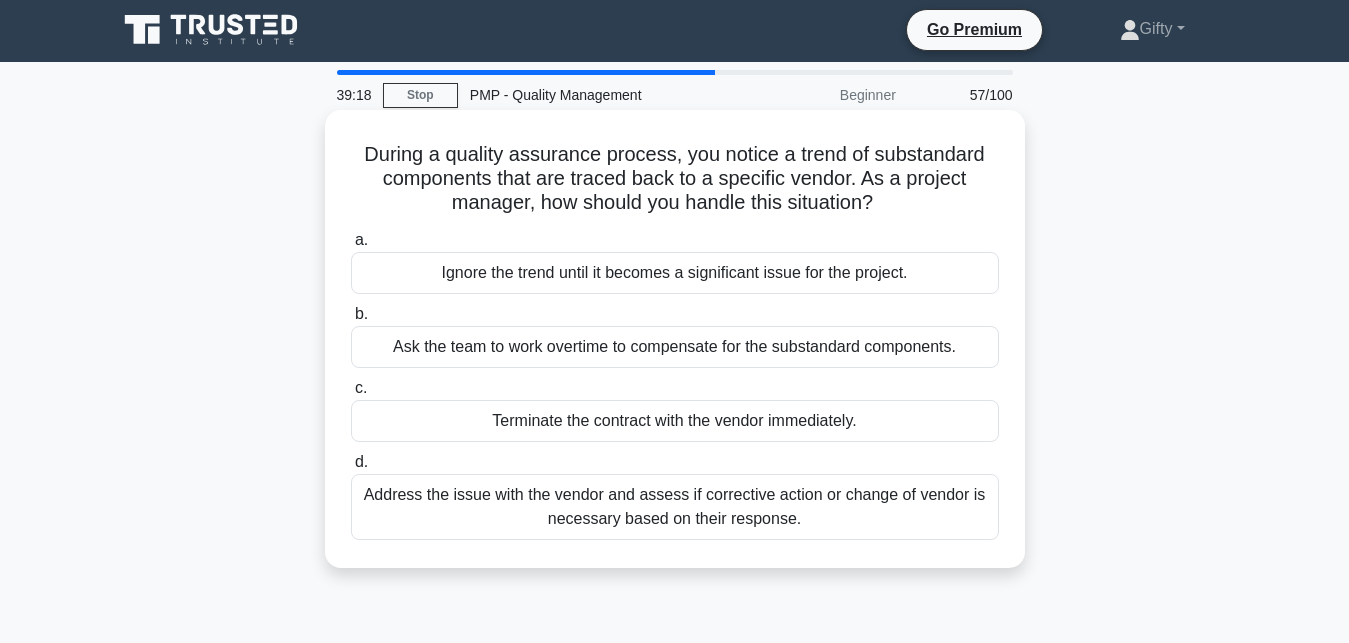 scroll, scrollTop: 0, scrollLeft: 0, axis: both 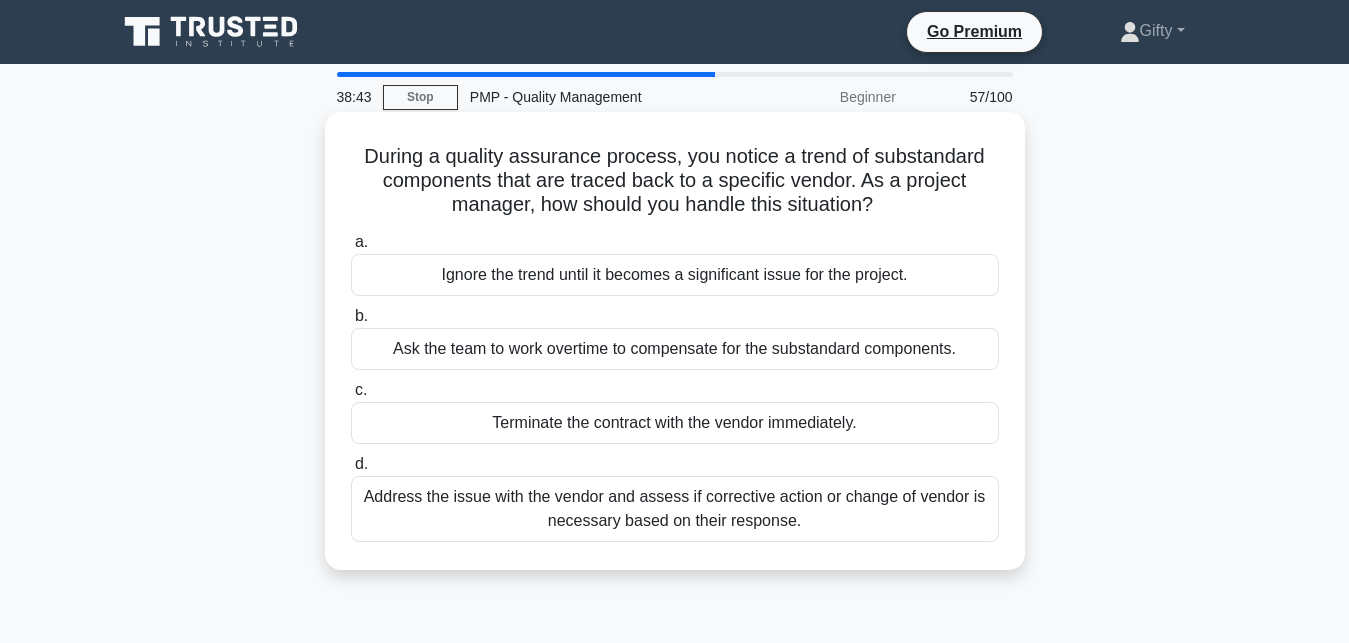 click on "a." at bounding box center [361, 241] 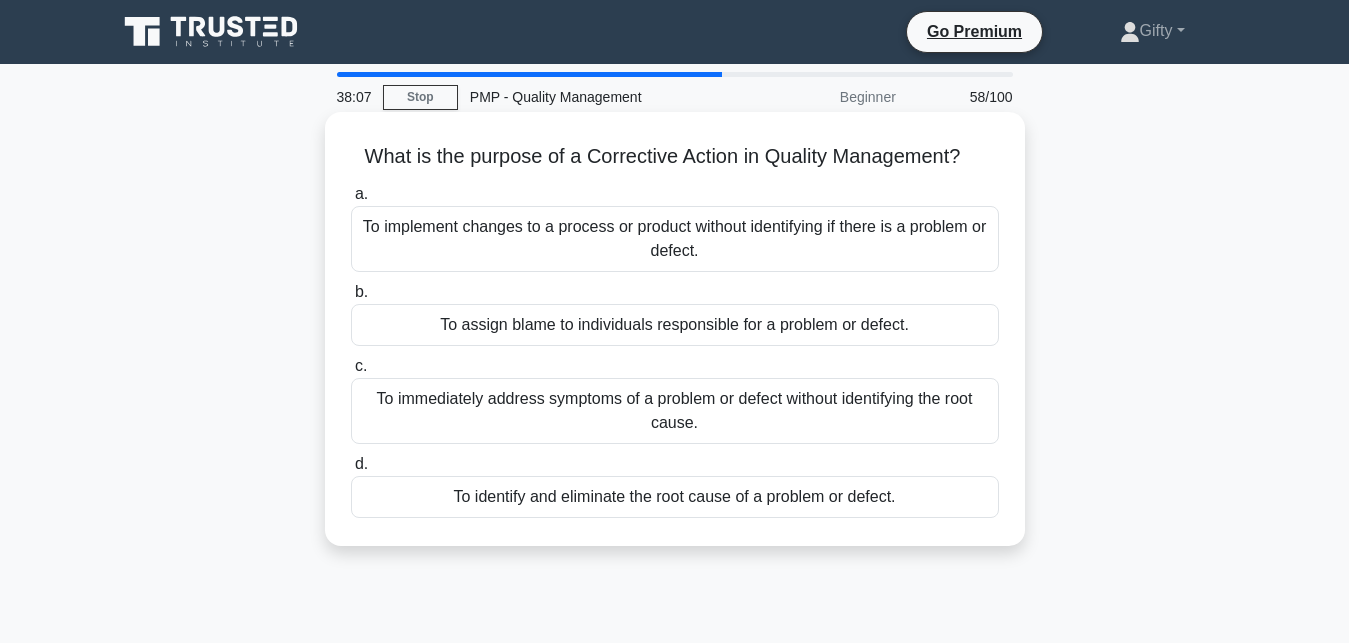 click on "d." at bounding box center (361, 463) 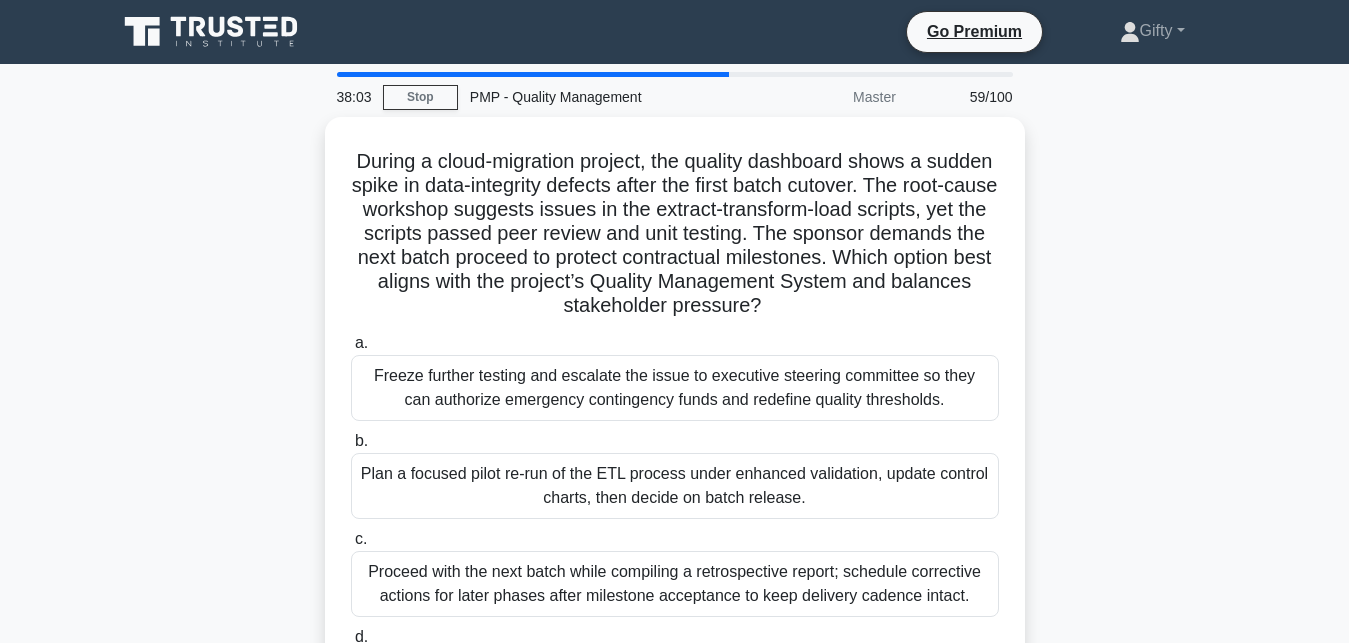 drag, startPoint x: 1354, startPoint y: 6, endPoint x: 1341, endPoint y: 114, distance: 108.779594 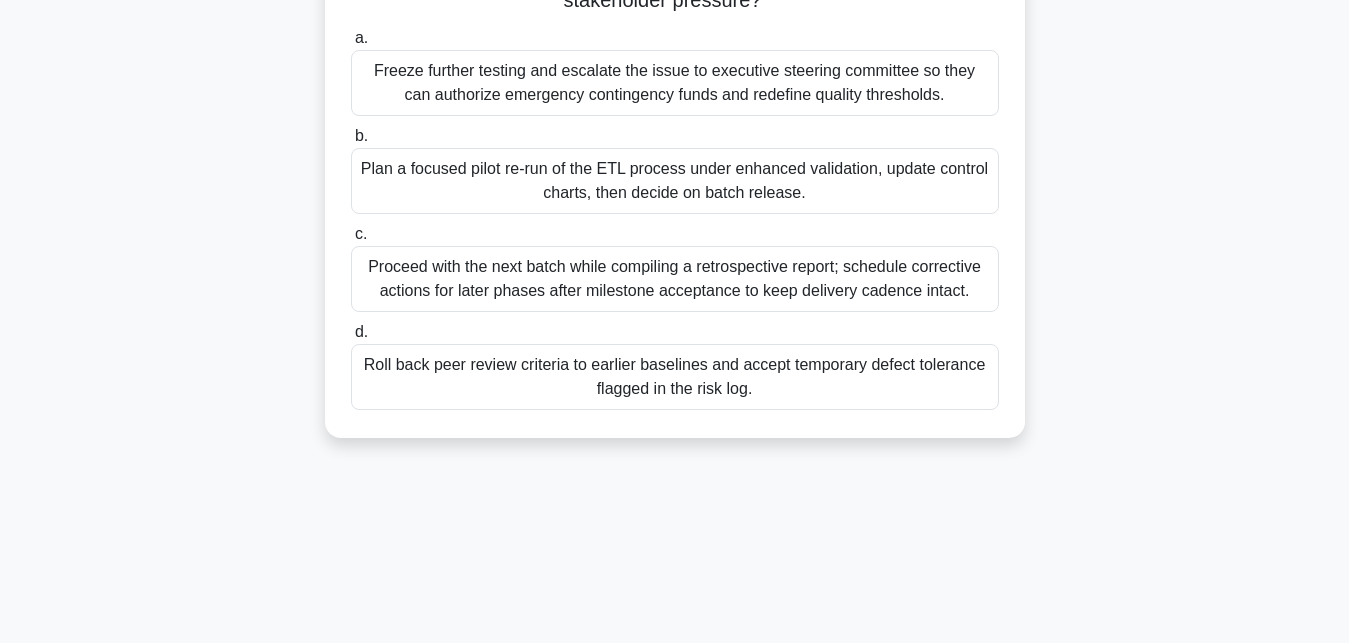 scroll, scrollTop: 322, scrollLeft: 0, axis: vertical 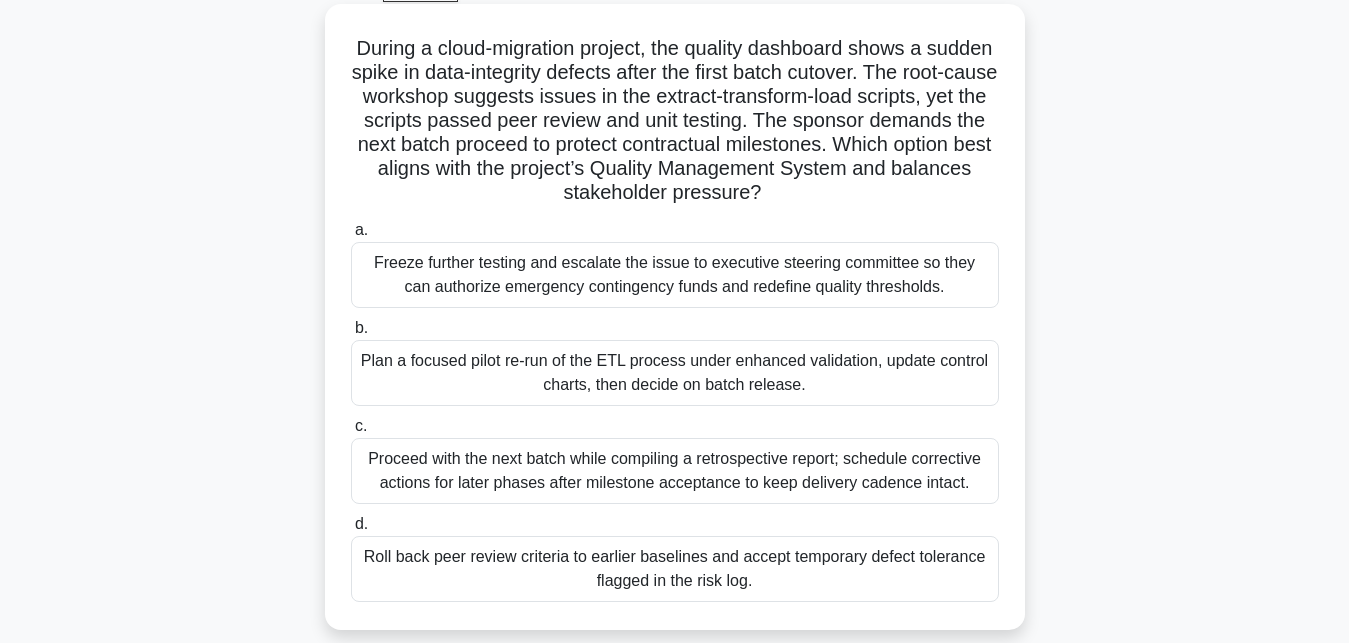 drag, startPoint x: 798, startPoint y: 214, endPoint x: 813, endPoint y: 177, distance: 39.92493 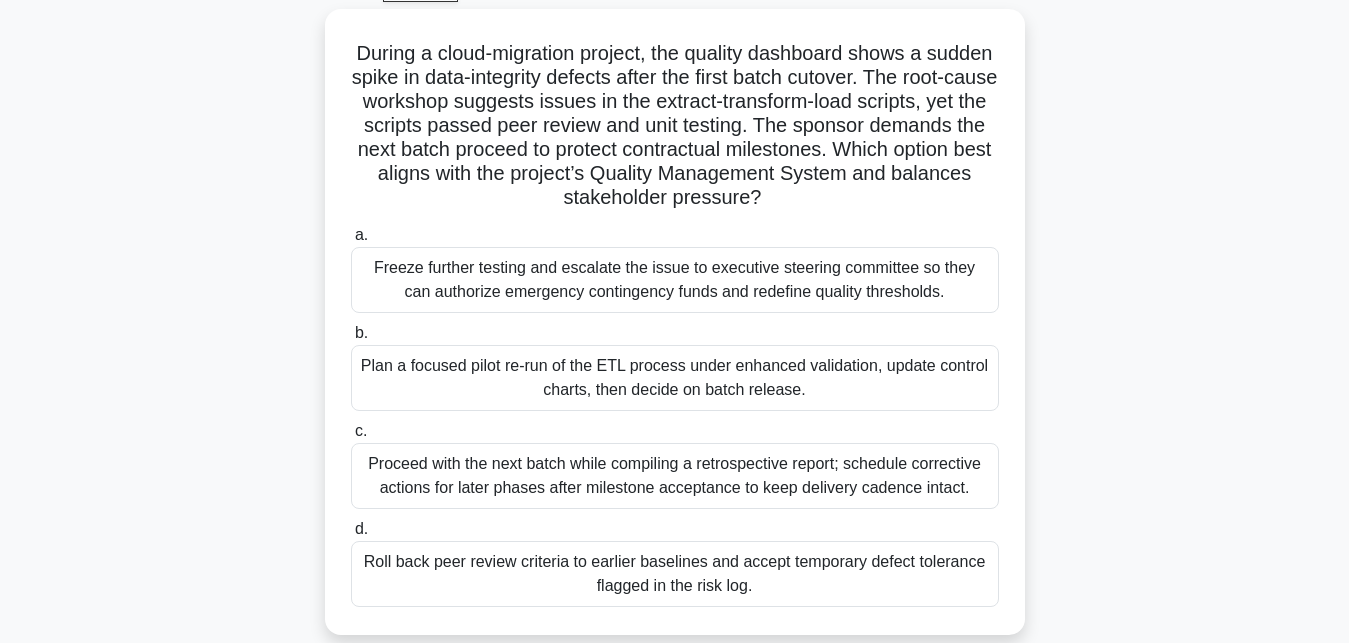 click on "During a cloud-migration project, the quality dashboard shows a sudden spike in data-integrity defects after the first batch cutover. The root-cause workshop suggests issues in the extract-transform-load scripts, yet the scripts passed peer review and unit testing. The sponsor demands the next batch proceed to protect contractual milestones. Which option best aligns with the project’s Quality Management System and balances stakeholder pressure?
.spinner_0XTQ{transform-origin:center;animation:spinner_y6GP .75s linear infinite}@keyframes spinner_y6GP{100%{transform:rotate(360deg)}}
a. b. c. d." at bounding box center [675, 334] 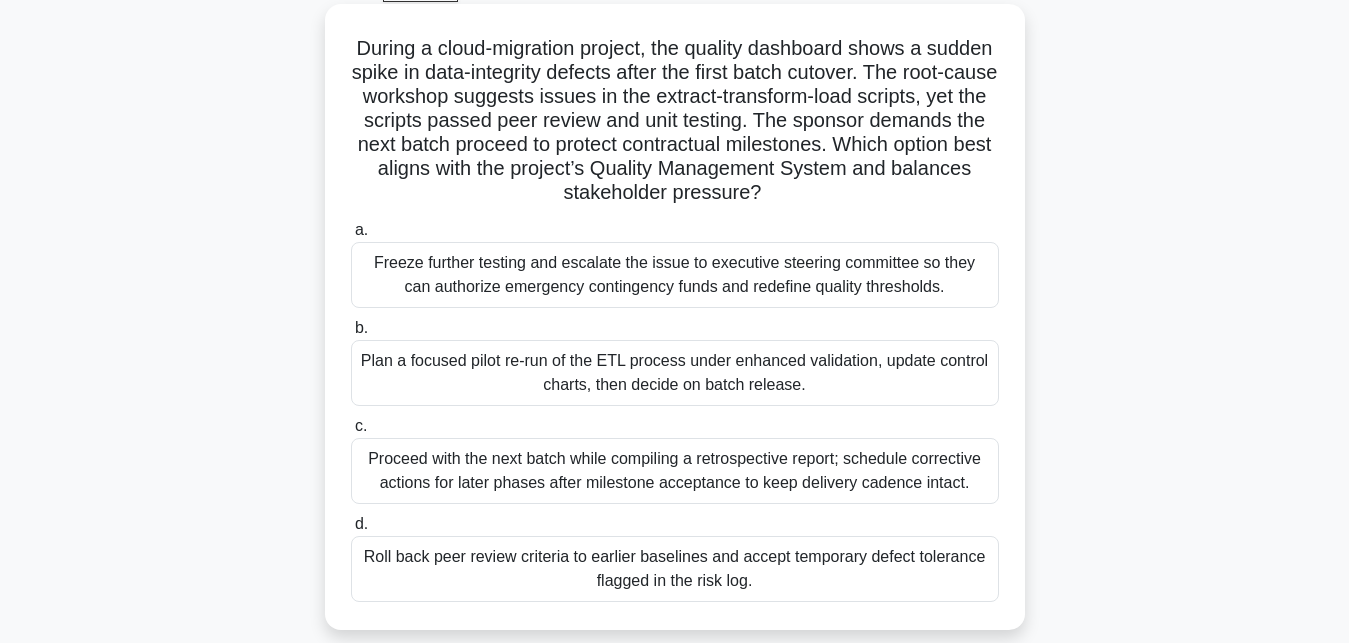click on "b." at bounding box center (361, 327) 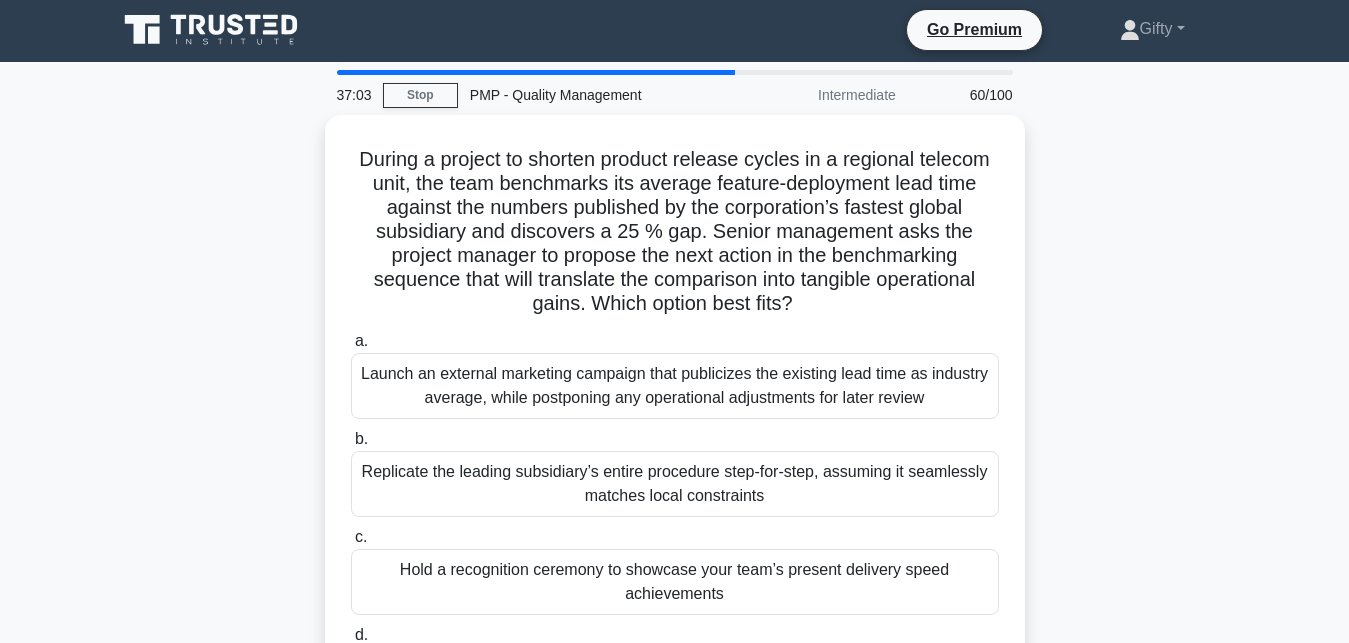 scroll, scrollTop: 0, scrollLeft: 0, axis: both 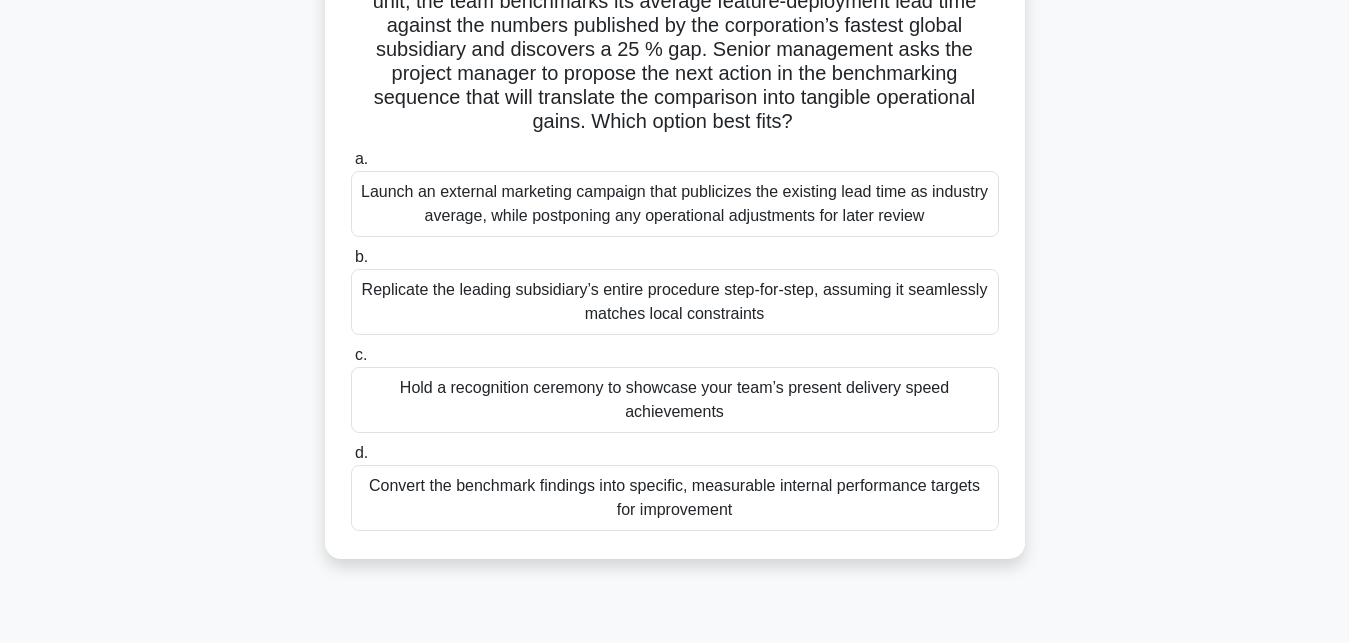click on "a." at bounding box center (361, 158) 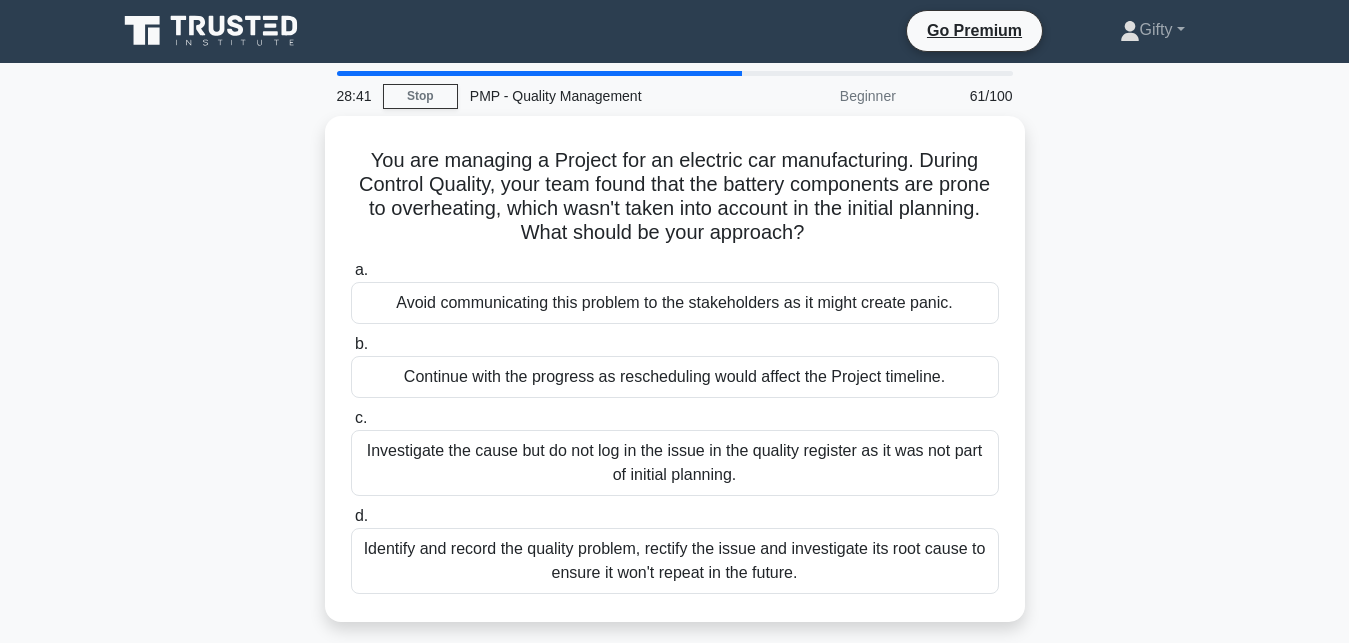 scroll, scrollTop: 0, scrollLeft: 0, axis: both 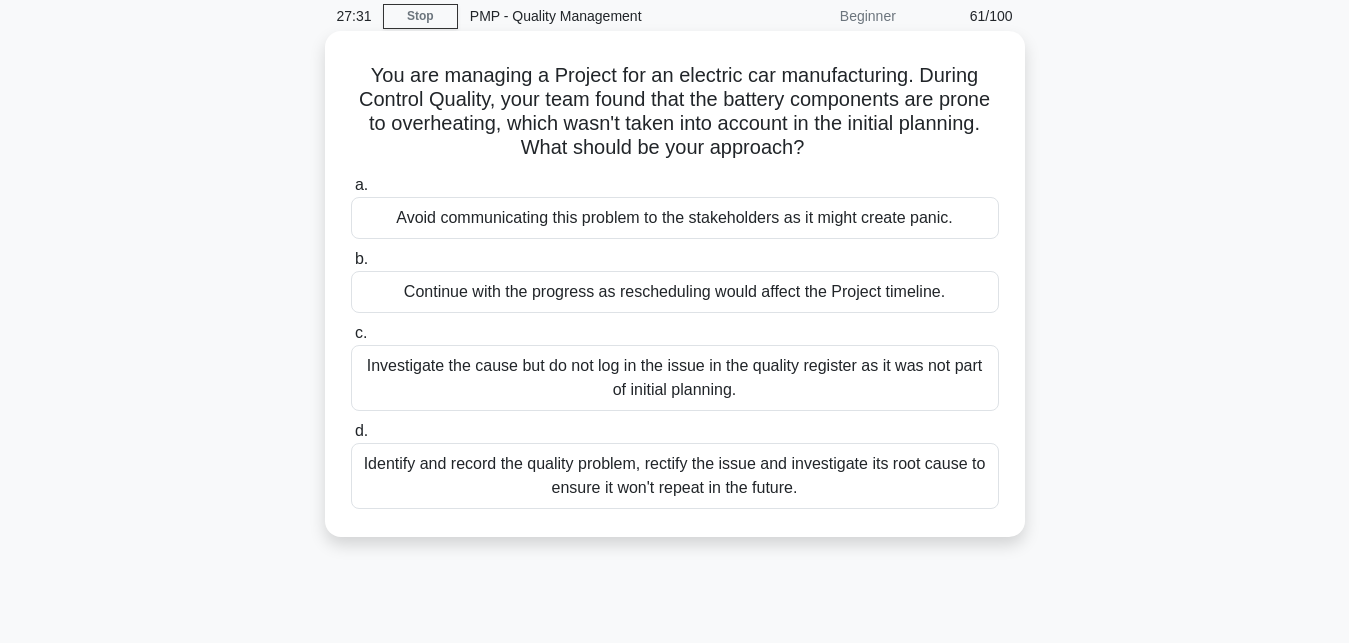 click on "c.
Investigate the cause but do not log in the issue in the quality register as it was not part of initial planning." at bounding box center (675, 366) 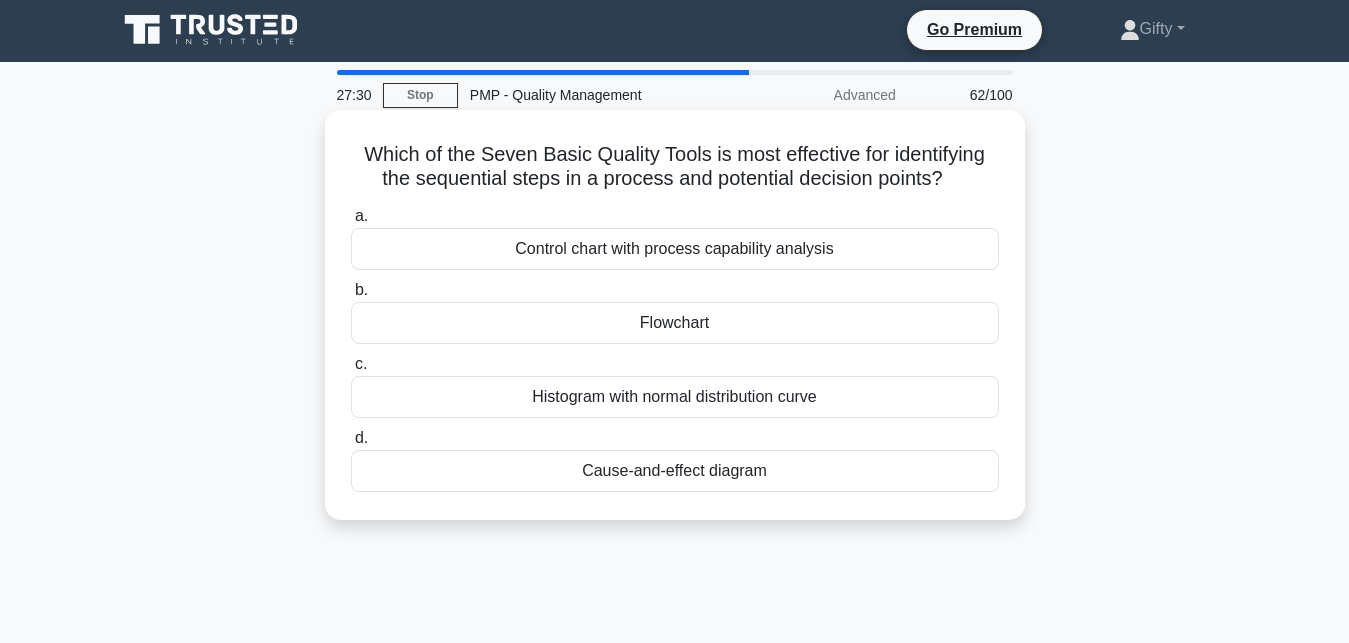 scroll, scrollTop: 0, scrollLeft: 0, axis: both 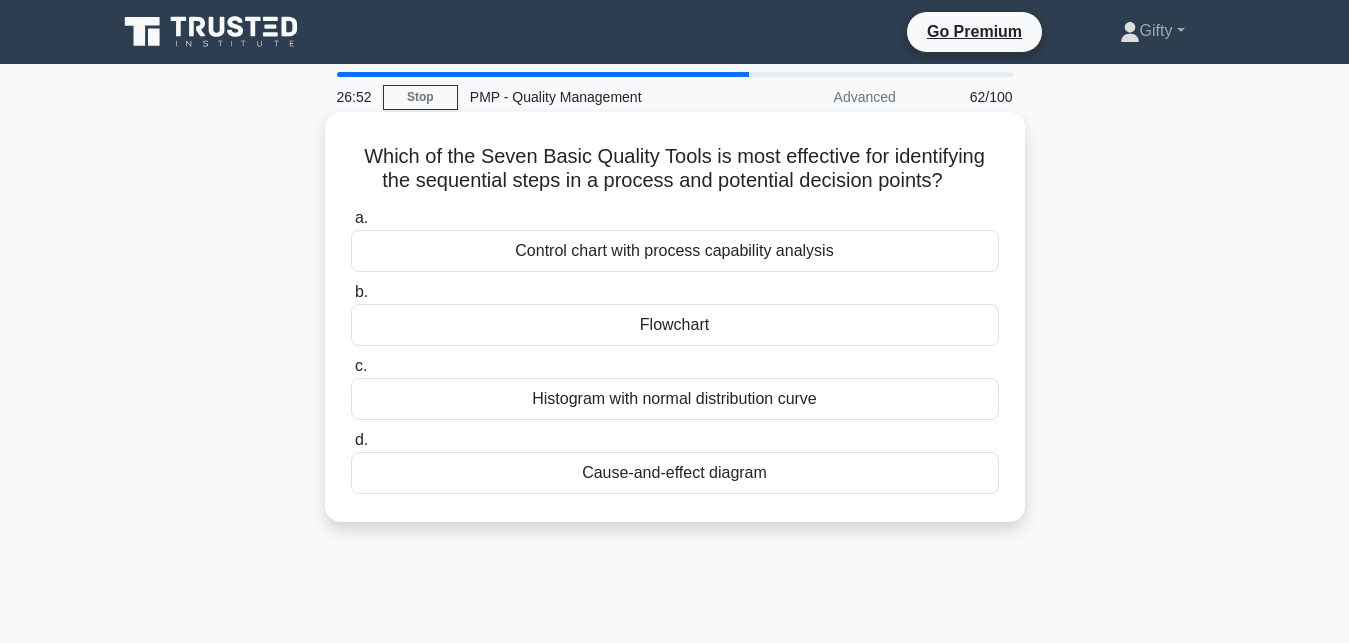 click on "a." at bounding box center (361, 217) 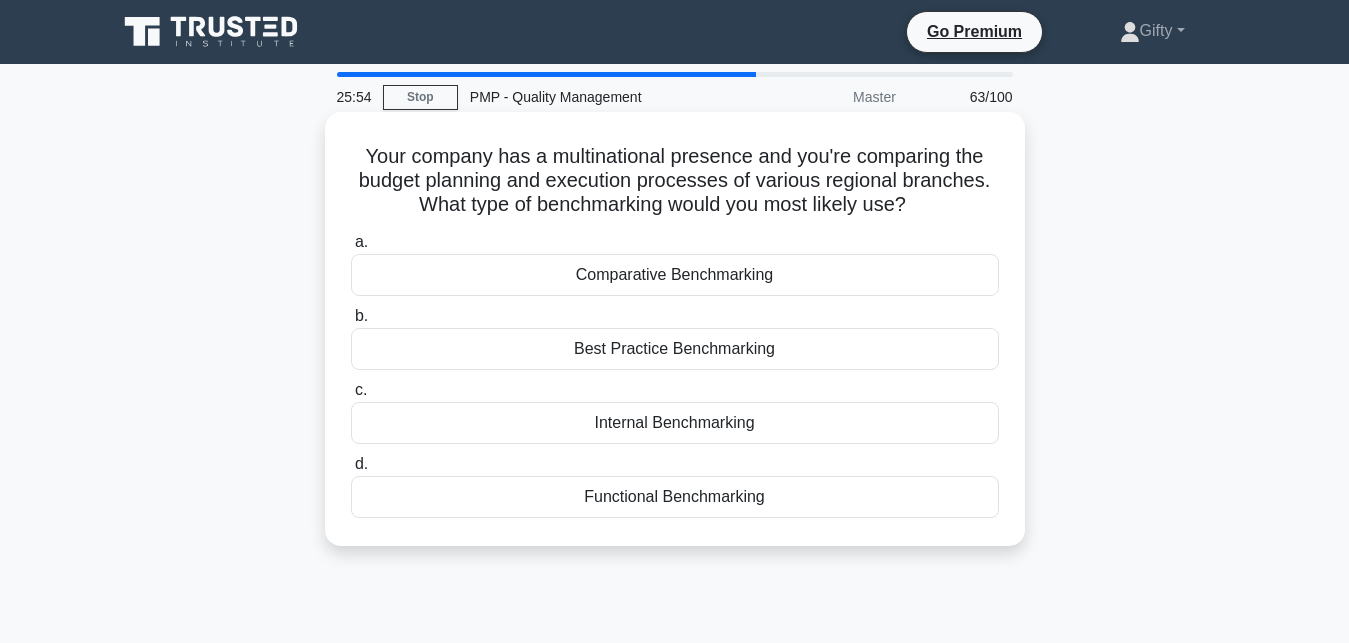 click on "b." at bounding box center [361, 315] 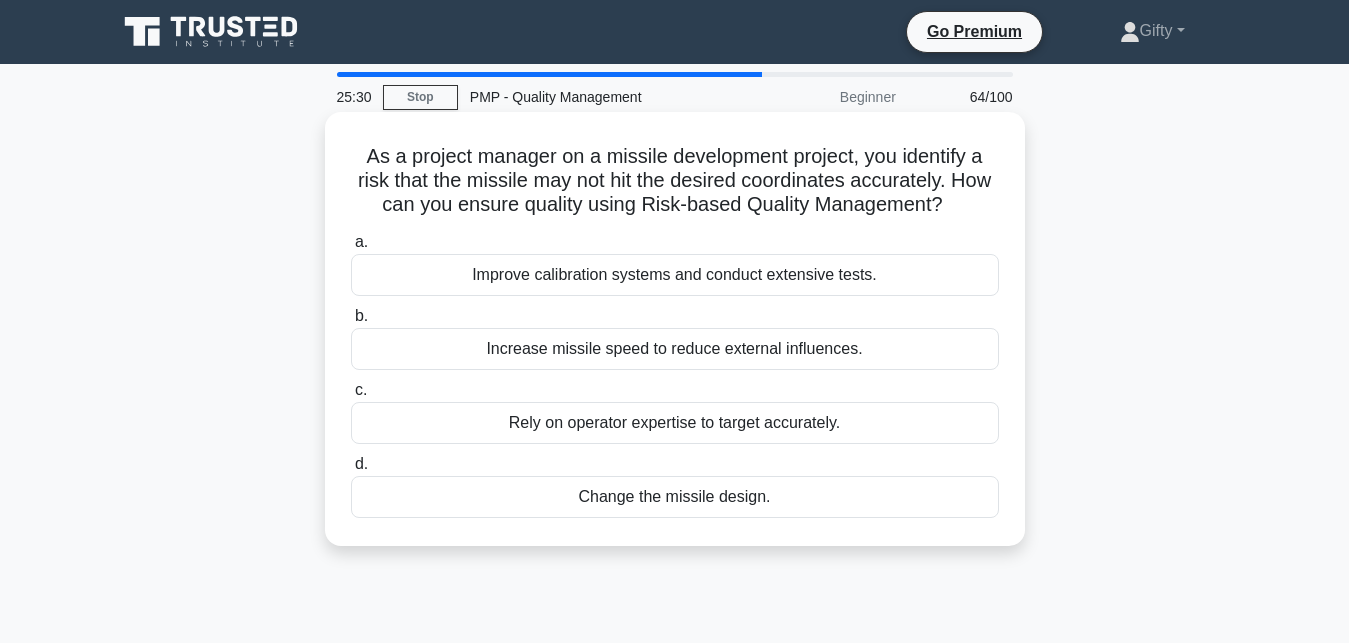 click on "b." at bounding box center (361, 315) 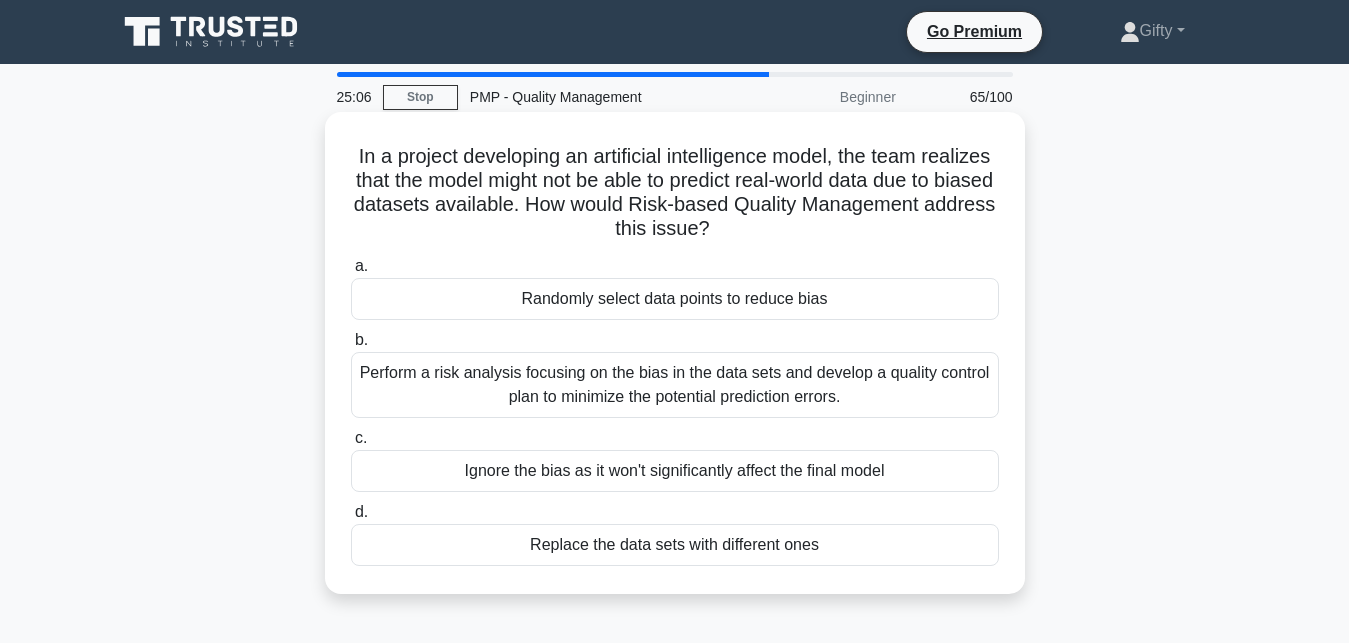 click on "a.
Randomly select data points to reduce bias" at bounding box center [675, 287] 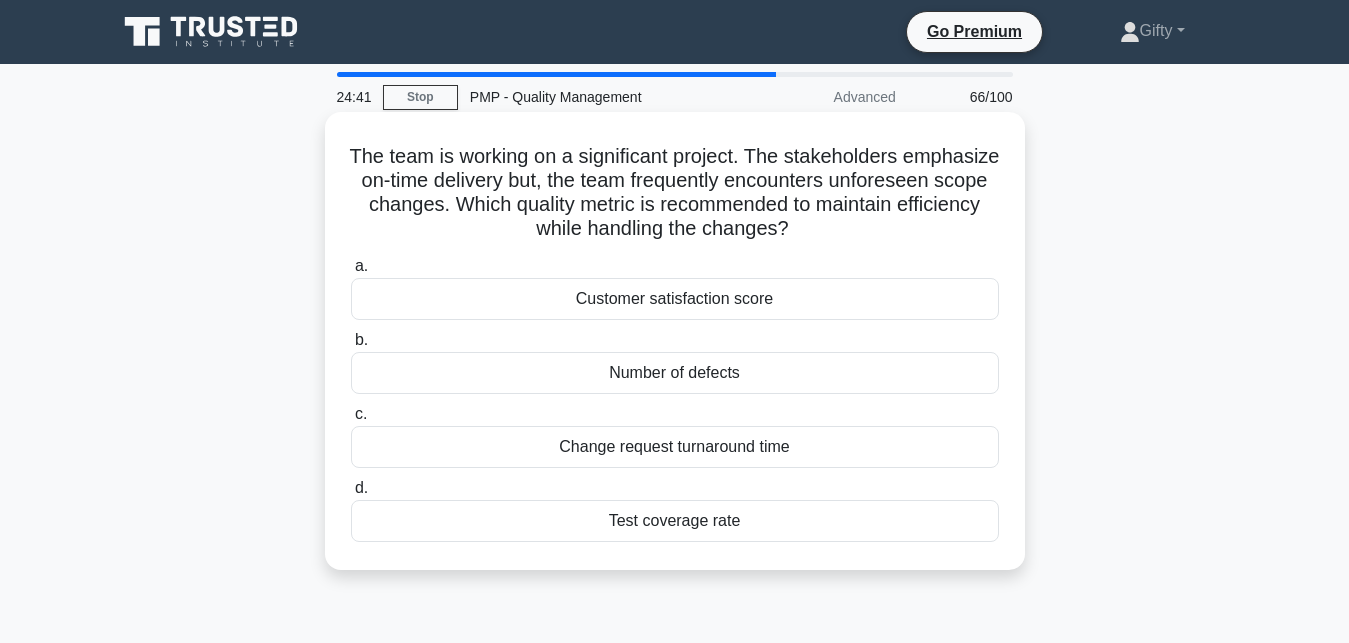 click on "d." at bounding box center [361, 487] 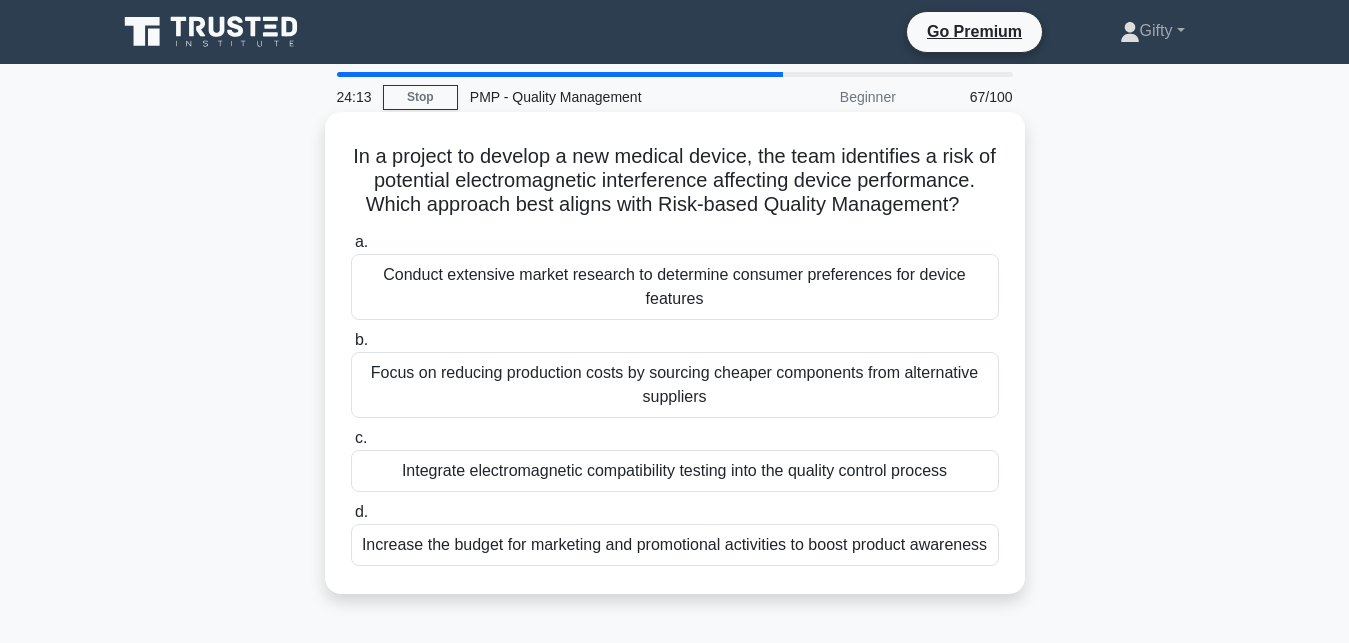 click on "a." at bounding box center (361, 241) 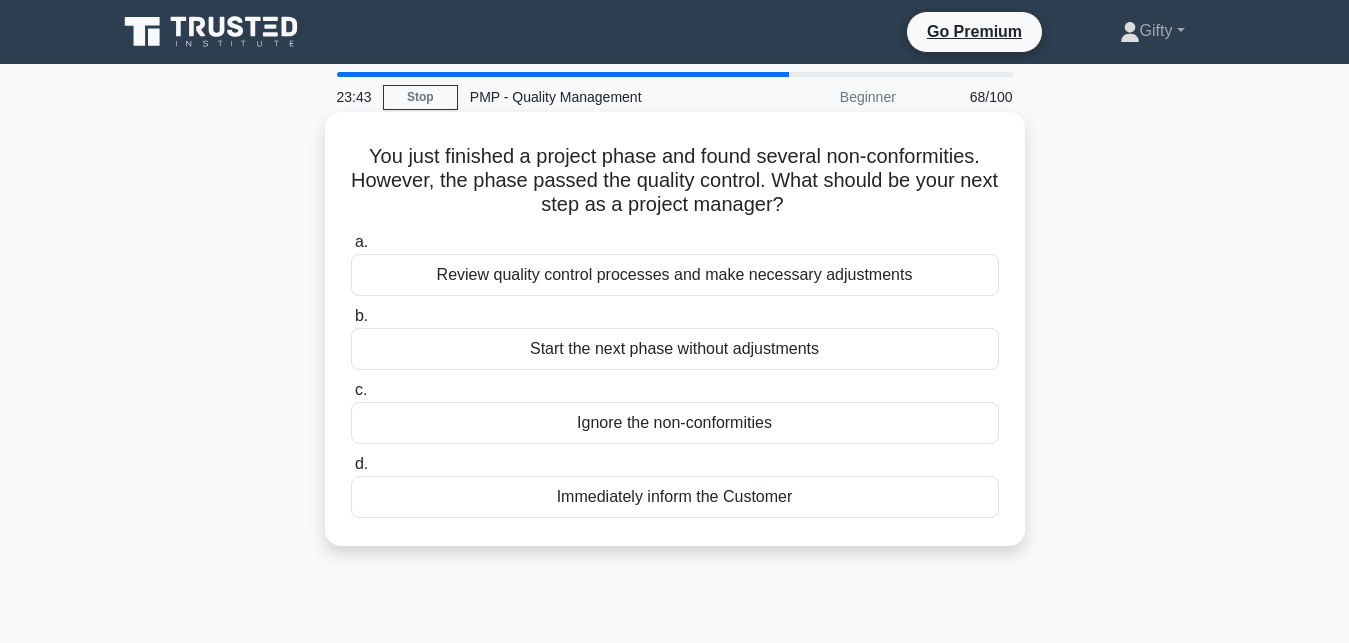 click on "a." at bounding box center (361, 241) 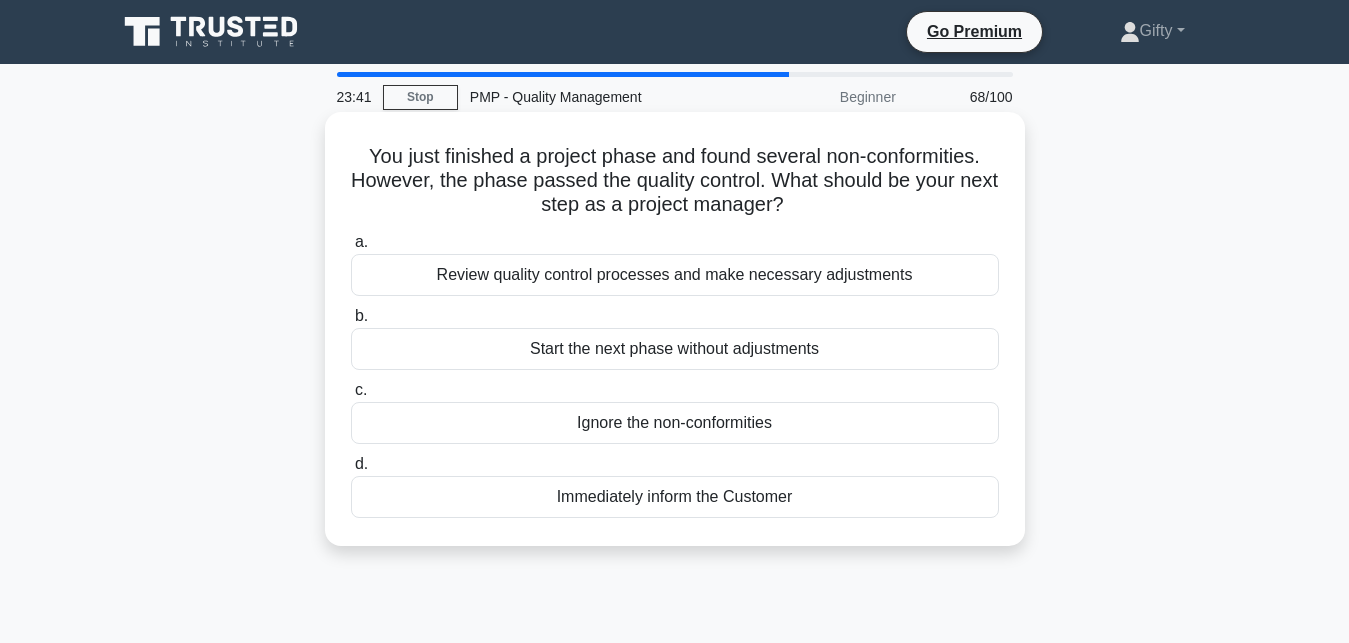 click on "a." at bounding box center (361, 241) 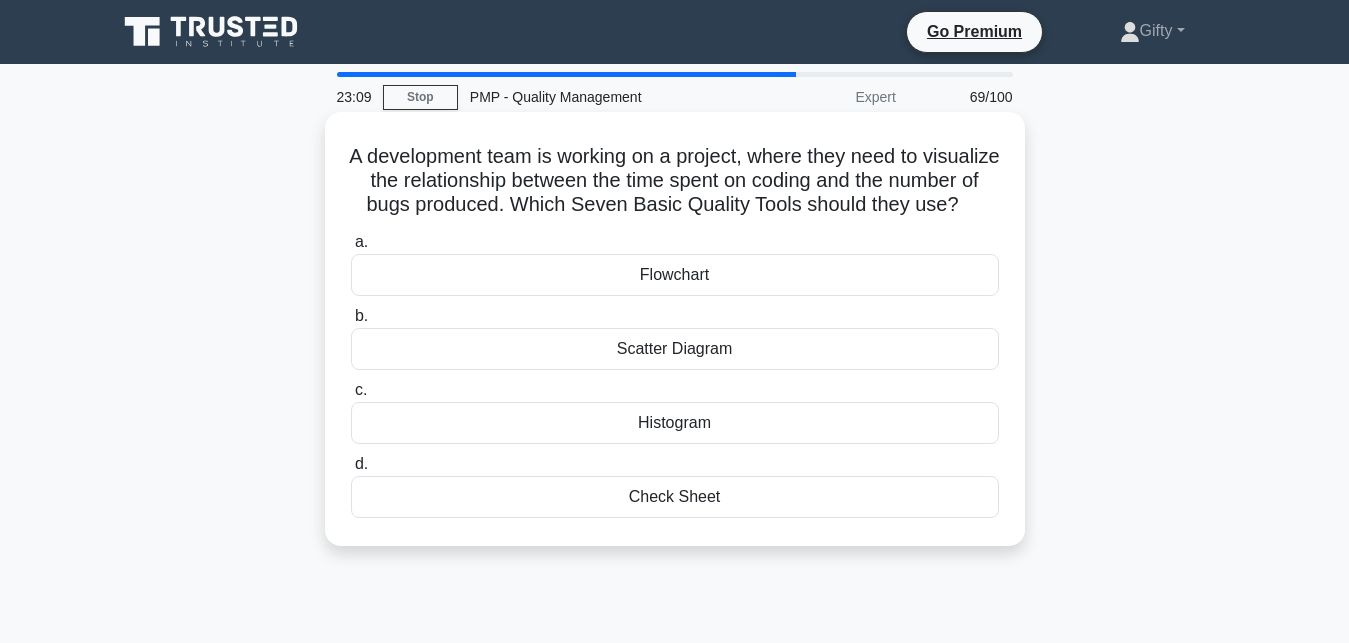 click on "b." at bounding box center (361, 315) 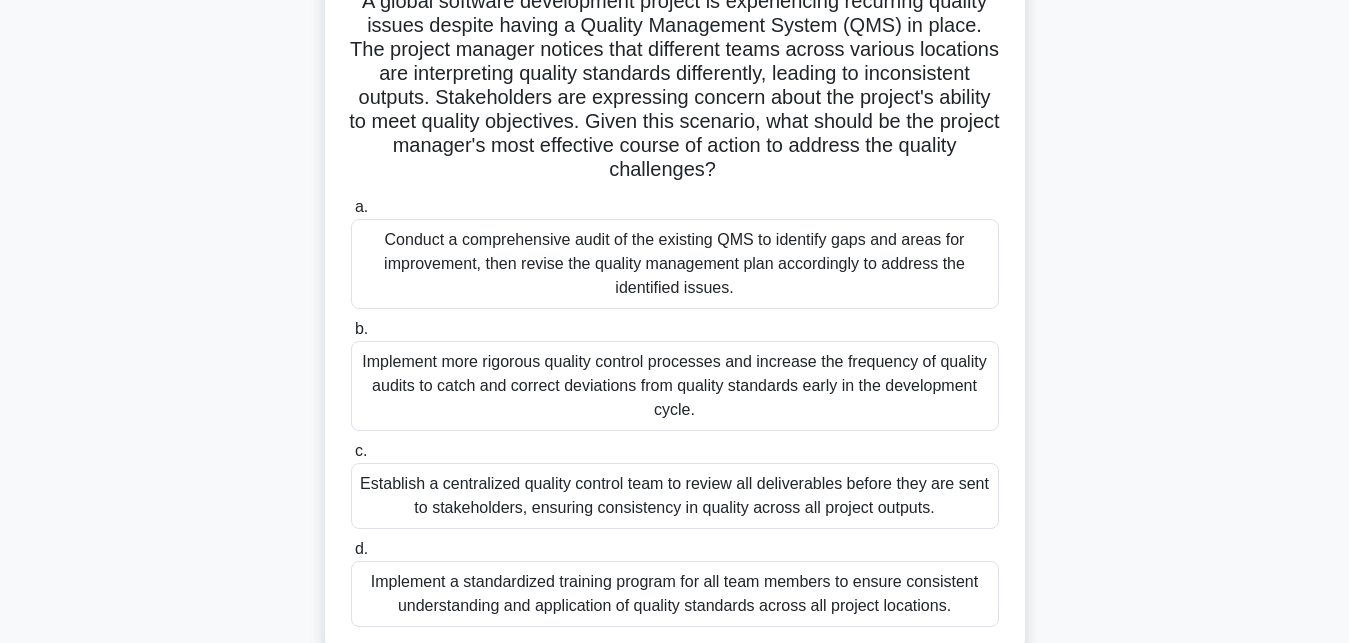 scroll, scrollTop: 187, scrollLeft: 0, axis: vertical 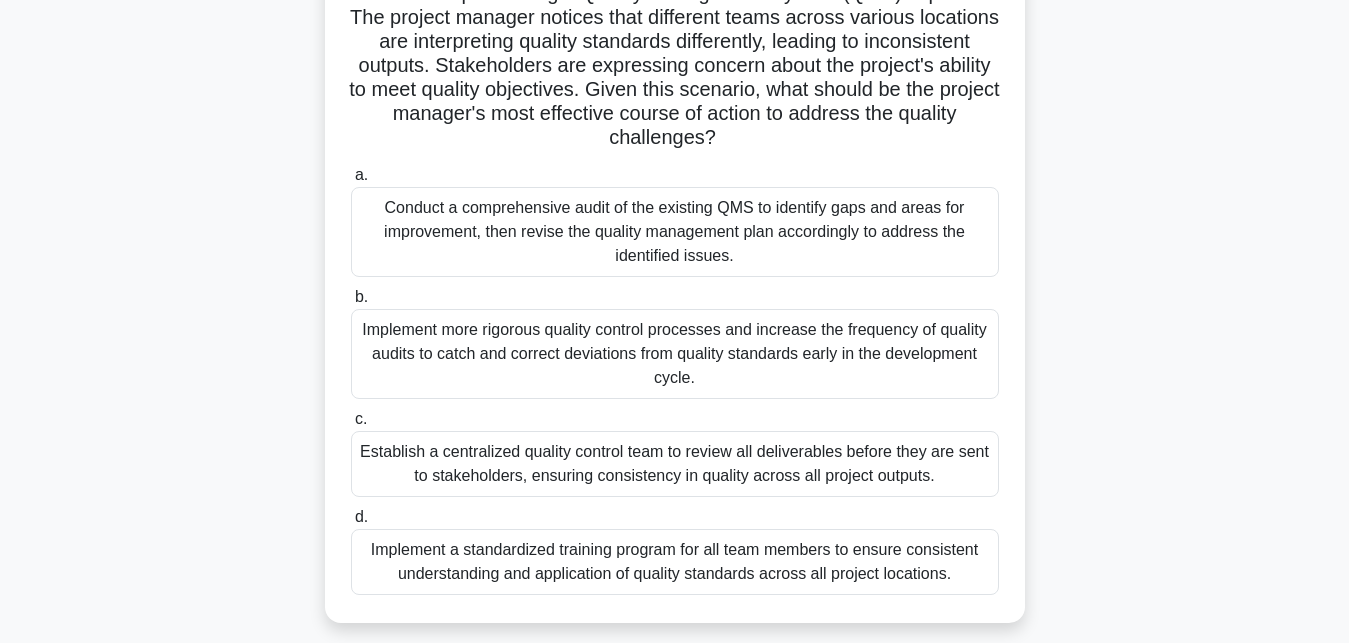 click on "b." at bounding box center (361, 296) 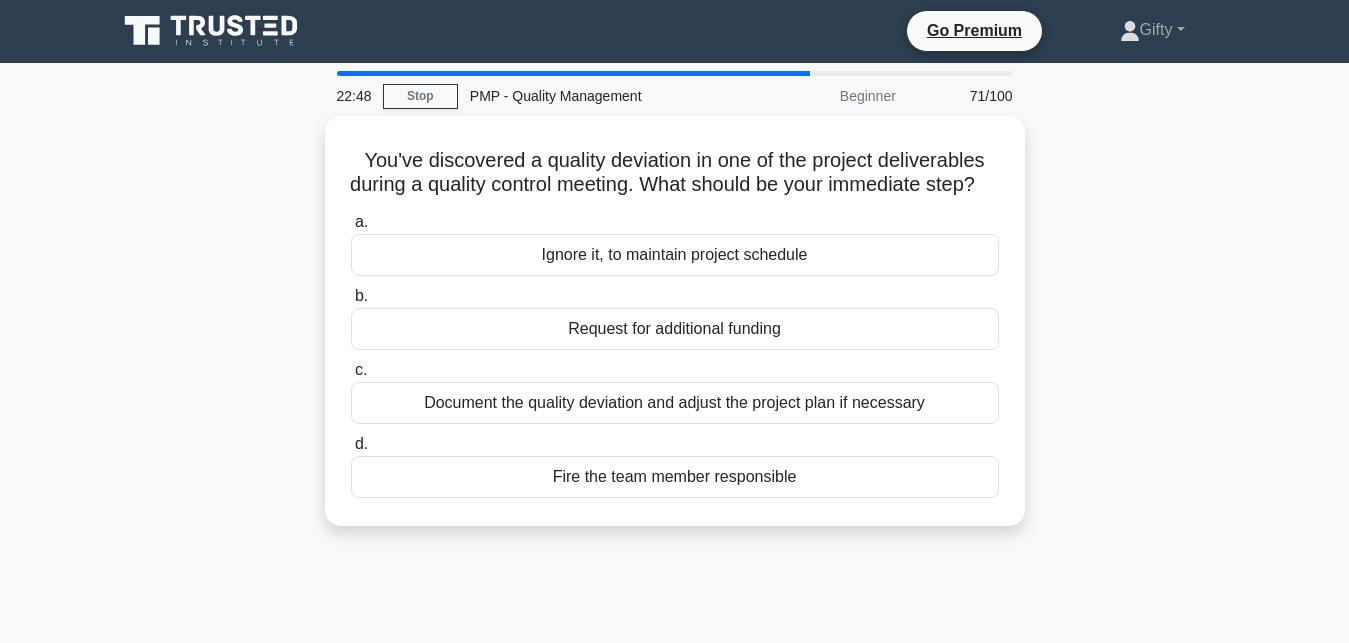 scroll, scrollTop: 0, scrollLeft: 0, axis: both 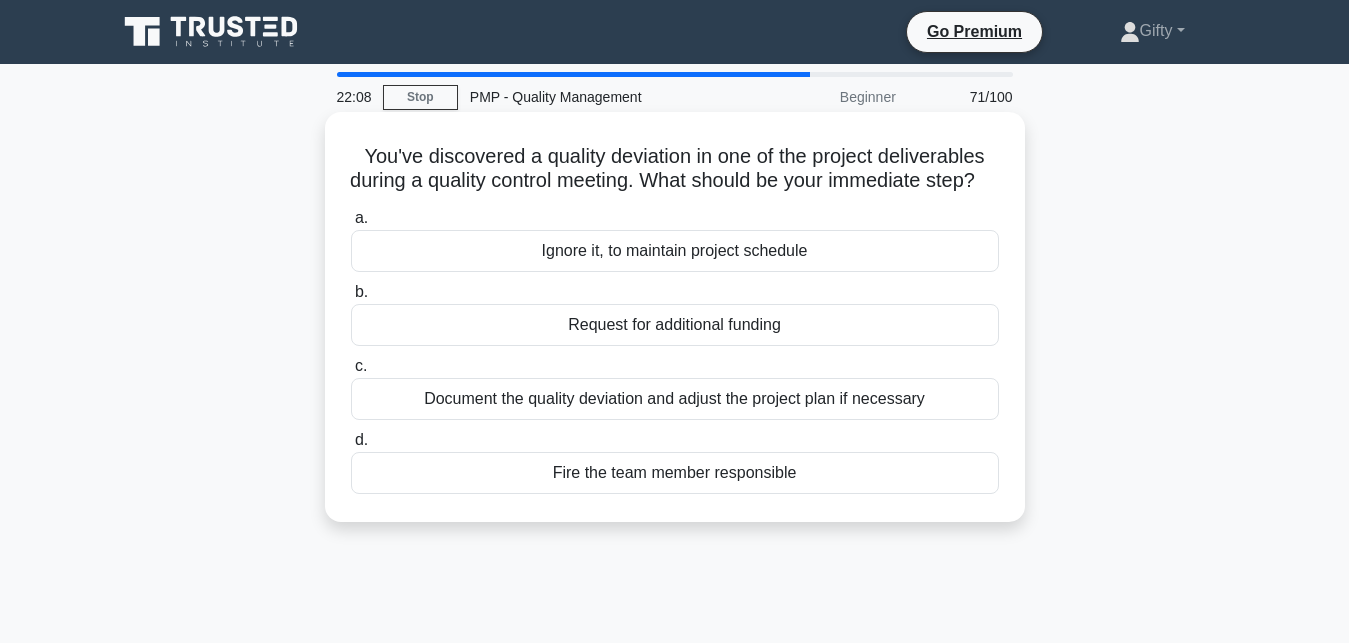 click on "c." at bounding box center (361, 365) 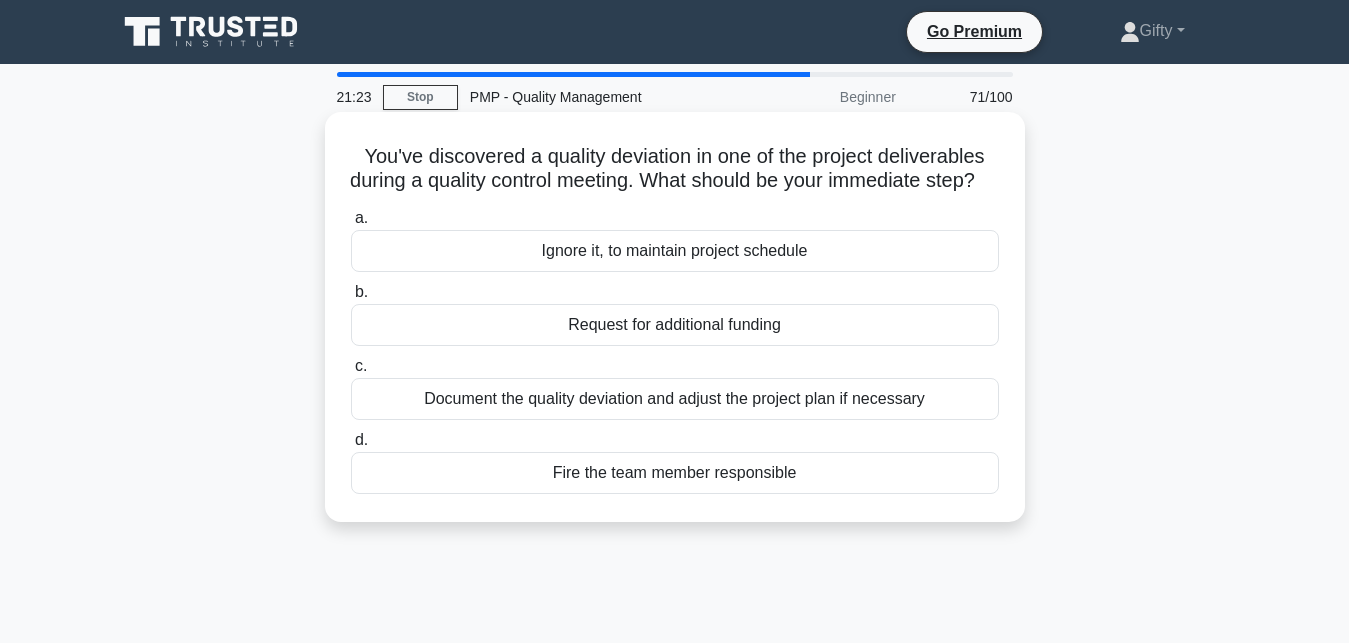 click on "c.
Document the quality deviation and adjust the project plan if necessary" at bounding box center (675, 387) 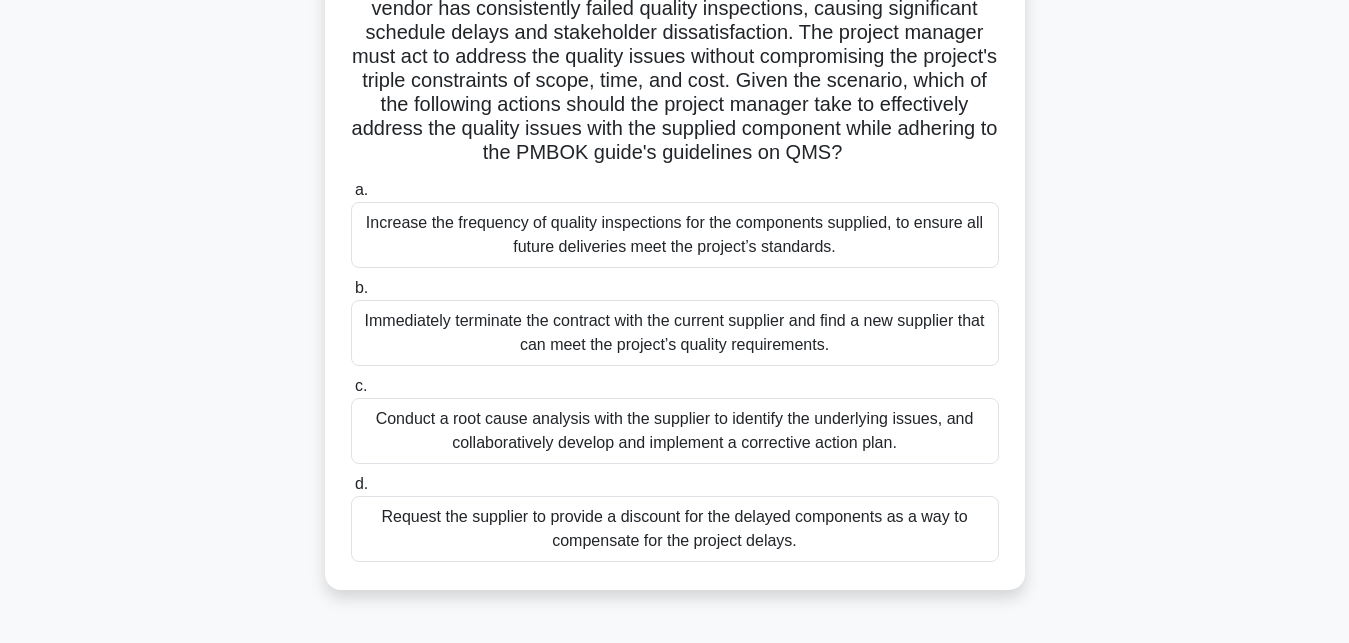scroll, scrollTop: 353, scrollLeft: 0, axis: vertical 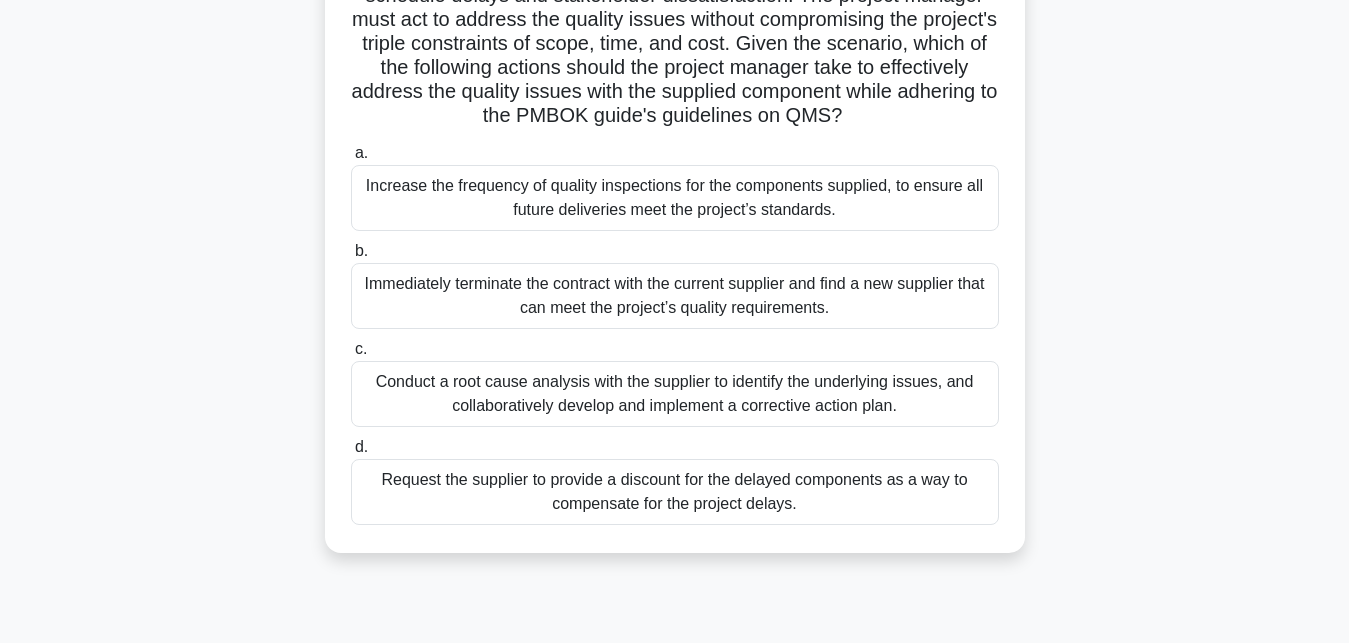 click on "d." at bounding box center (361, 446) 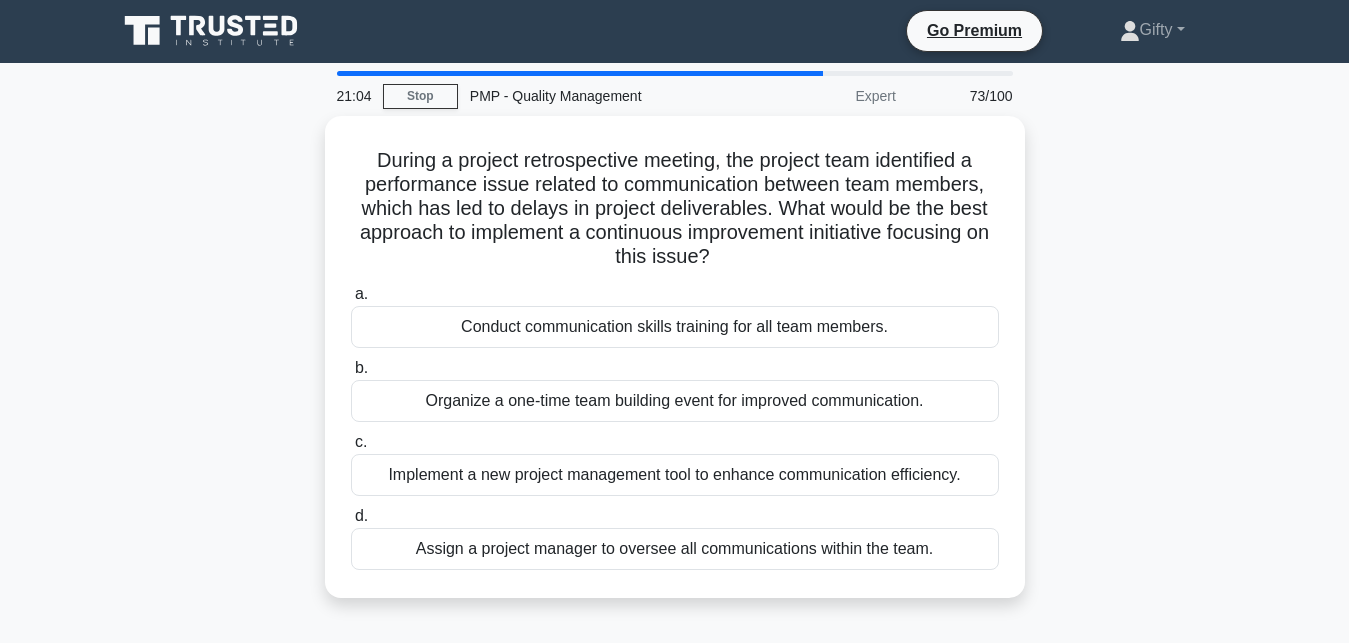 scroll, scrollTop: 0, scrollLeft: 0, axis: both 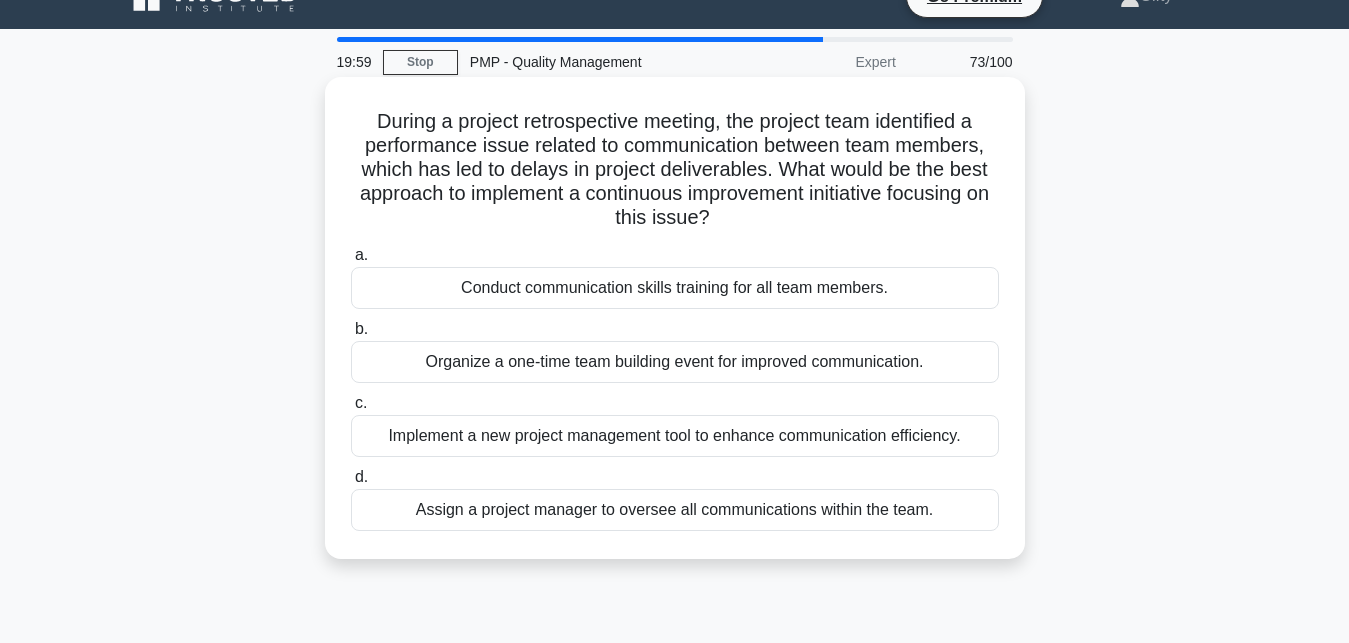 click on "c." at bounding box center [361, 402] 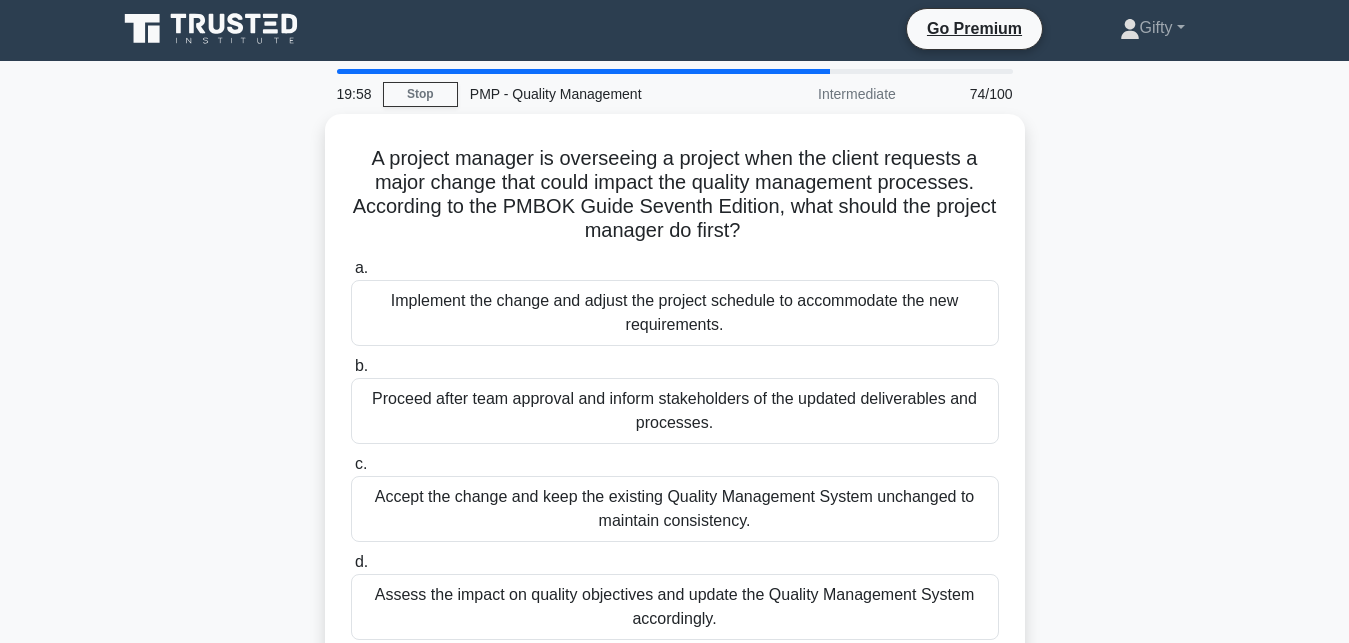 scroll, scrollTop: 0, scrollLeft: 0, axis: both 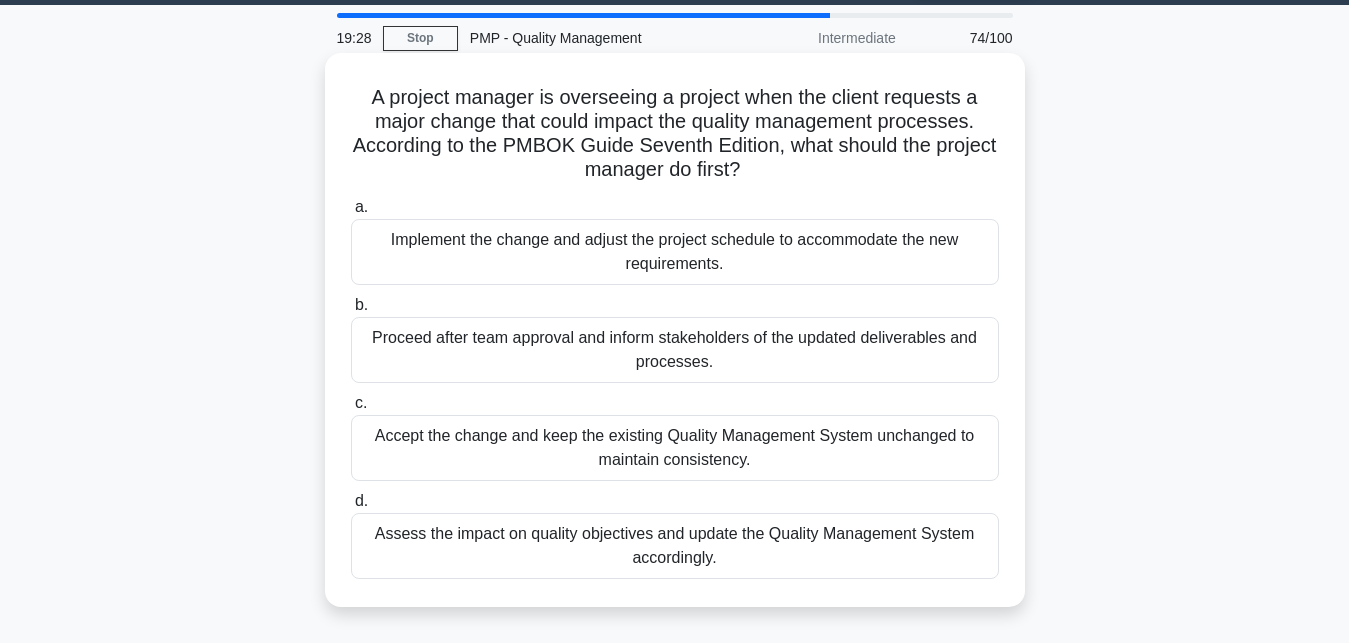 click on "d.
Assess the impact on quality objectives and update the Quality Management System accordingly." at bounding box center (675, 534) 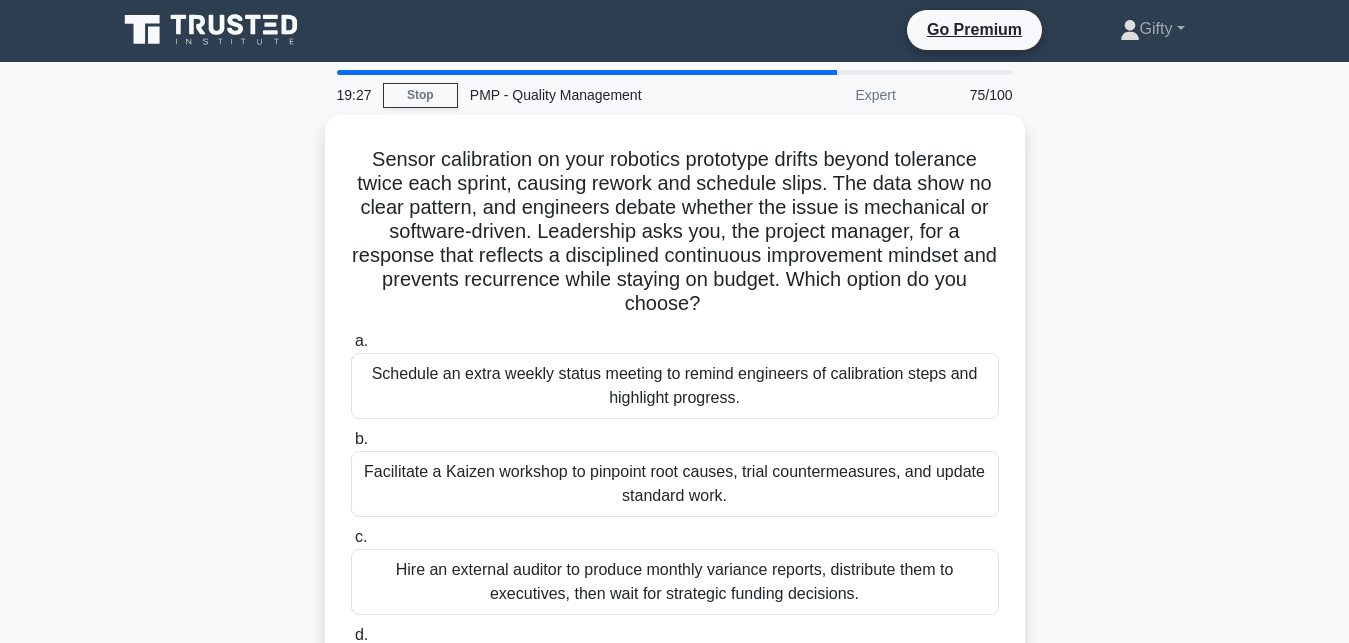 scroll, scrollTop: 0, scrollLeft: 0, axis: both 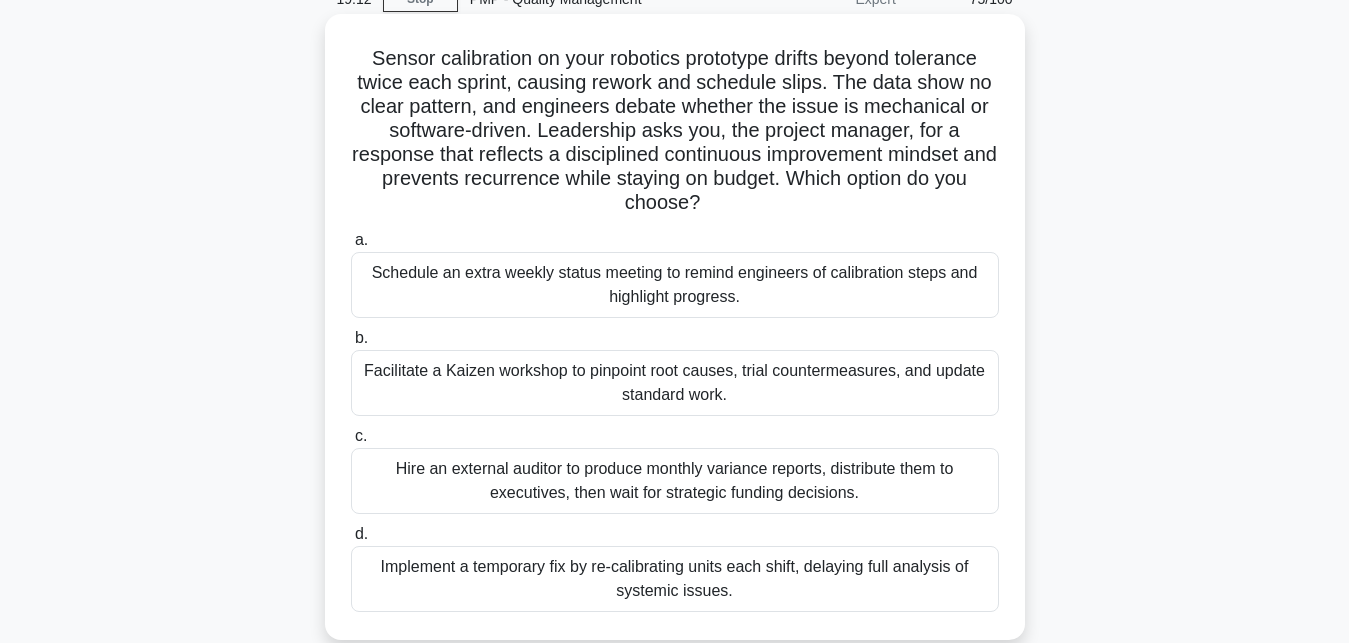 click on "b." at bounding box center [361, 337] 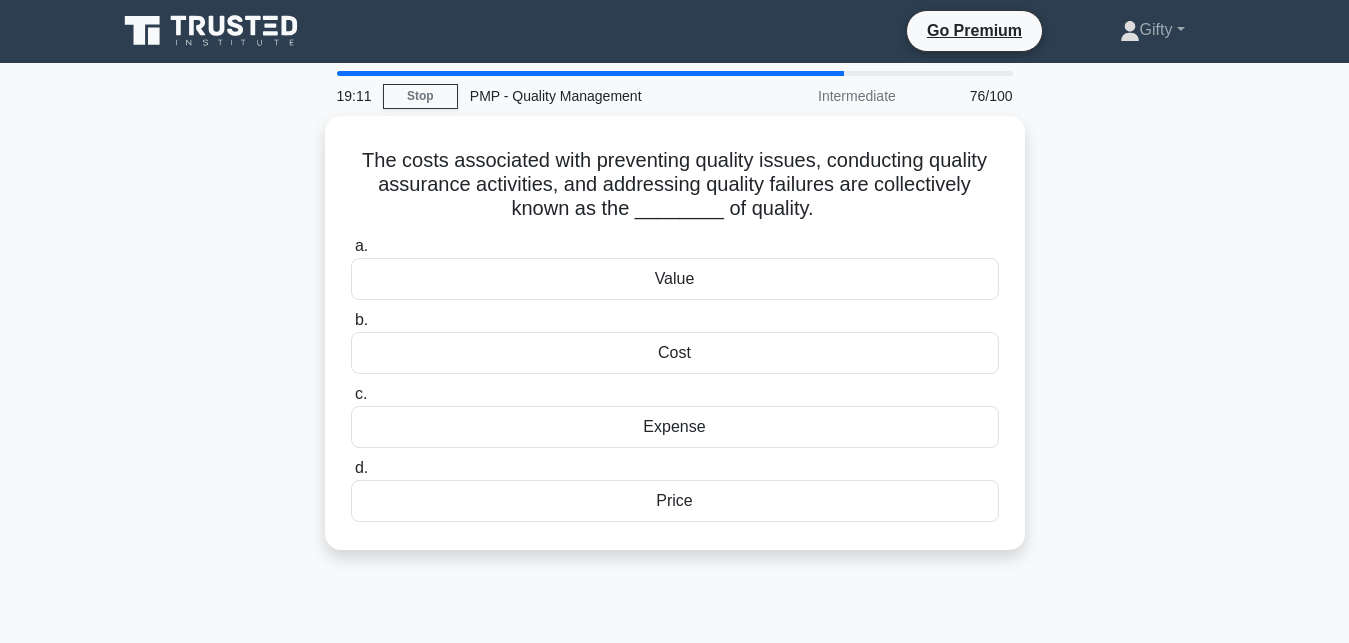 scroll, scrollTop: 0, scrollLeft: 0, axis: both 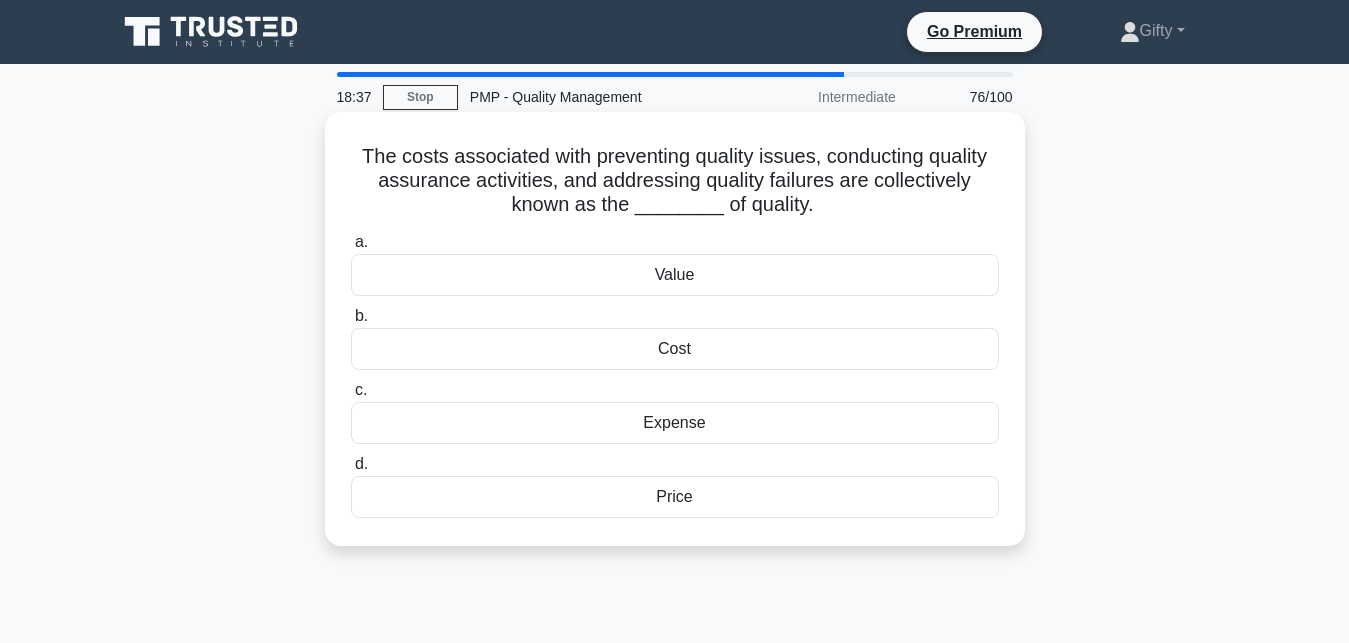 click on "b." at bounding box center [361, 315] 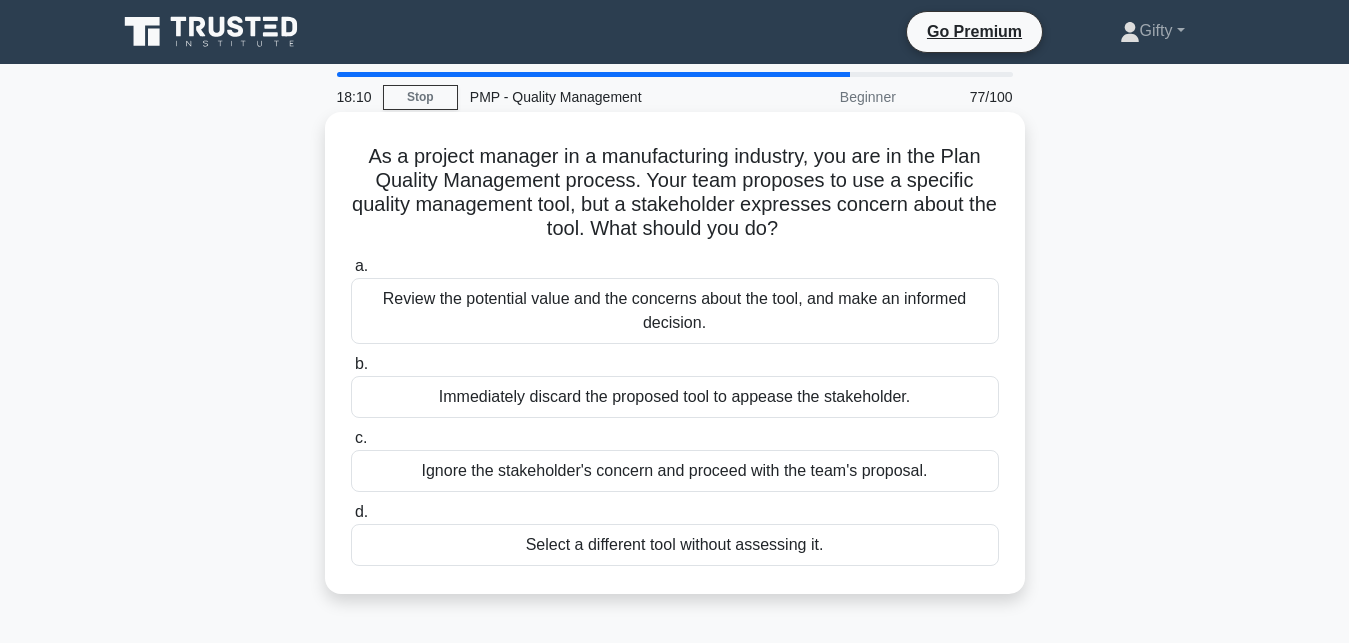click on "b. Immediately discard the proposed tool to appease the stakeholder." at bounding box center [675, 385] 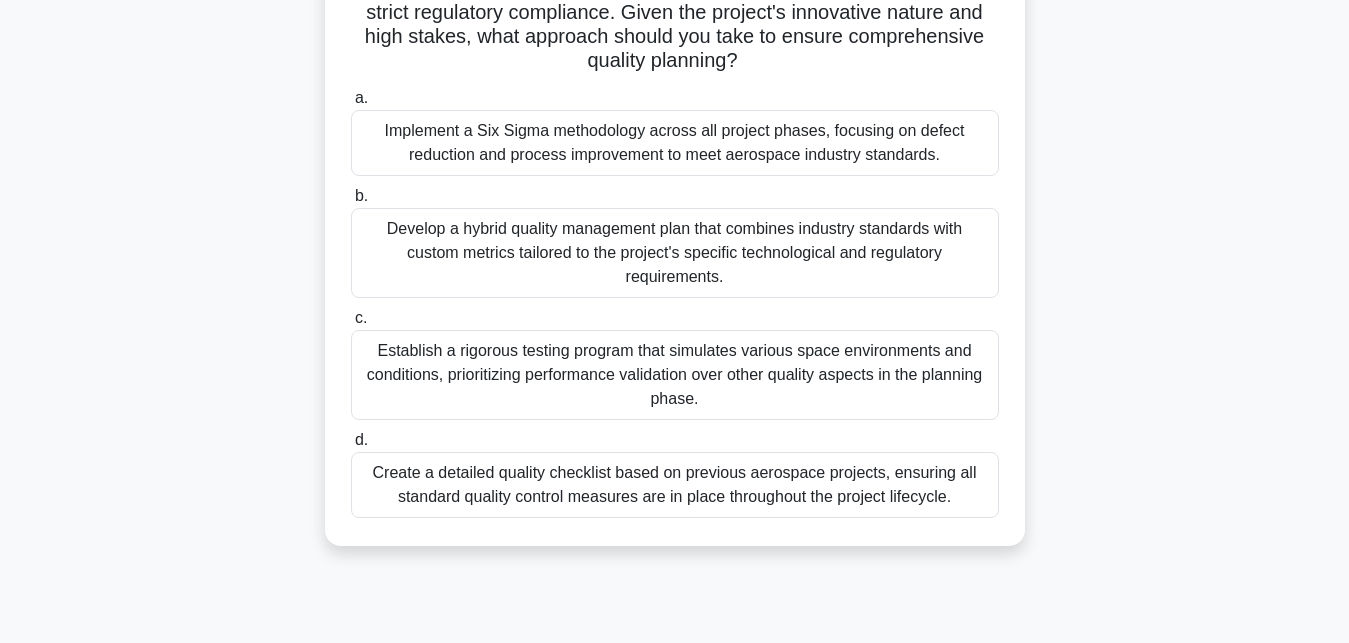 scroll, scrollTop: 255, scrollLeft: 0, axis: vertical 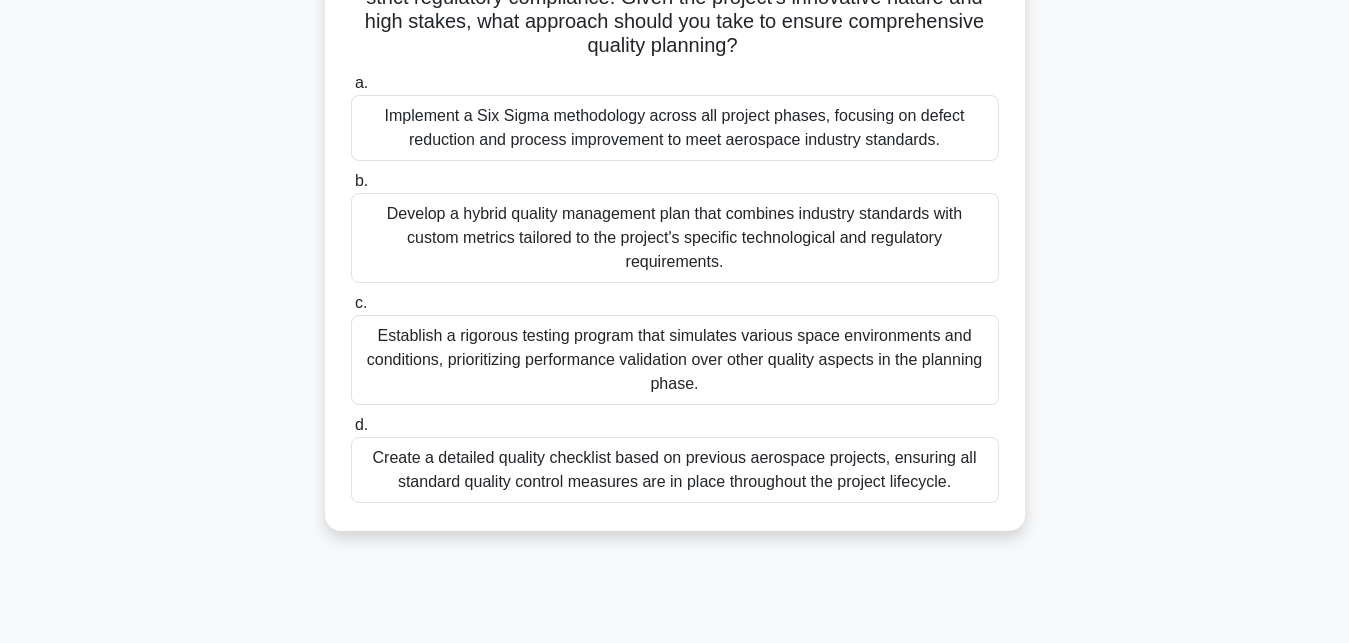 click on "b." at bounding box center [361, 180] 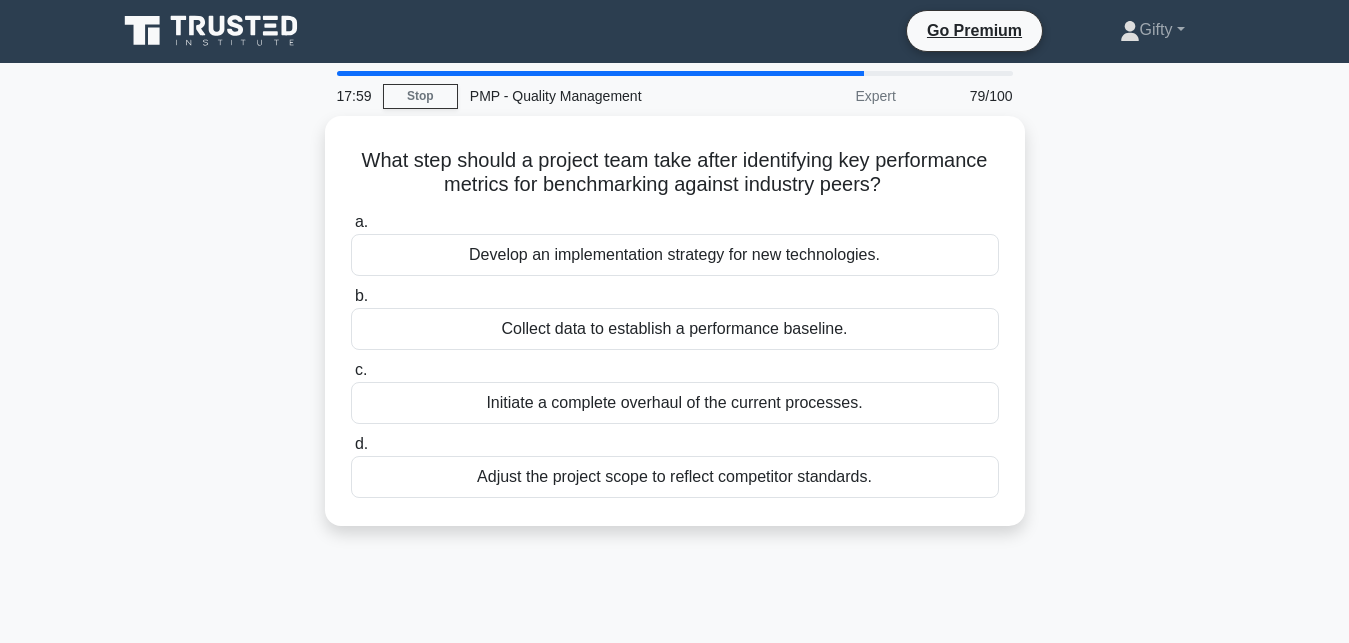 scroll, scrollTop: 0, scrollLeft: 0, axis: both 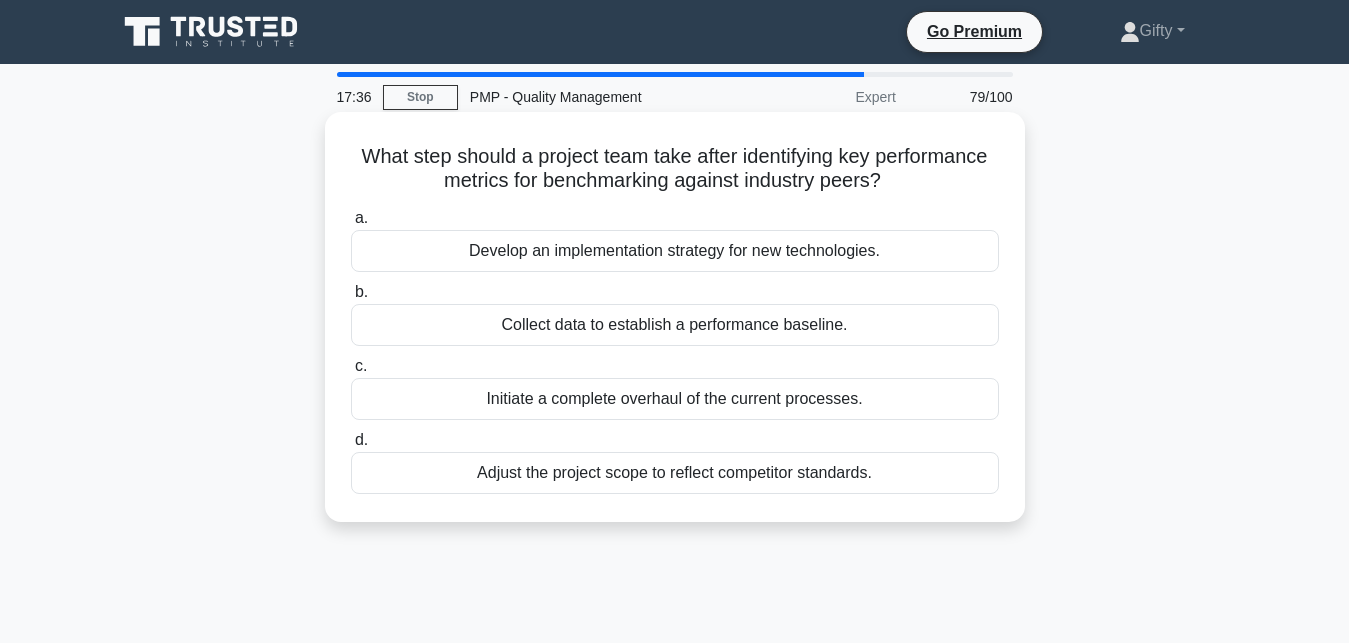 click on "a." at bounding box center (361, 217) 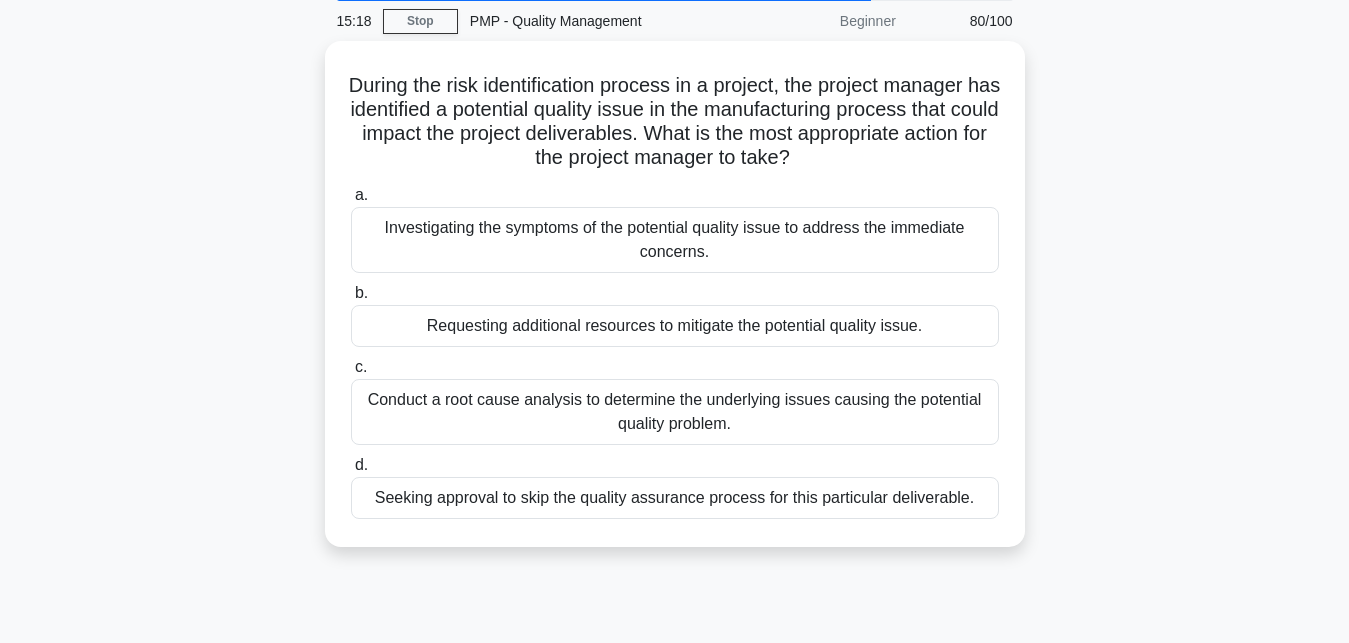 scroll, scrollTop: 94, scrollLeft: 0, axis: vertical 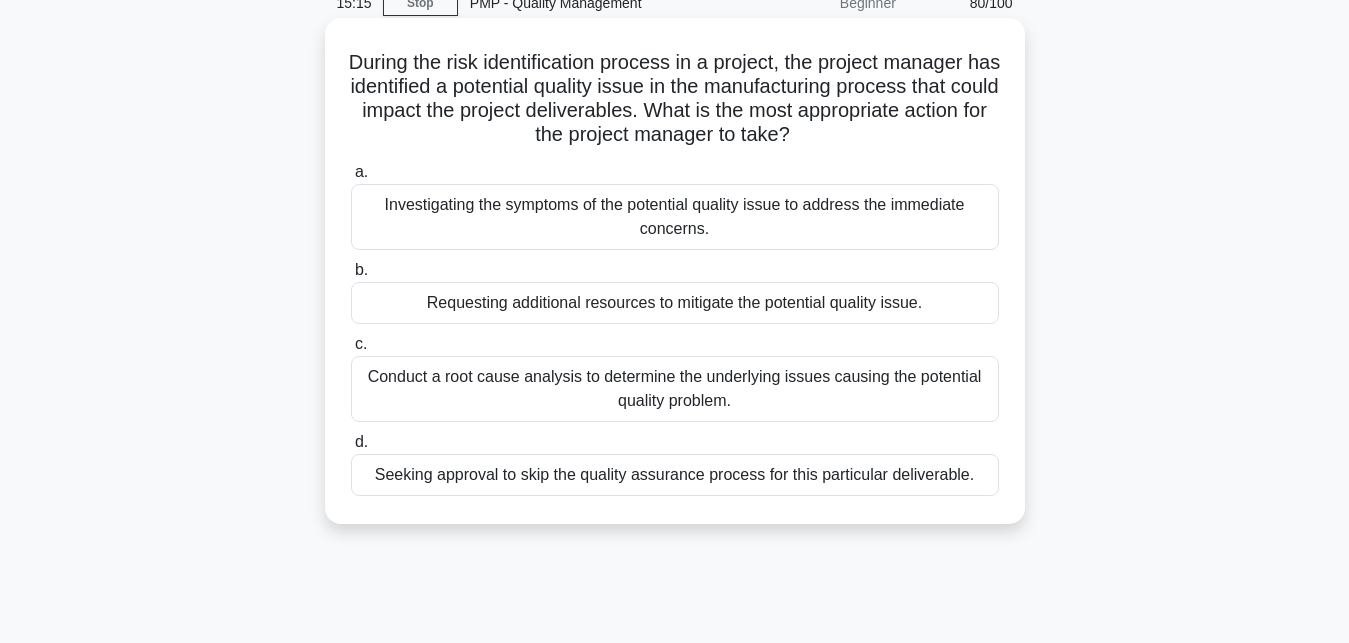 click on "b. Requesting additional resources to mitigate the potential quality issue." at bounding box center (675, 291) 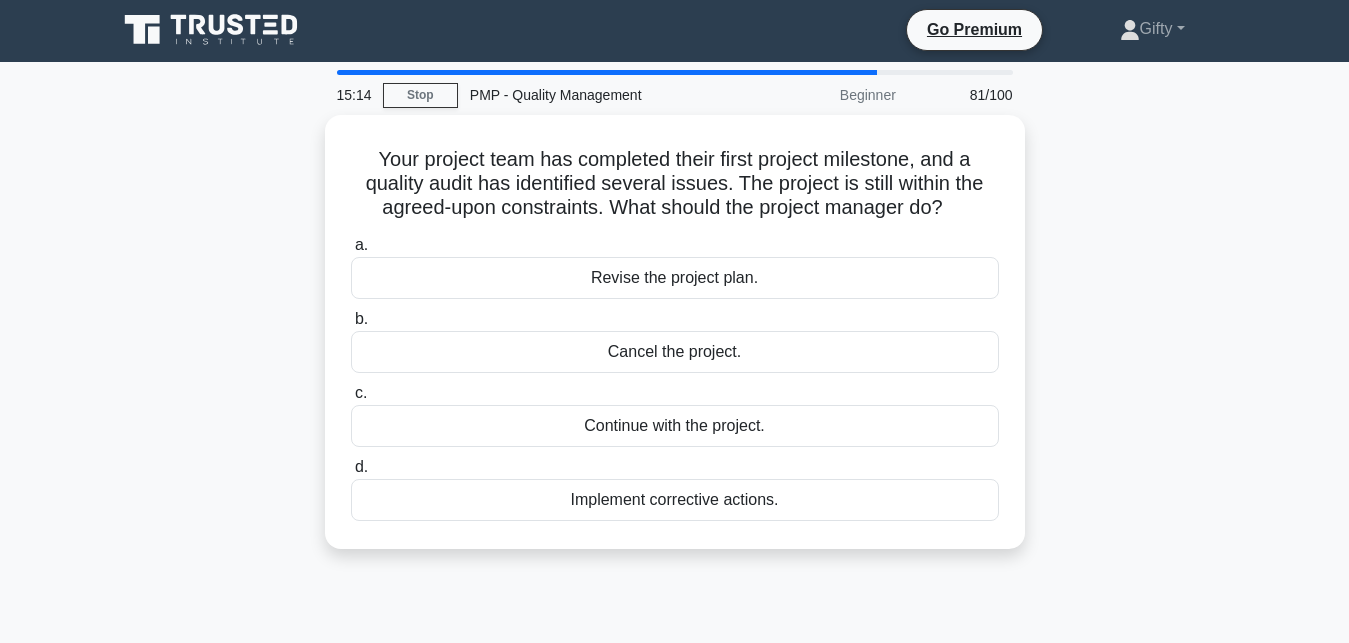 scroll, scrollTop: 0, scrollLeft: 0, axis: both 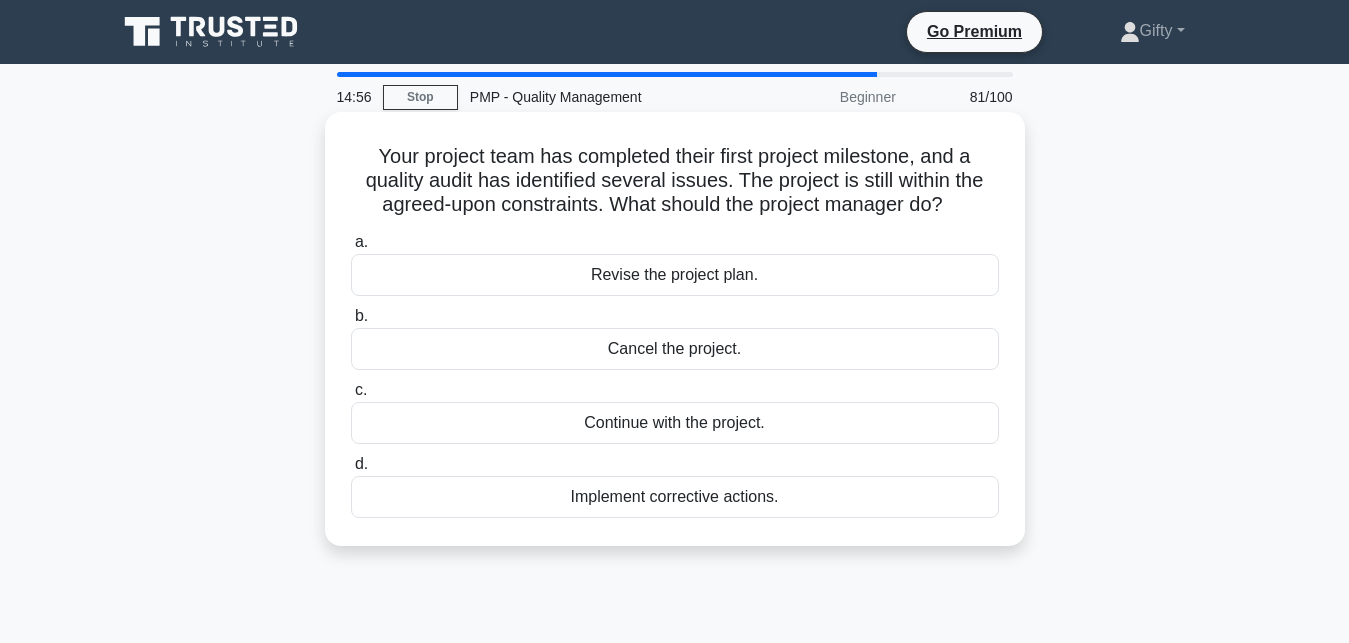 click on "d." at bounding box center (361, 463) 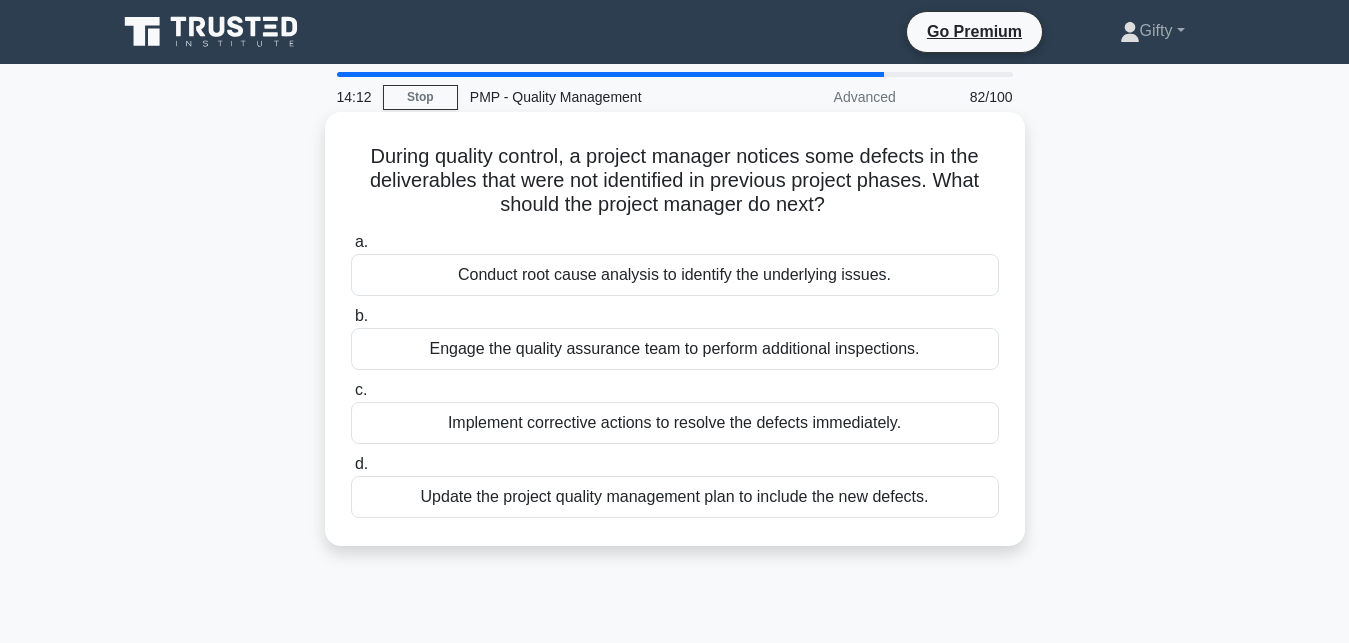 click on "c.
Implement corrective actions to resolve the defects immediately." at bounding box center (675, 411) 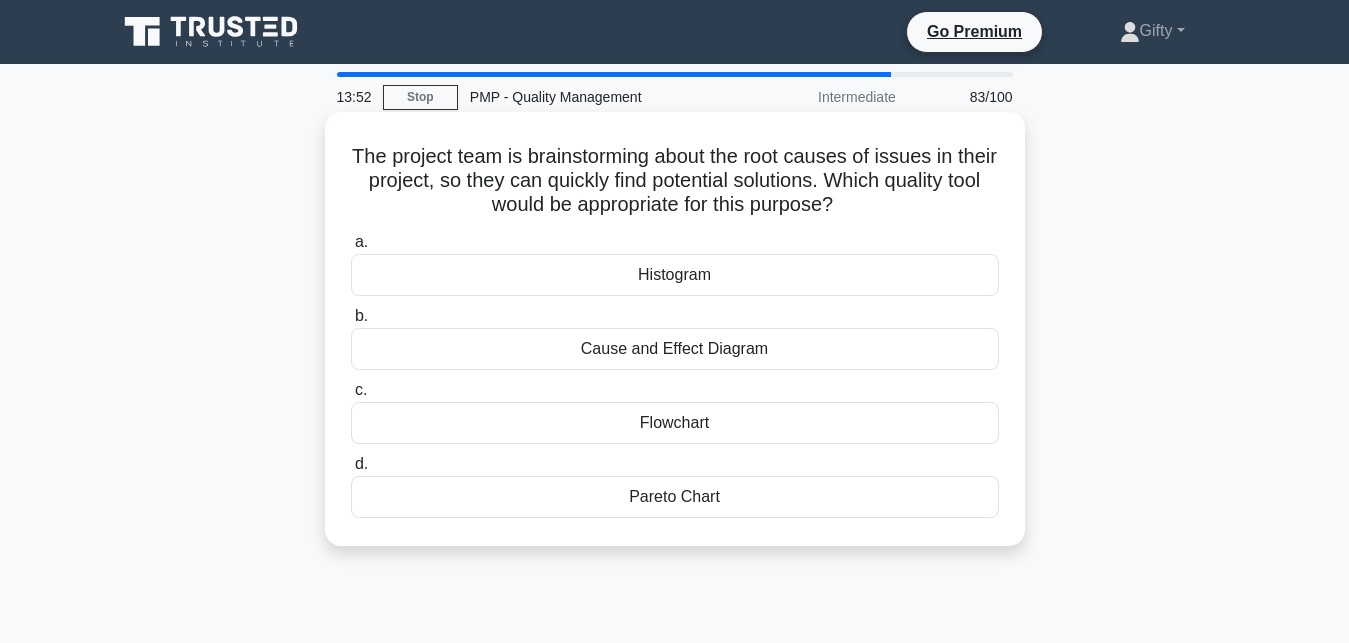 click on "c." at bounding box center [361, 389] 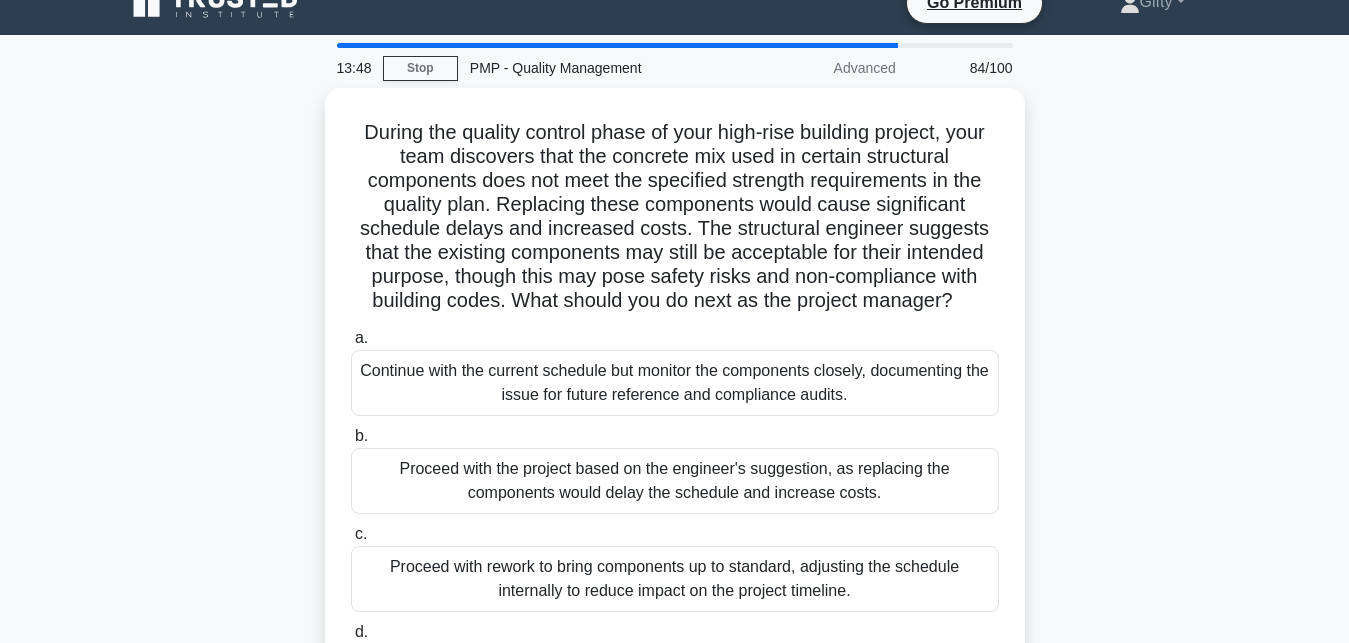 scroll, scrollTop: 0, scrollLeft: 0, axis: both 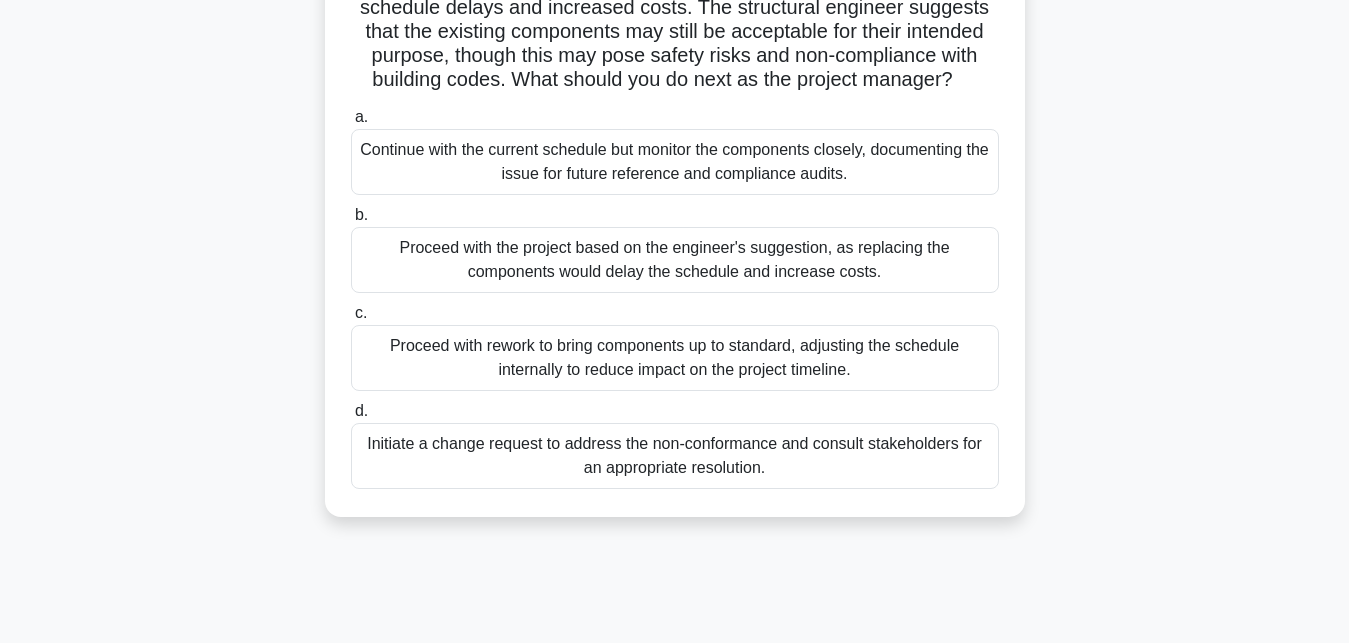 click on "a." at bounding box center (361, 116) 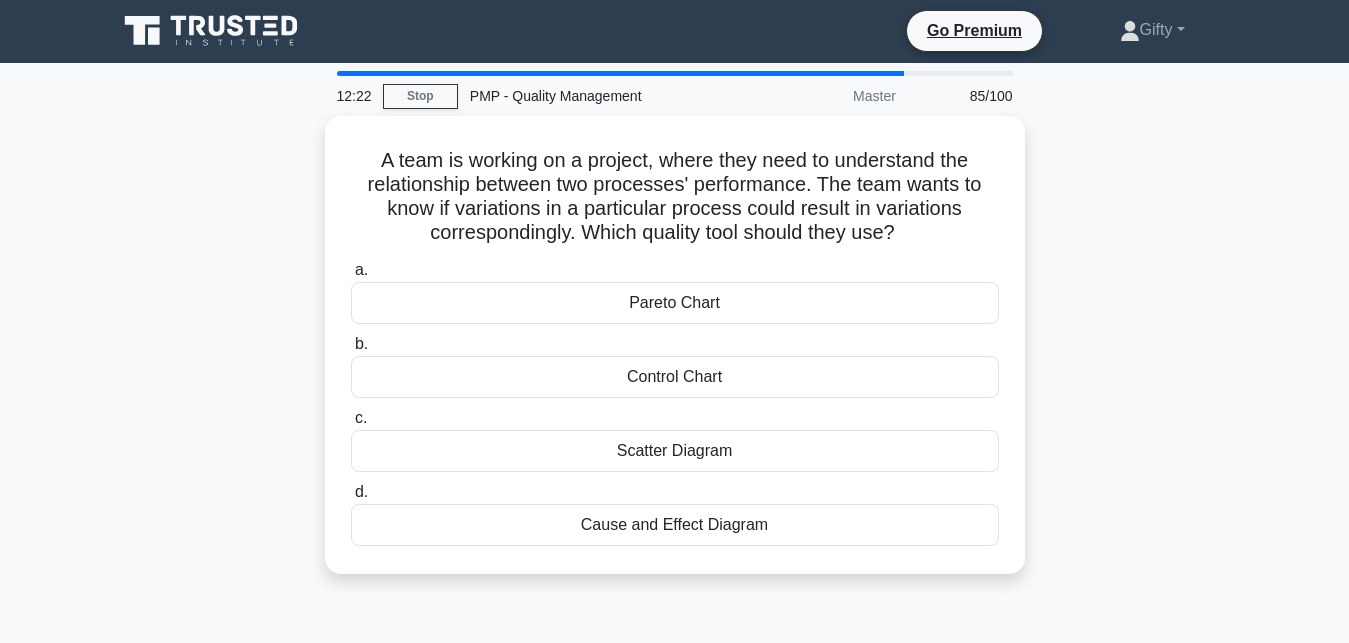 scroll, scrollTop: 0, scrollLeft: 0, axis: both 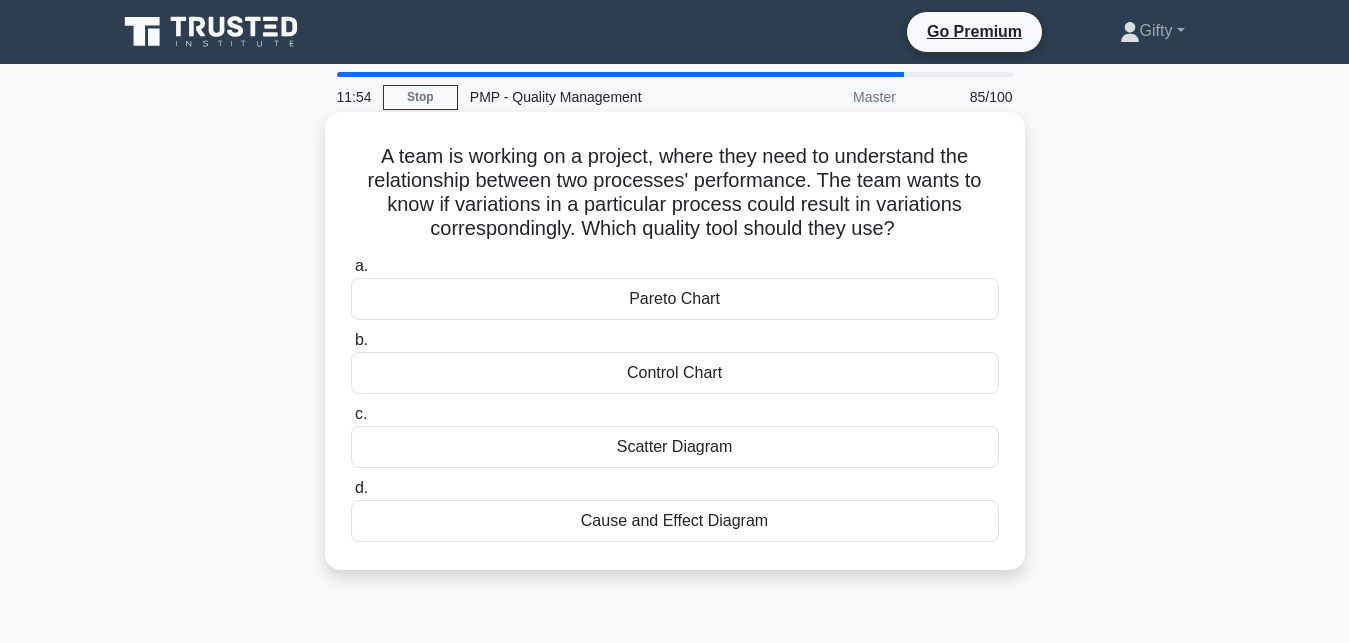 click on "d.
Cause and Effect Diagram" at bounding box center [675, 509] 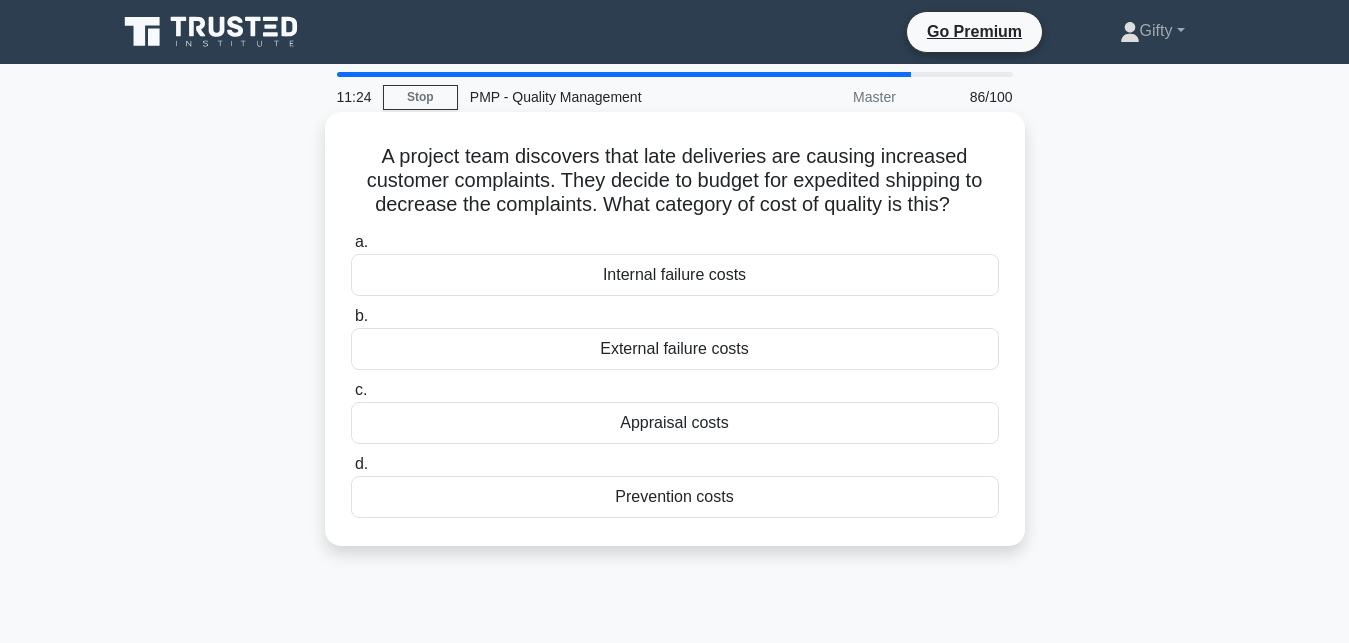 click on "d." at bounding box center [361, 463] 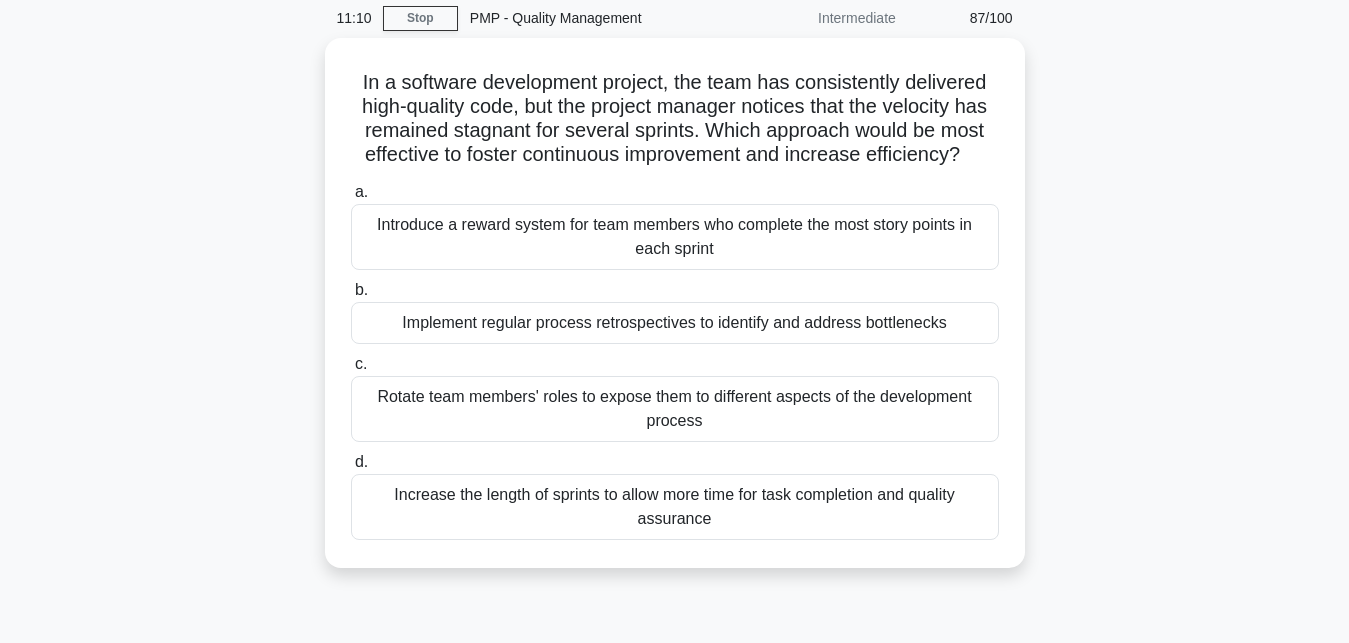 scroll, scrollTop: 86, scrollLeft: 0, axis: vertical 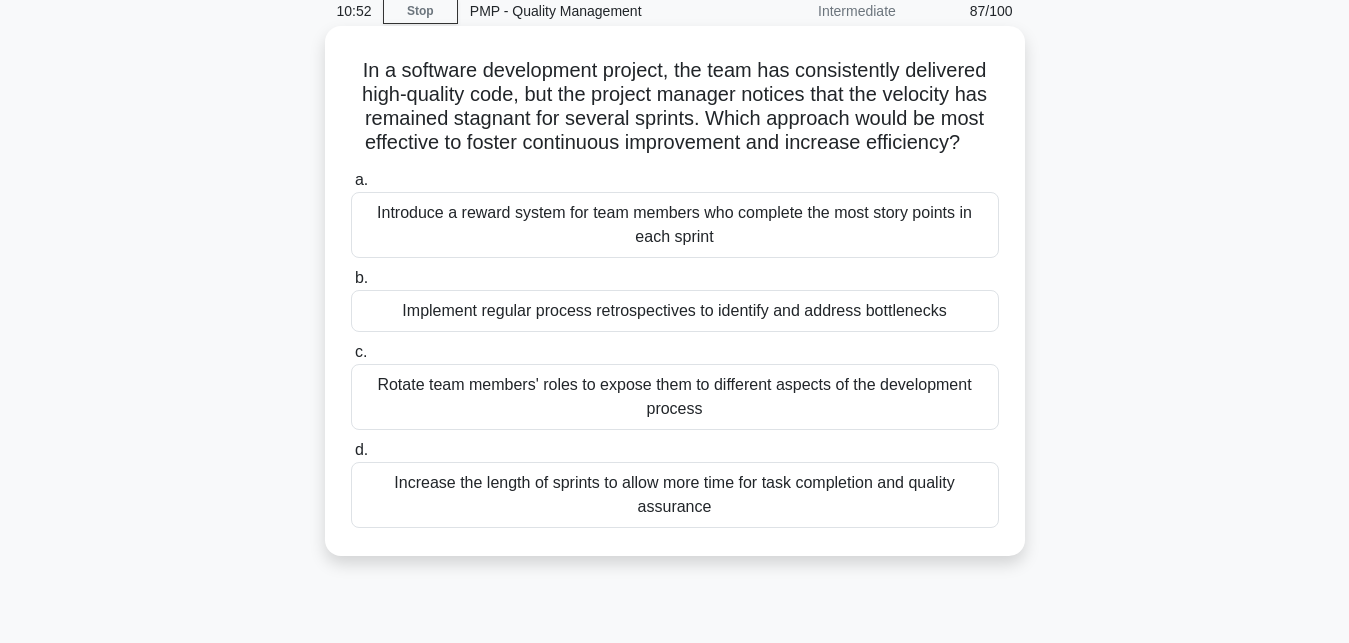 click on "b." at bounding box center (361, 277) 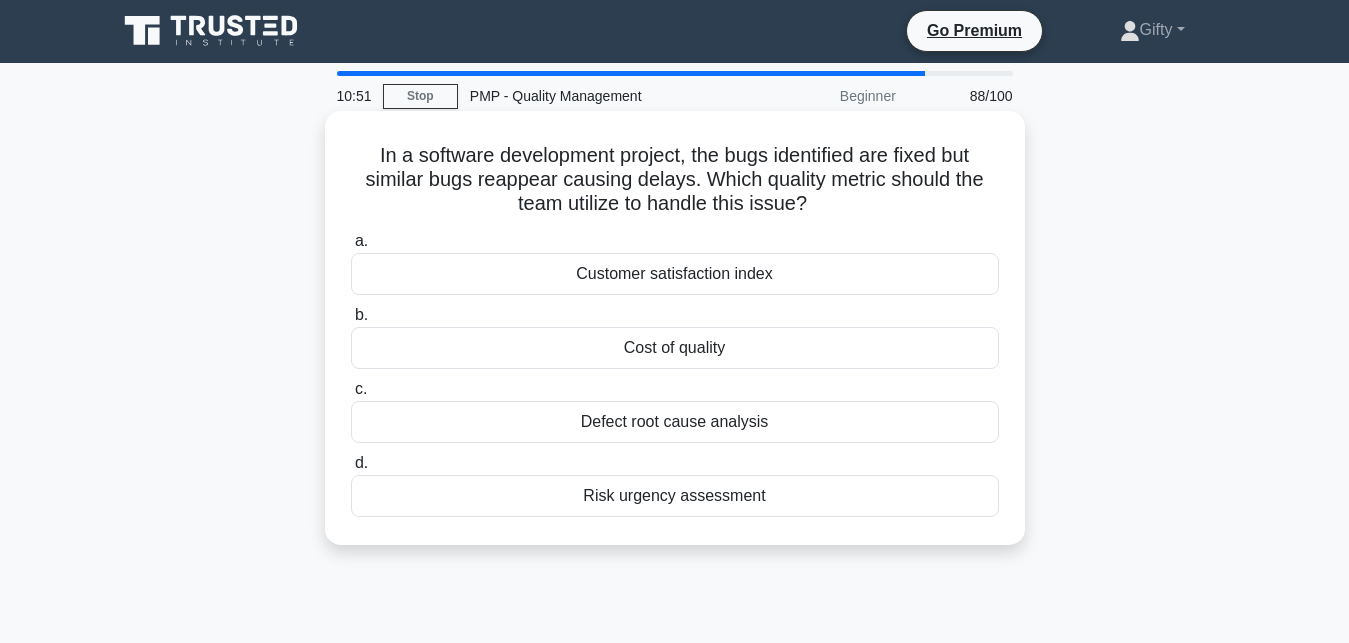 scroll, scrollTop: 0, scrollLeft: 0, axis: both 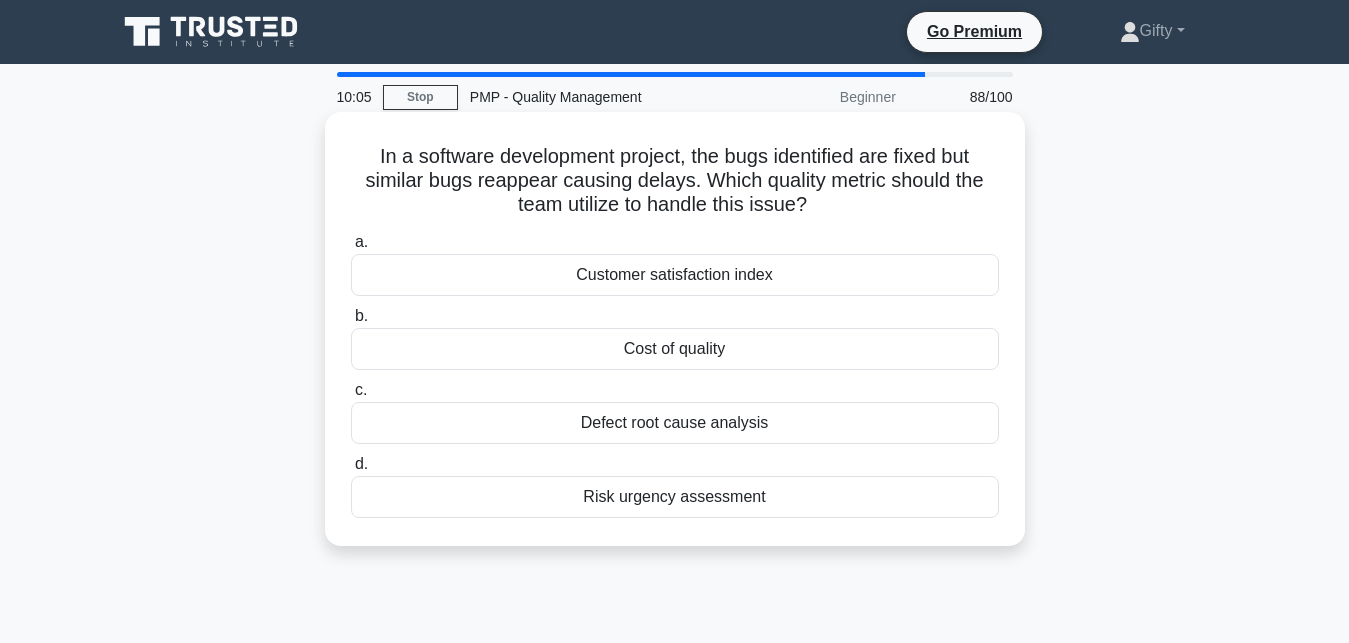 click on "c." at bounding box center [361, 389] 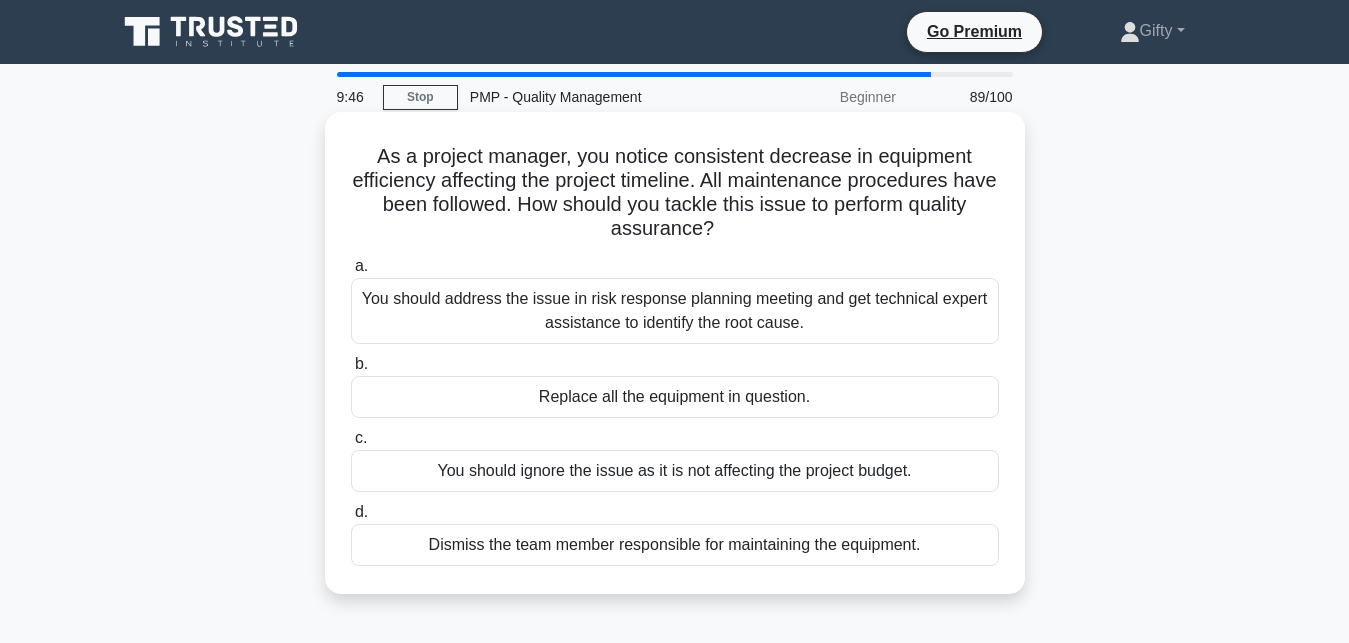 click on "b." at bounding box center [361, 363] 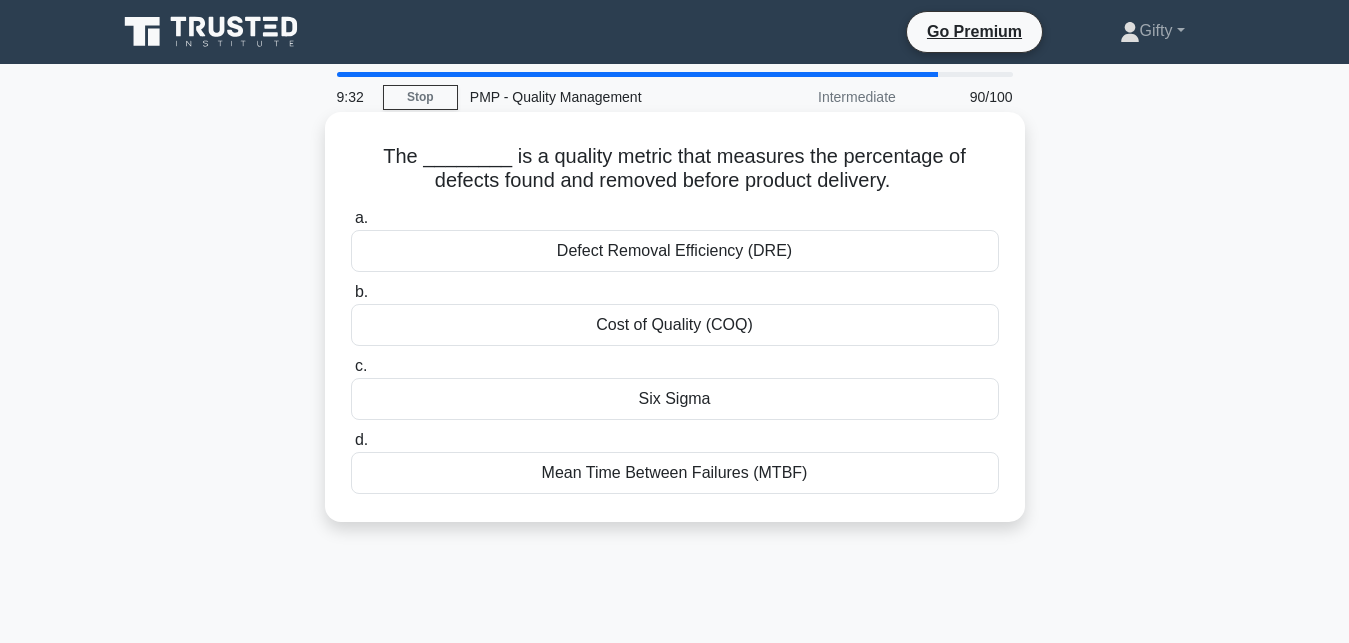 click on "Six Sigma" at bounding box center (675, 399) 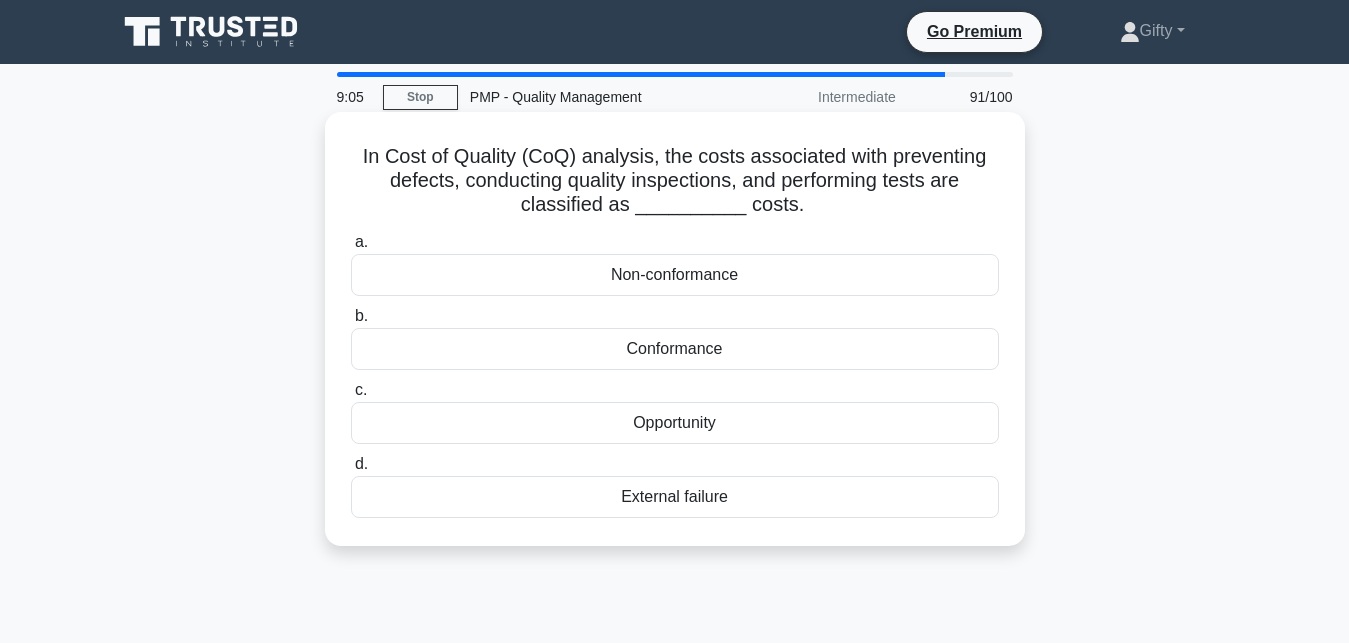 click on "c." at bounding box center [361, 389] 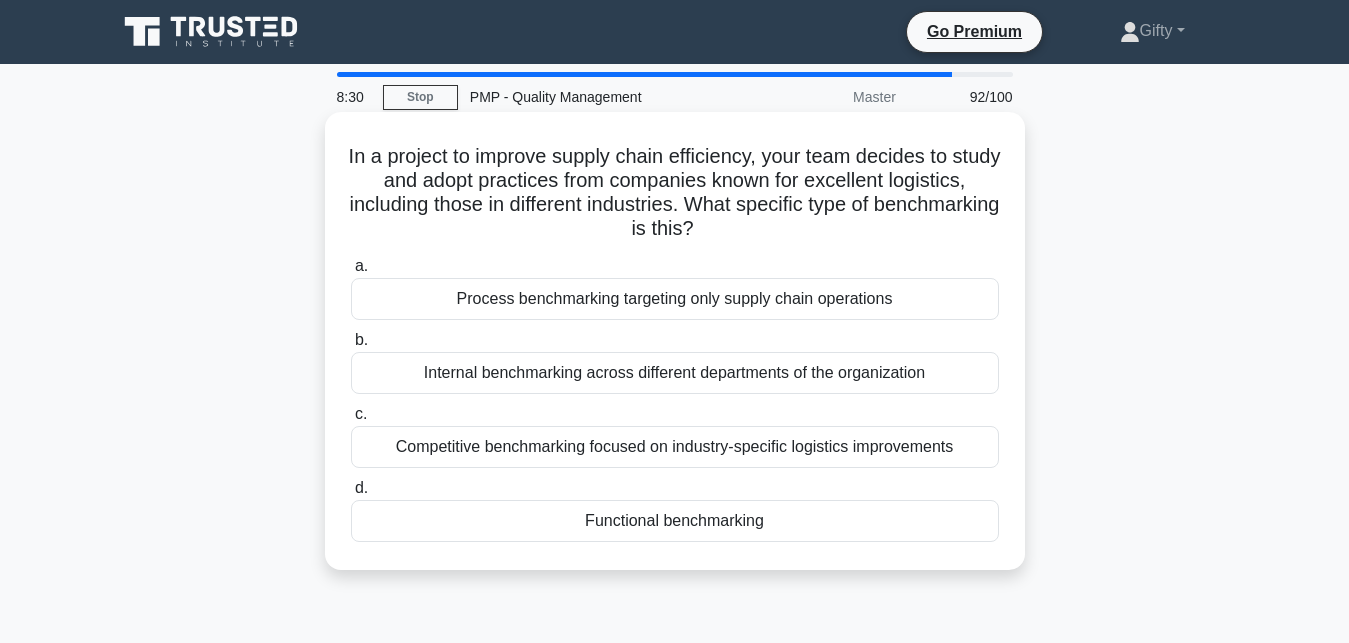 click on "c.
Competitive benchmarking focused on industry-specific logistics improvements" at bounding box center [675, 435] 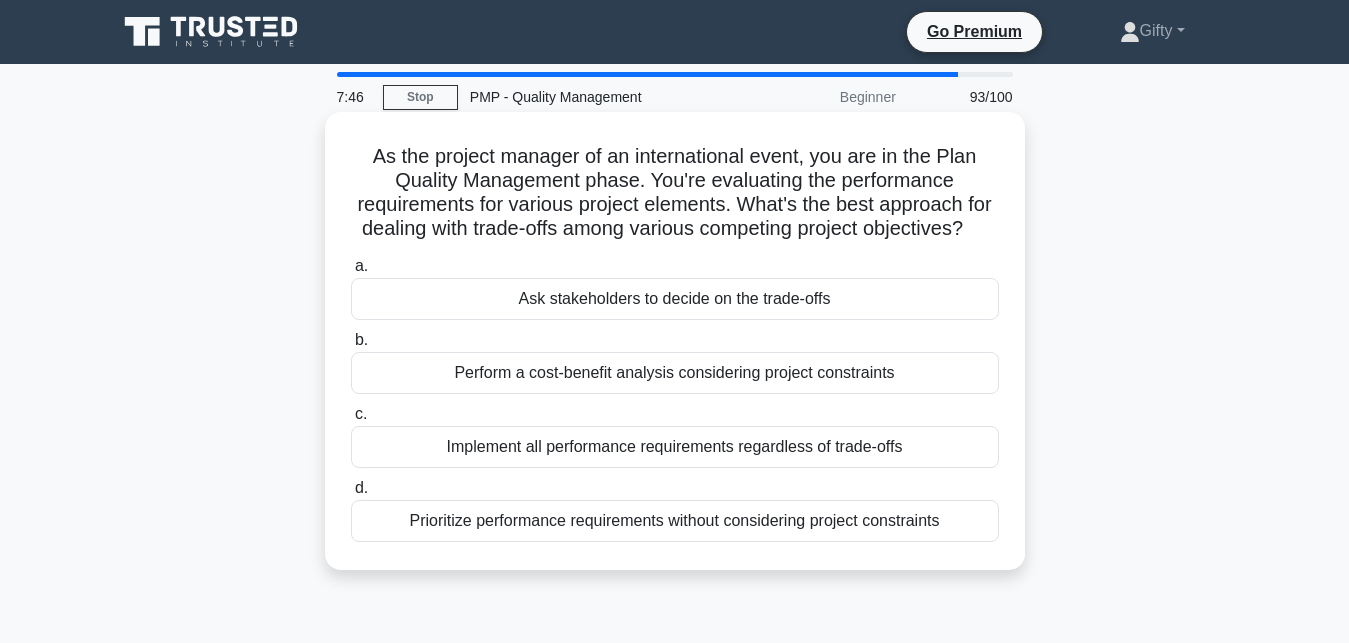 click on "c." at bounding box center (361, 413) 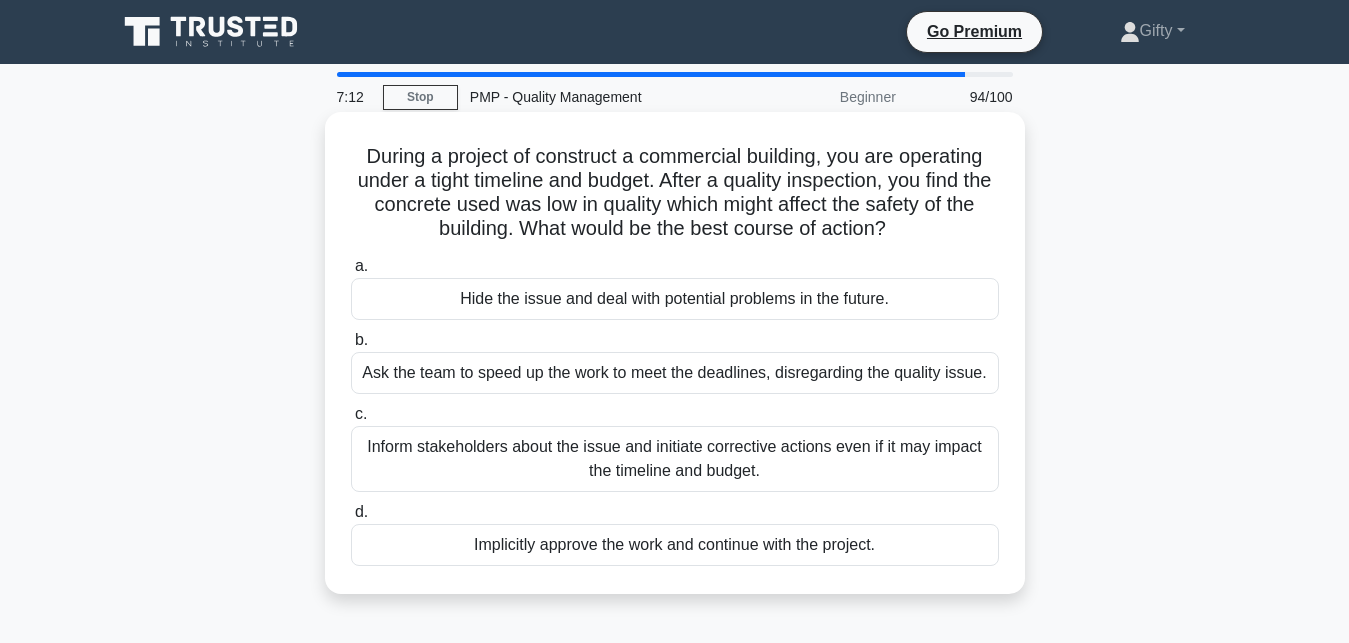 click on "Inform stakeholders about the issue and initiate corrective actions even if it may impact the timeline and budget." at bounding box center [675, 459] 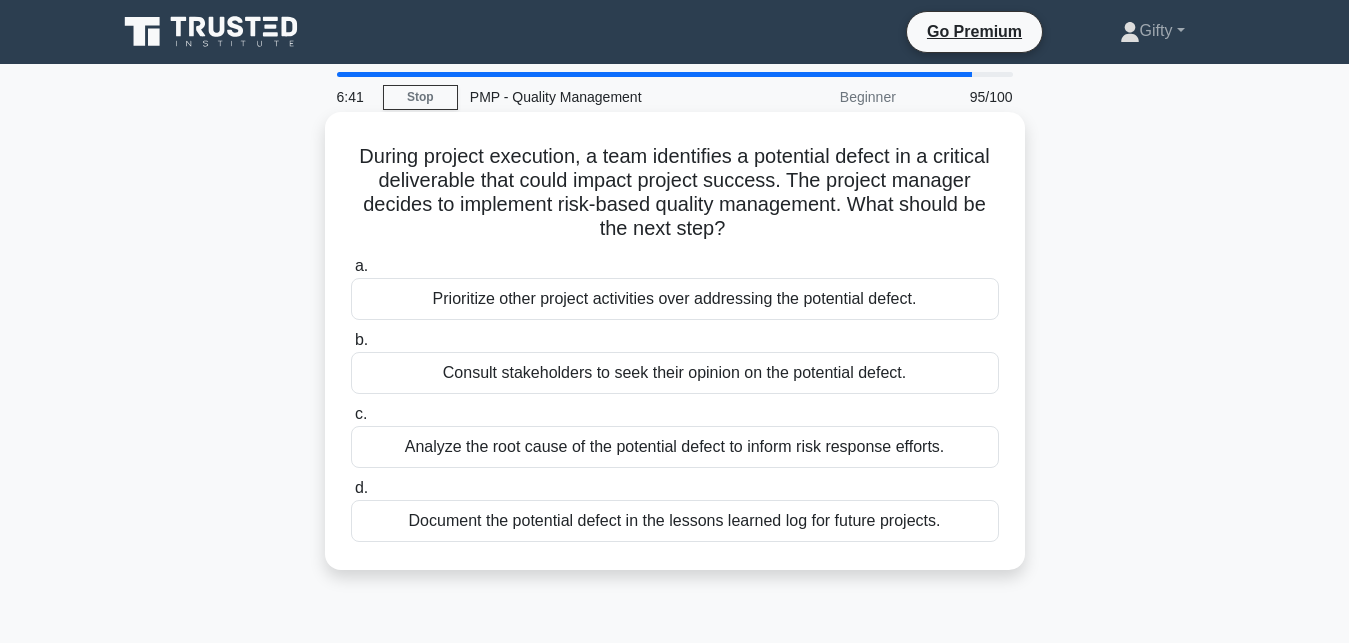 click on "b." at bounding box center (361, 339) 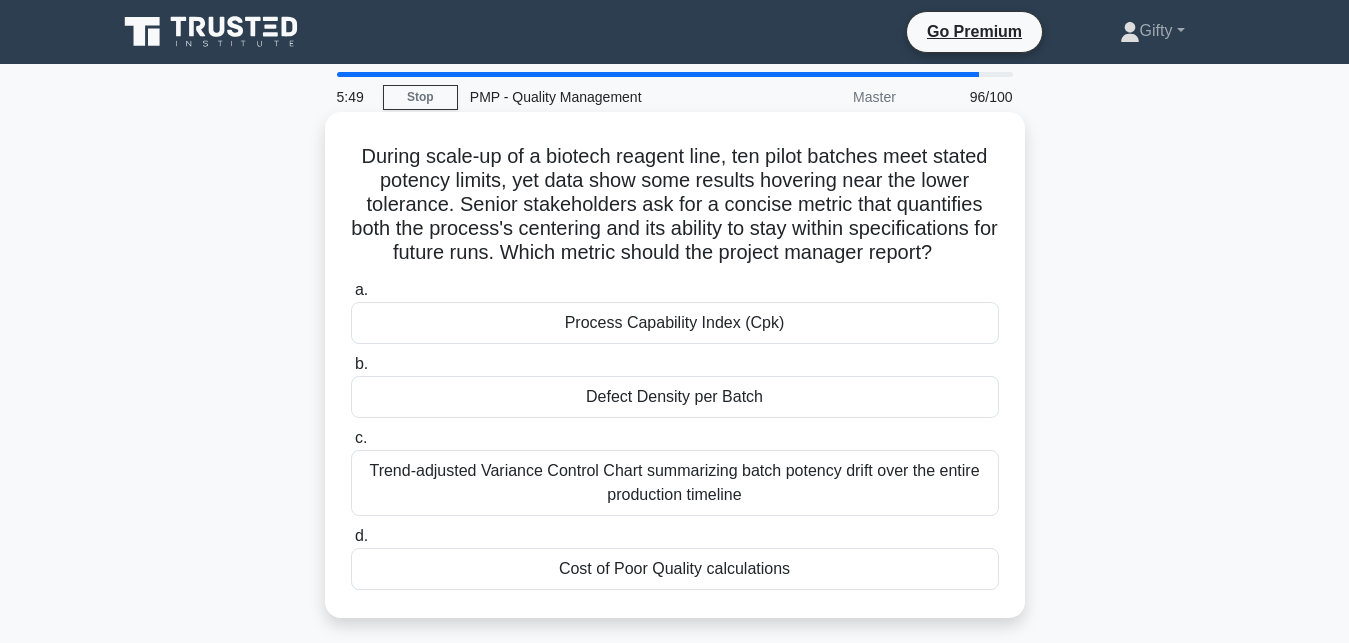 click on "a." at bounding box center [361, 289] 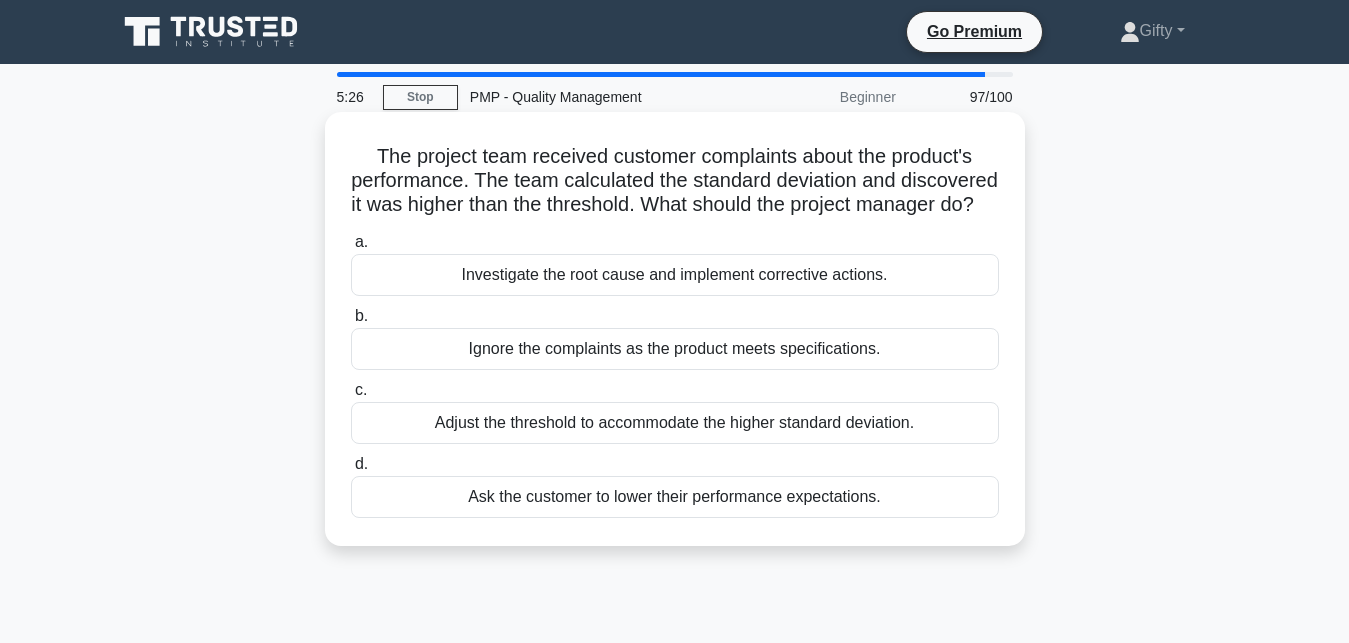 click on "c." at bounding box center (361, 389) 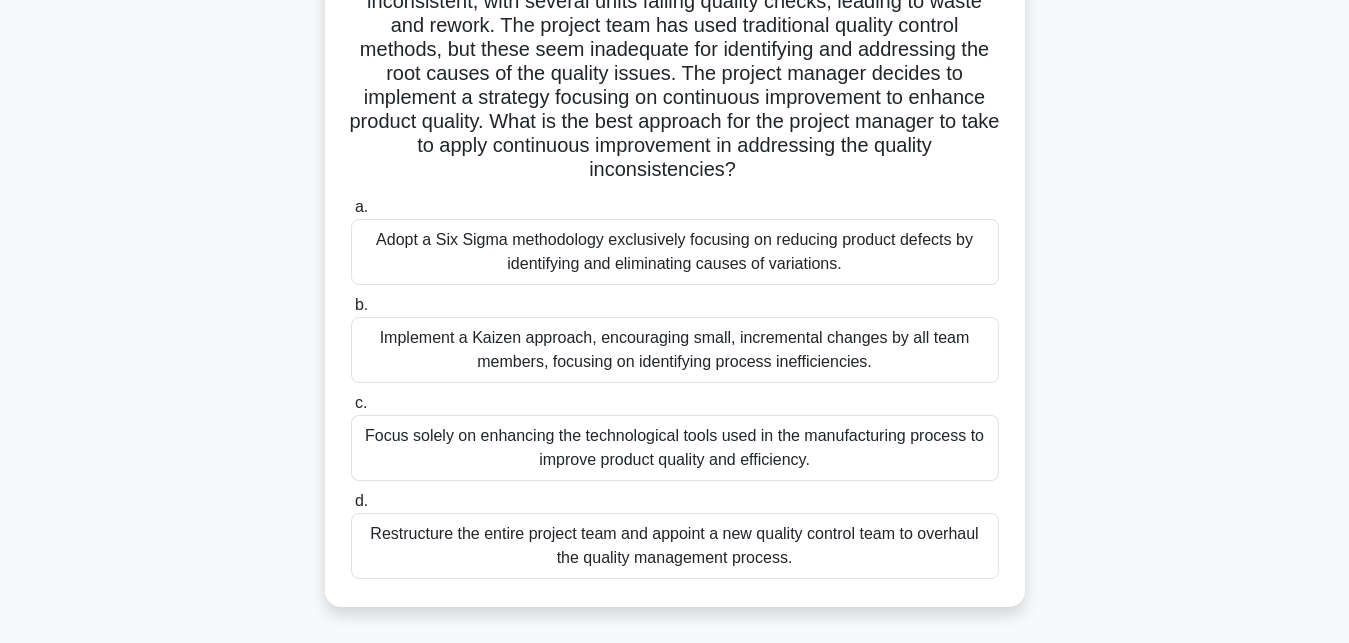scroll, scrollTop: 167, scrollLeft: 0, axis: vertical 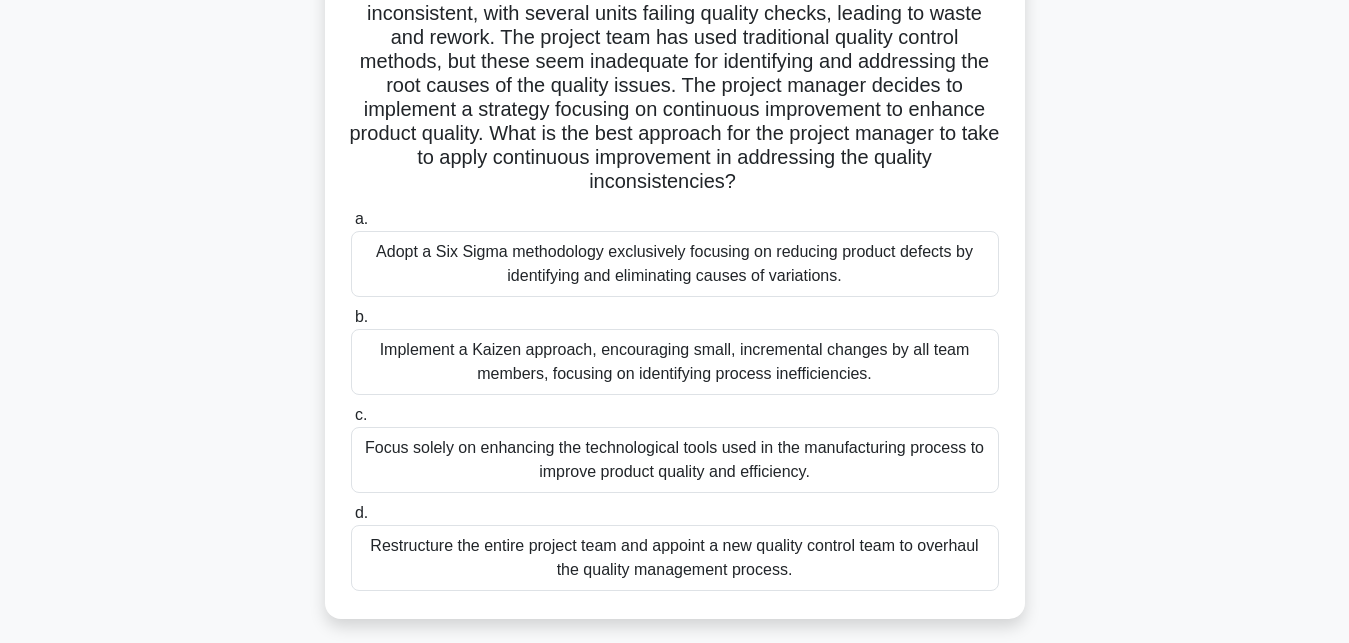 click on "d. Restructure the entire project team and appoint a new quality control team to overhaul the quality management process." at bounding box center [675, 546] 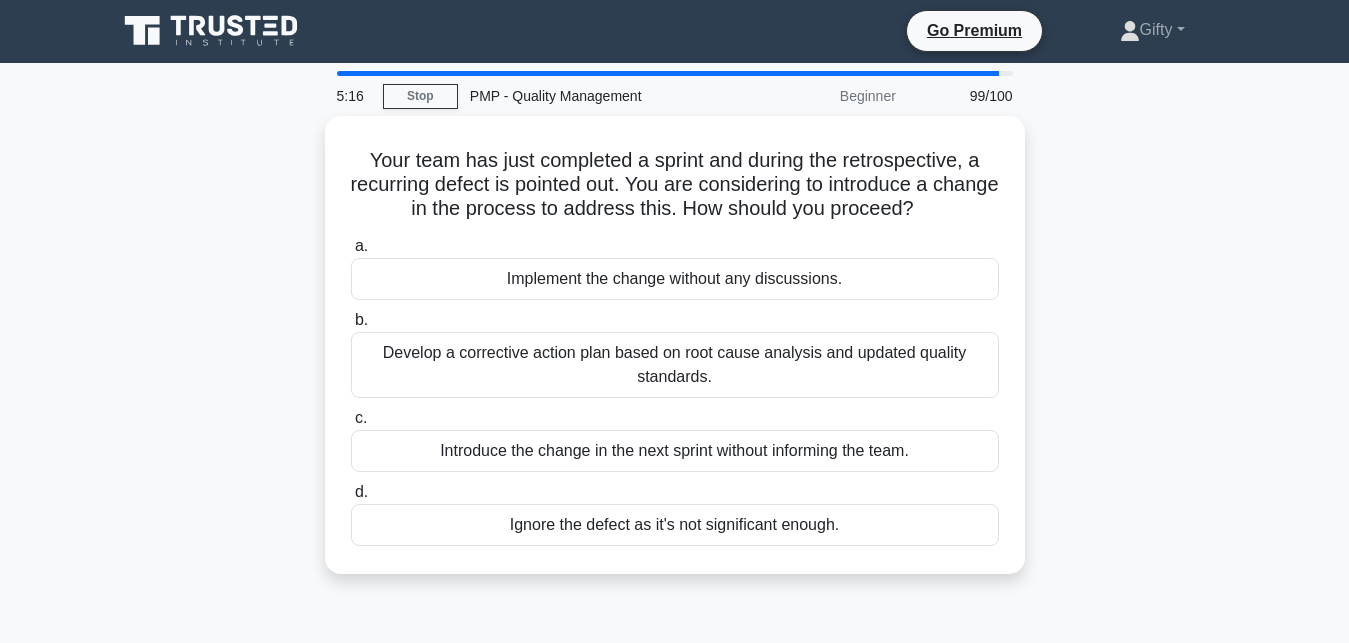 scroll, scrollTop: 0, scrollLeft: 0, axis: both 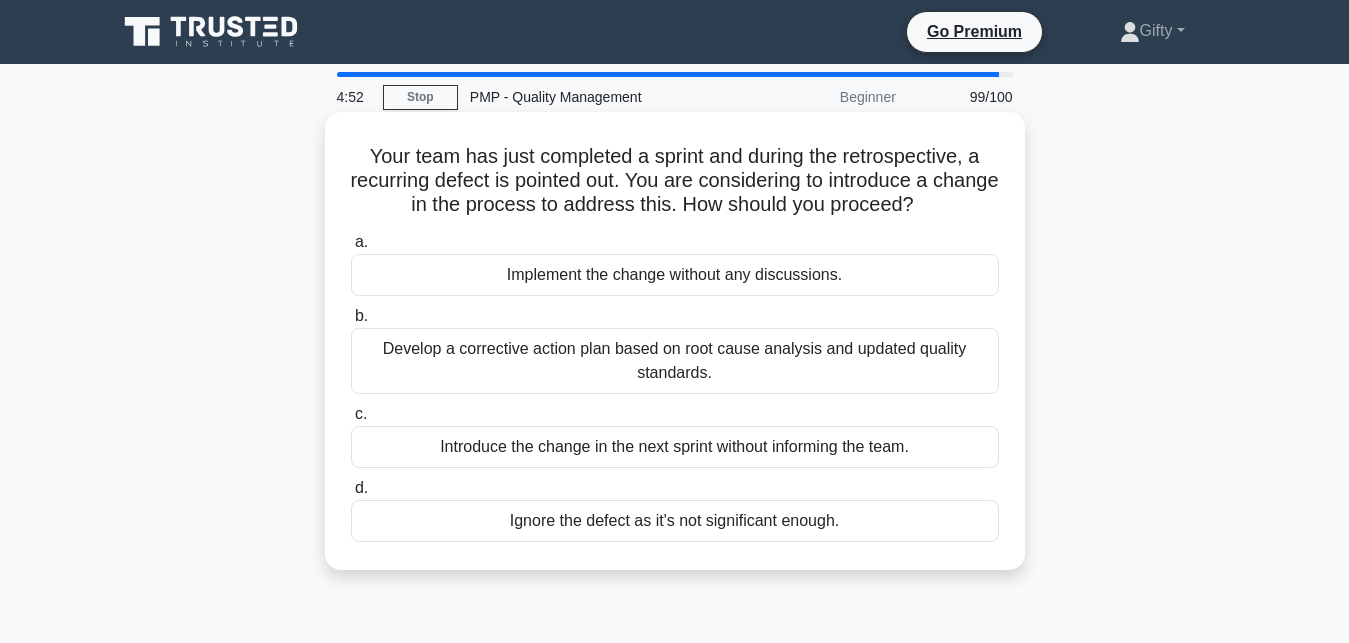 click on "b.
Develop a corrective action plan based on root cause analysis and updated quality standards." at bounding box center (675, 349) 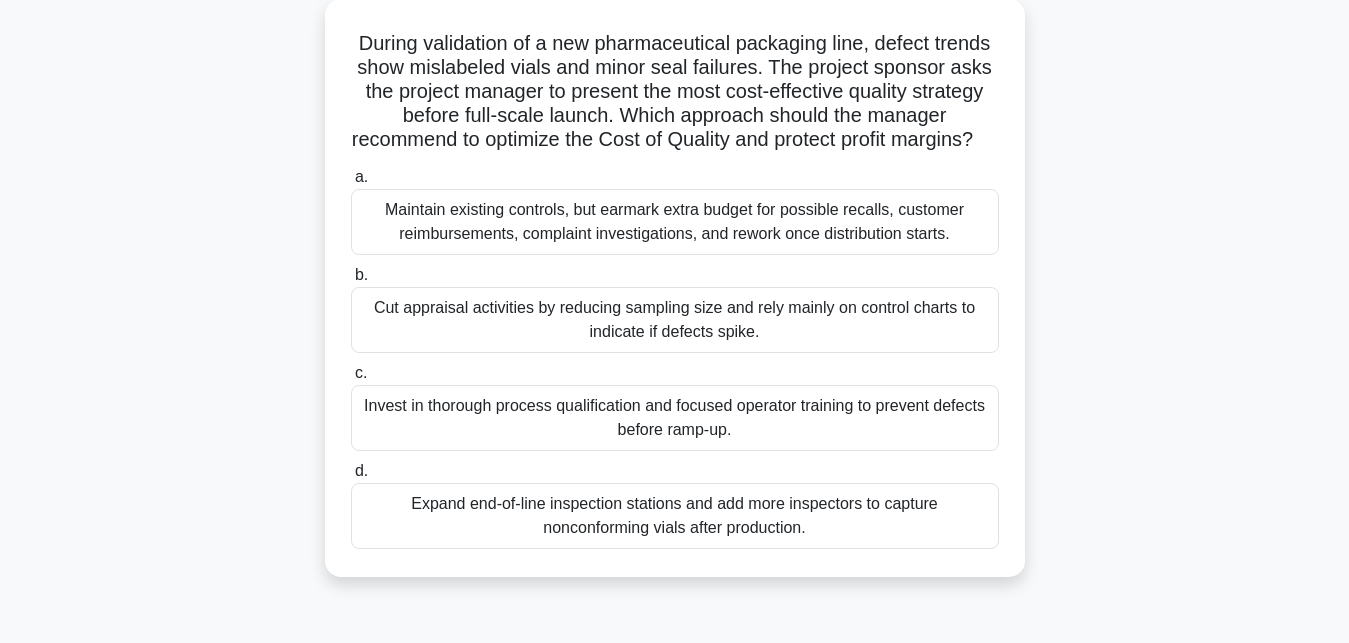 scroll, scrollTop: 143, scrollLeft: 0, axis: vertical 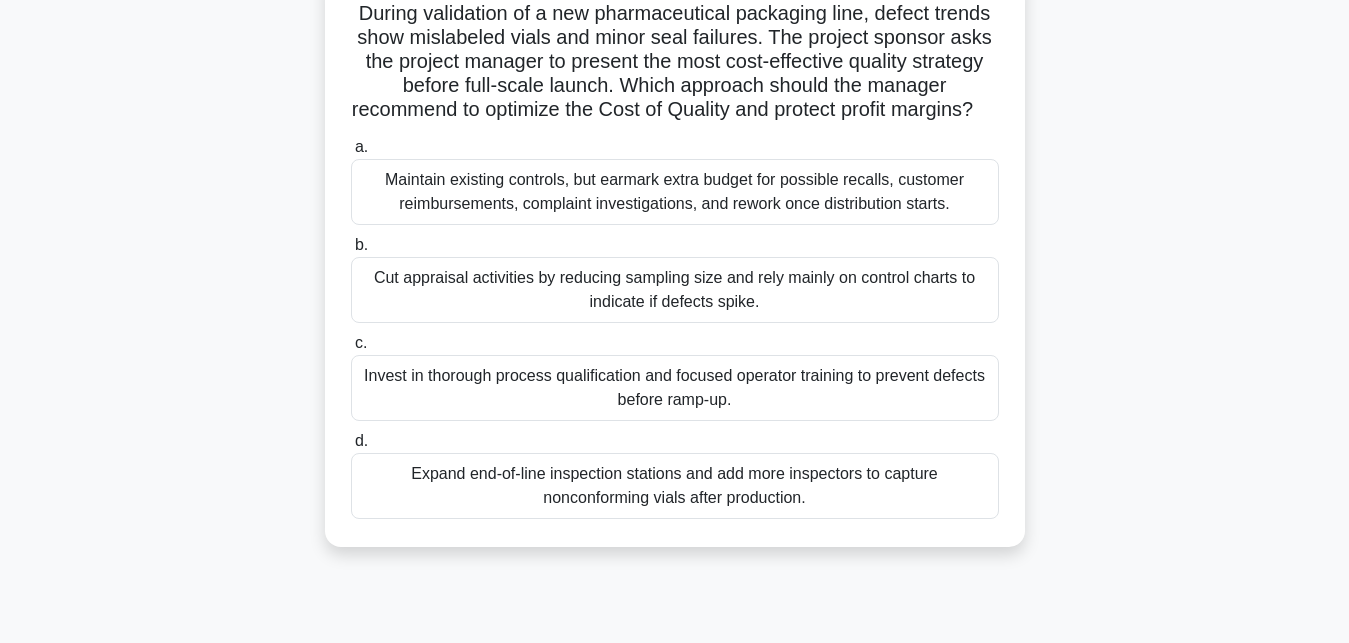 click on "b." at bounding box center (361, 244) 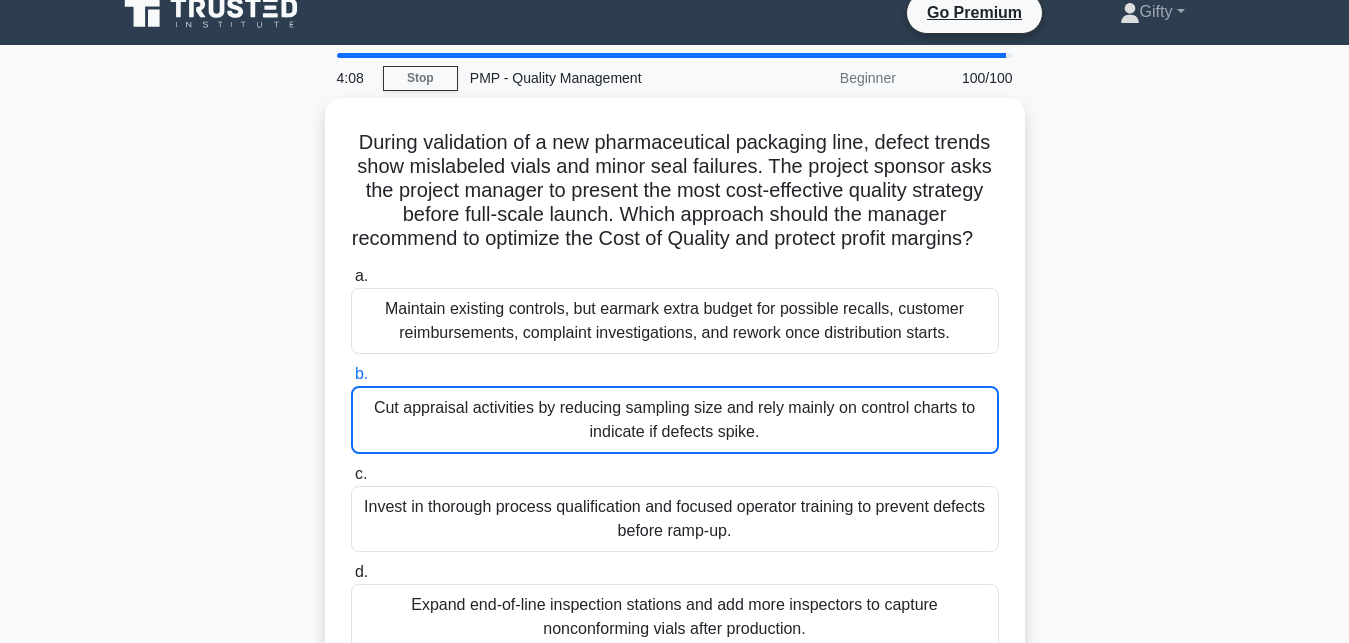 scroll, scrollTop: 0, scrollLeft: 0, axis: both 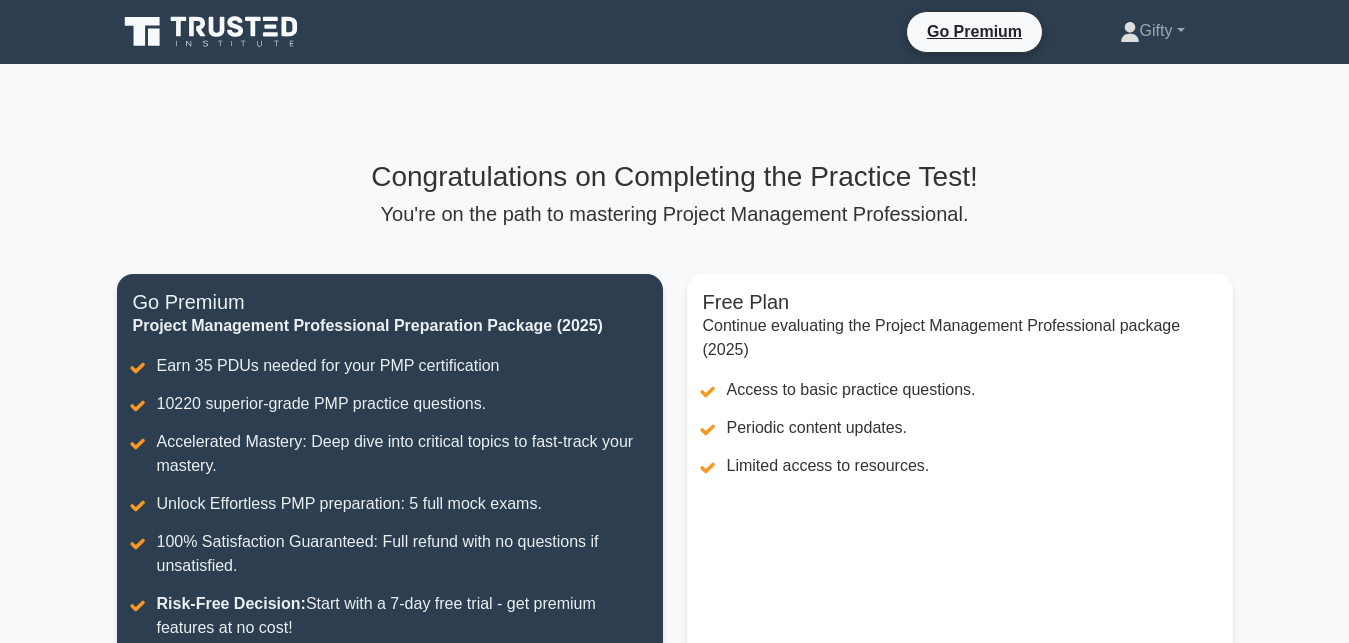 click on "Congratulations on Completing the Practice Test!" at bounding box center [675, 177] 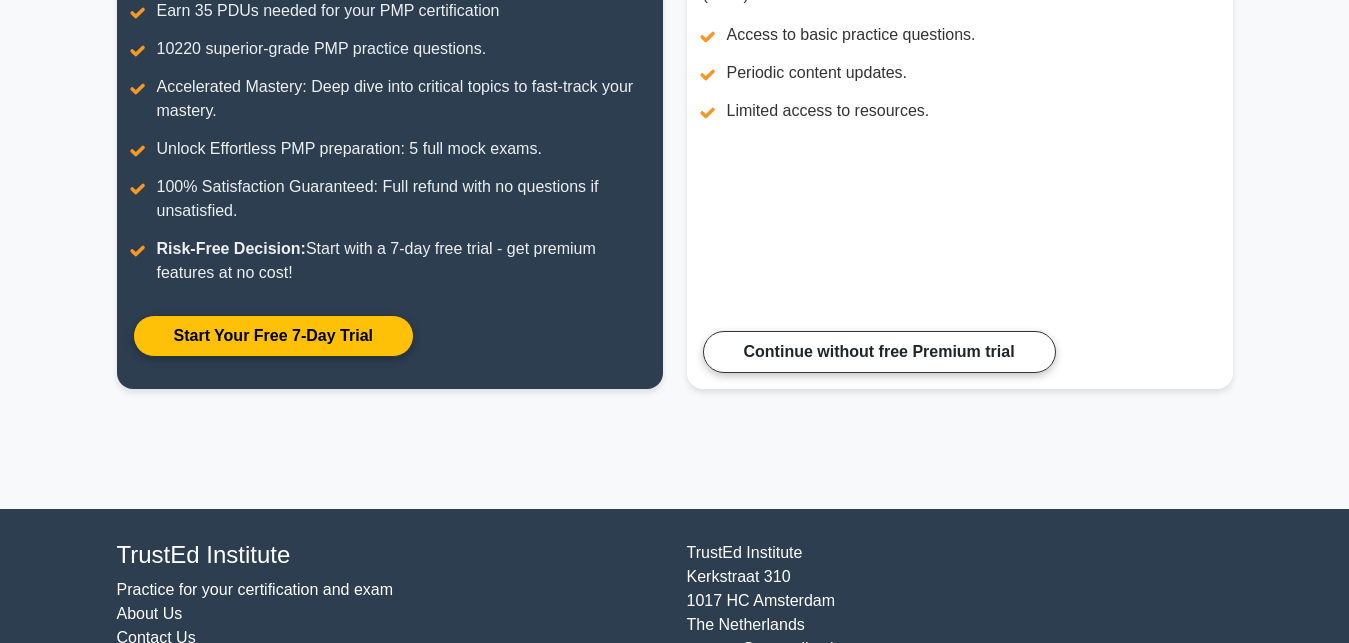 scroll, scrollTop: 442, scrollLeft: 0, axis: vertical 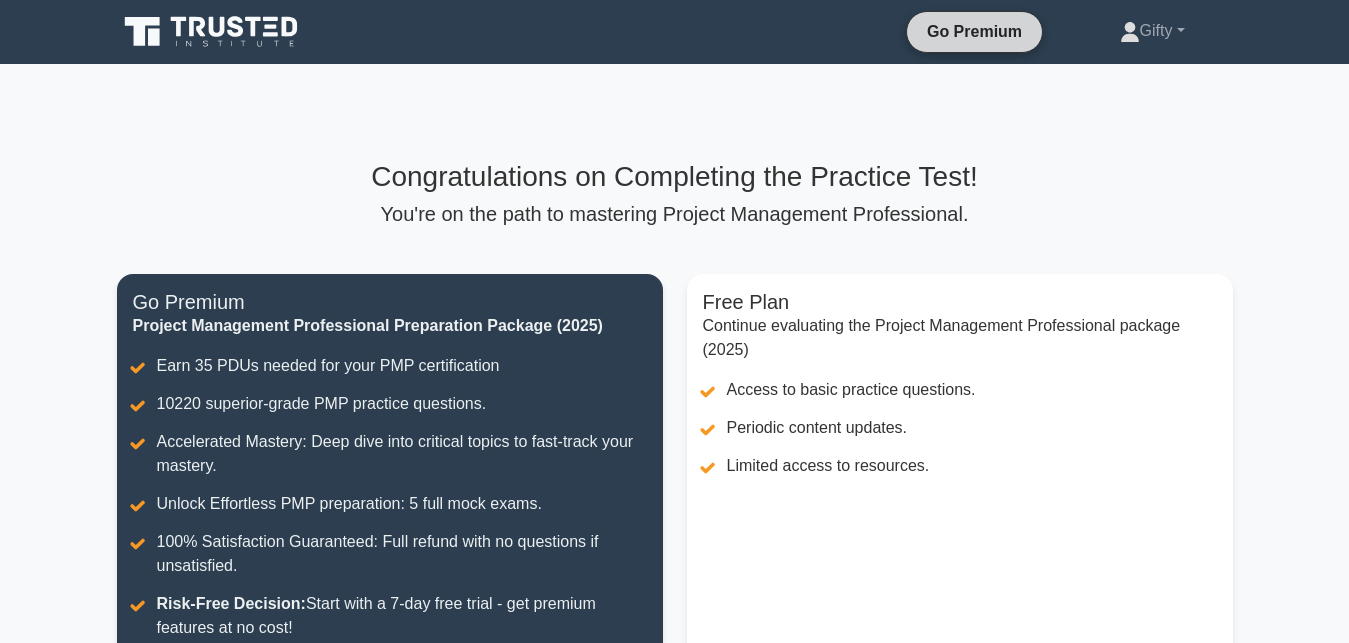 click on "Go Premium" at bounding box center (974, 31) 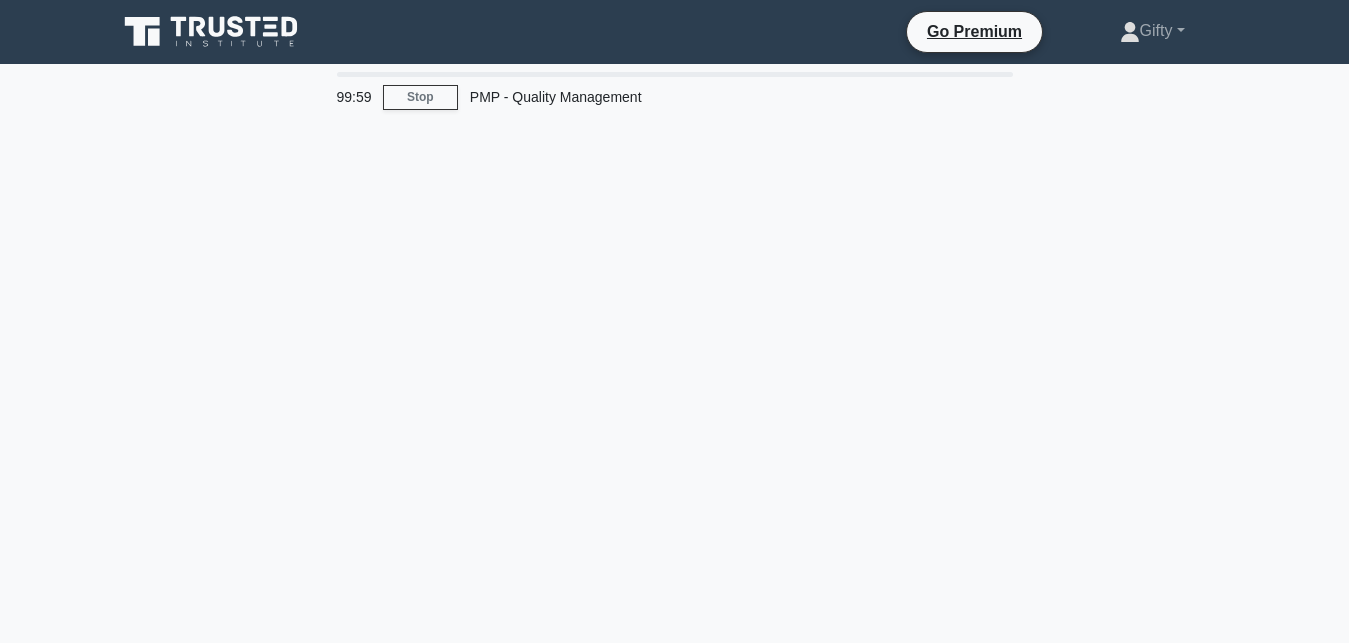 scroll, scrollTop: 0, scrollLeft: 0, axis: both 